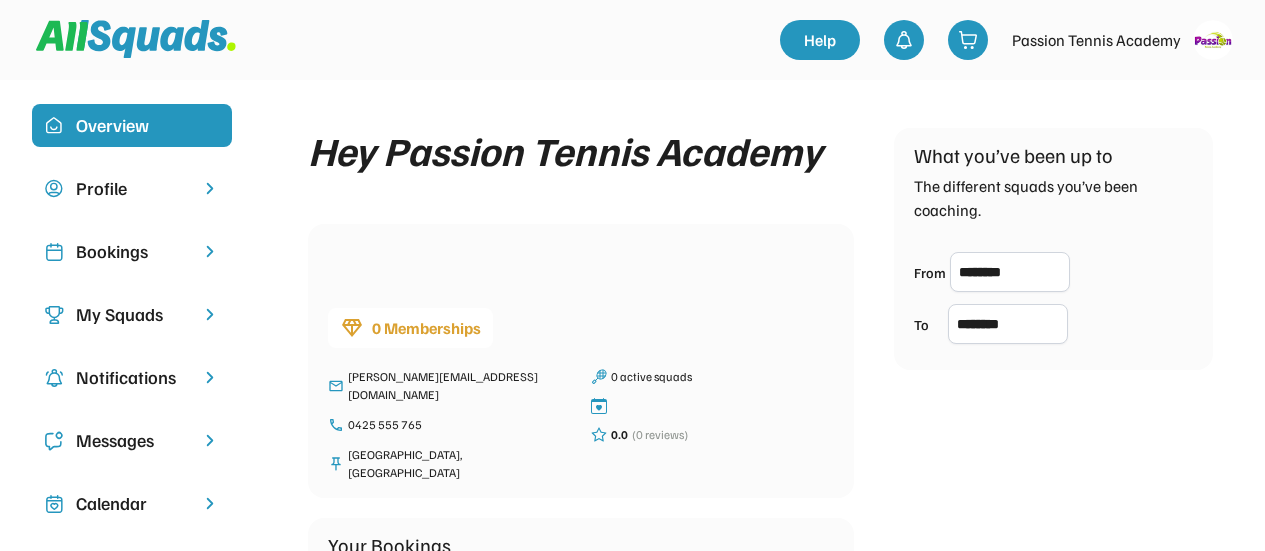 scroll, scrollTop: 0, scrollLeft: 0, axis: both 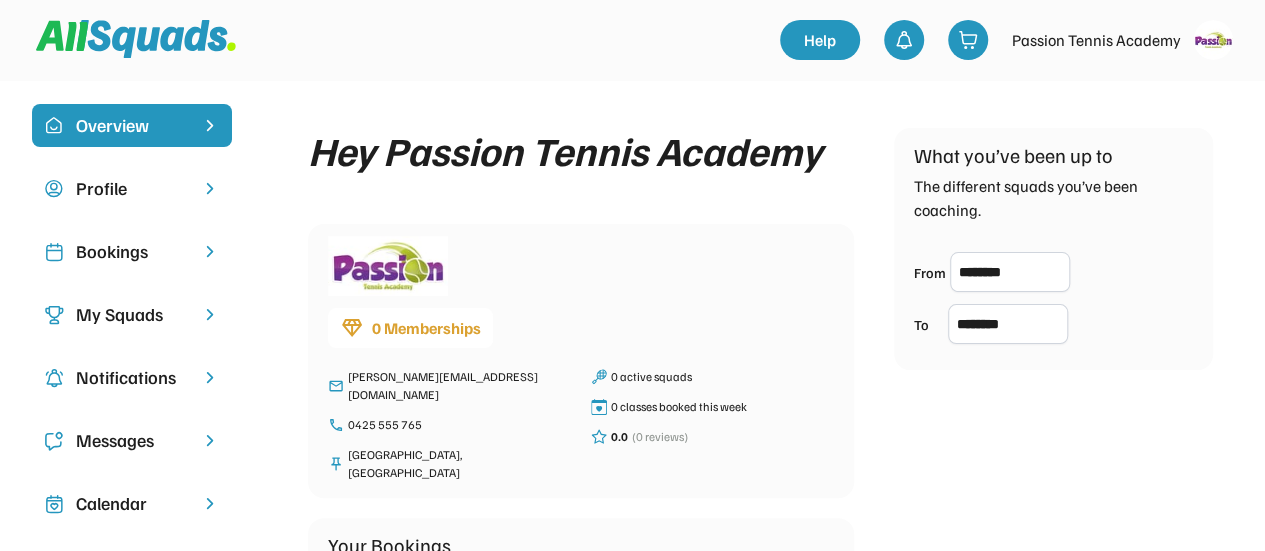 click on "Hey Passion Tennis Academy" at bounding box center [565, 150] 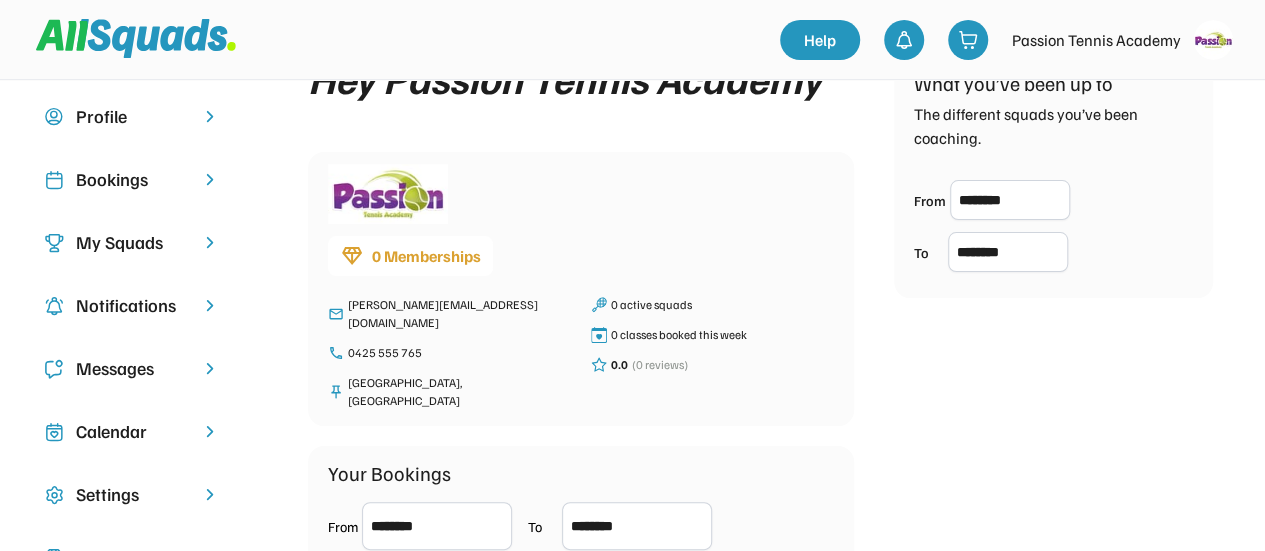 scroll, scrollTop: 0, scrollLeft: 0, axis: both 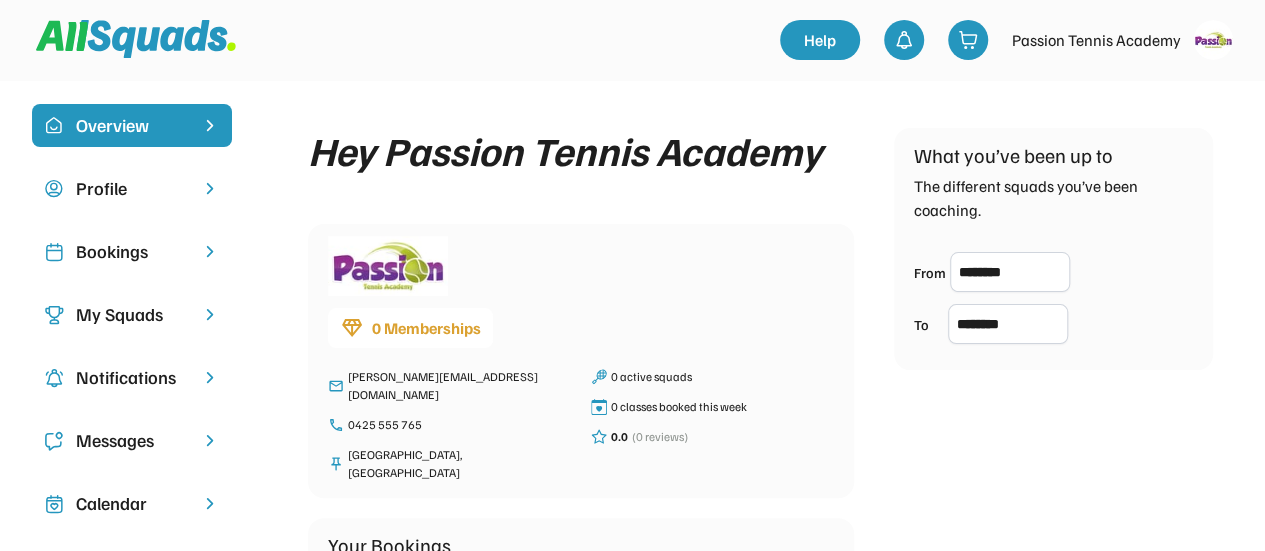 click on "Profile" at bounding box center (132, 188) 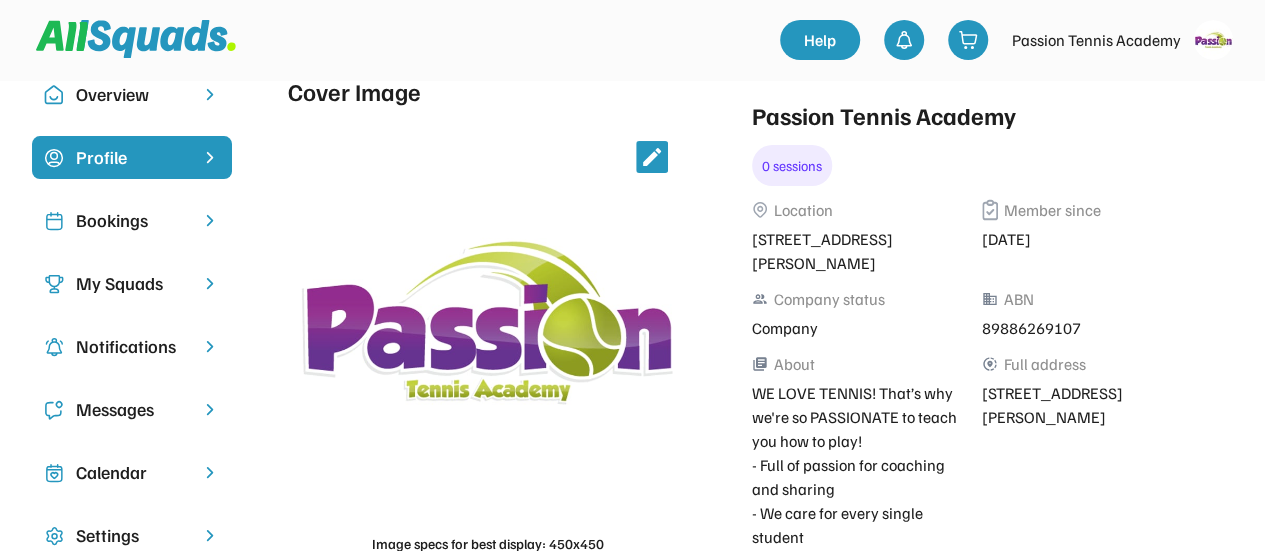 scroll, scrollTop: 0, scrollLeft: 0, axis: both 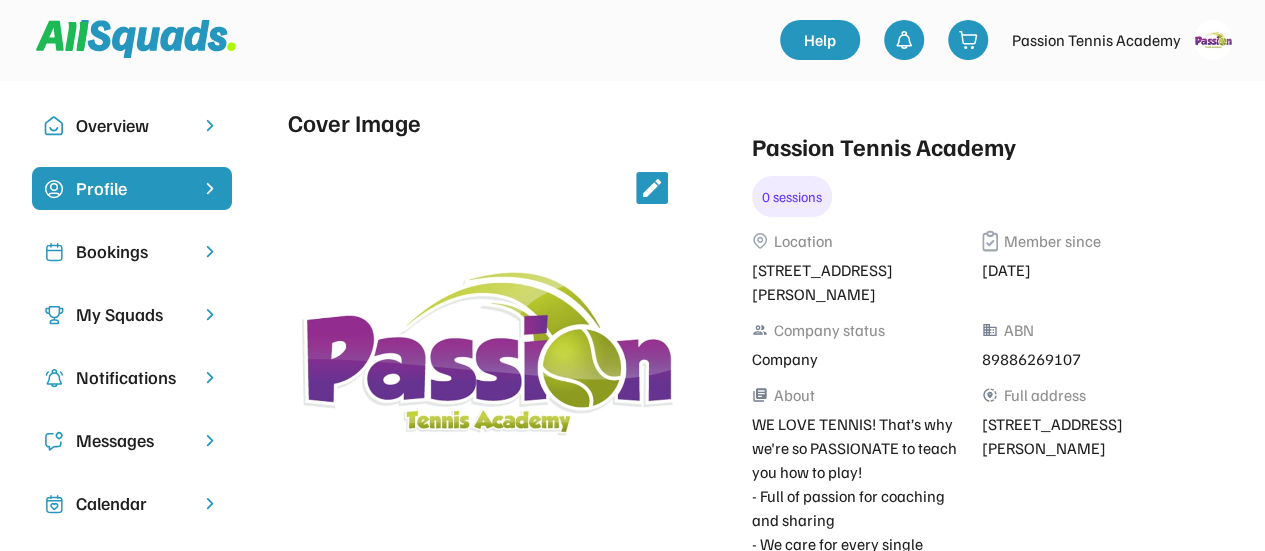 click at bounding box center (652, 188) 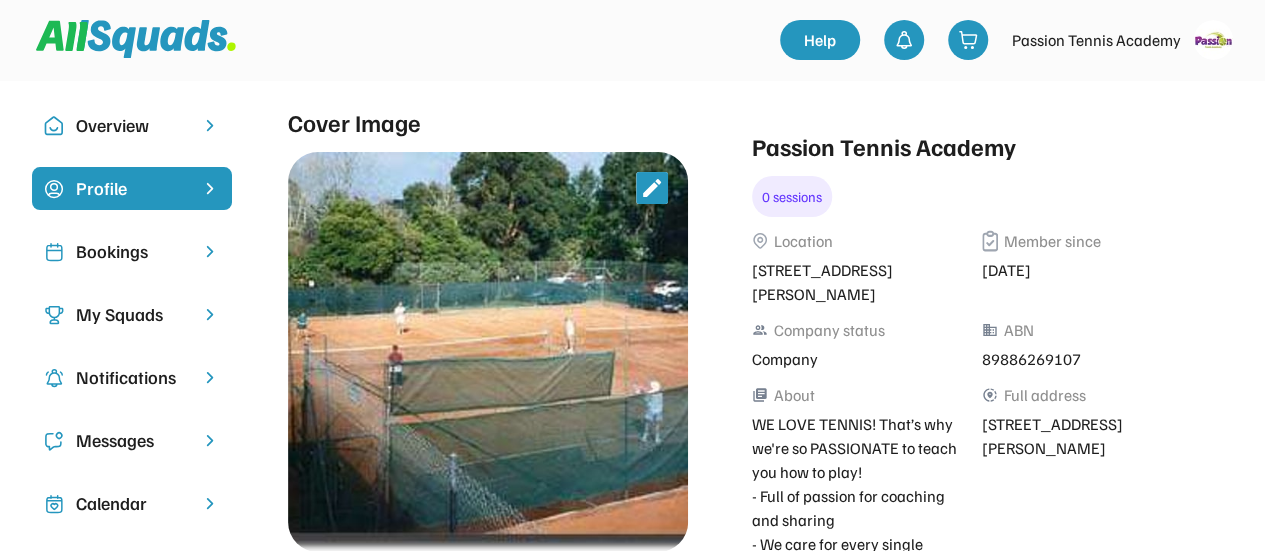 click at bounding box center (652, 188) 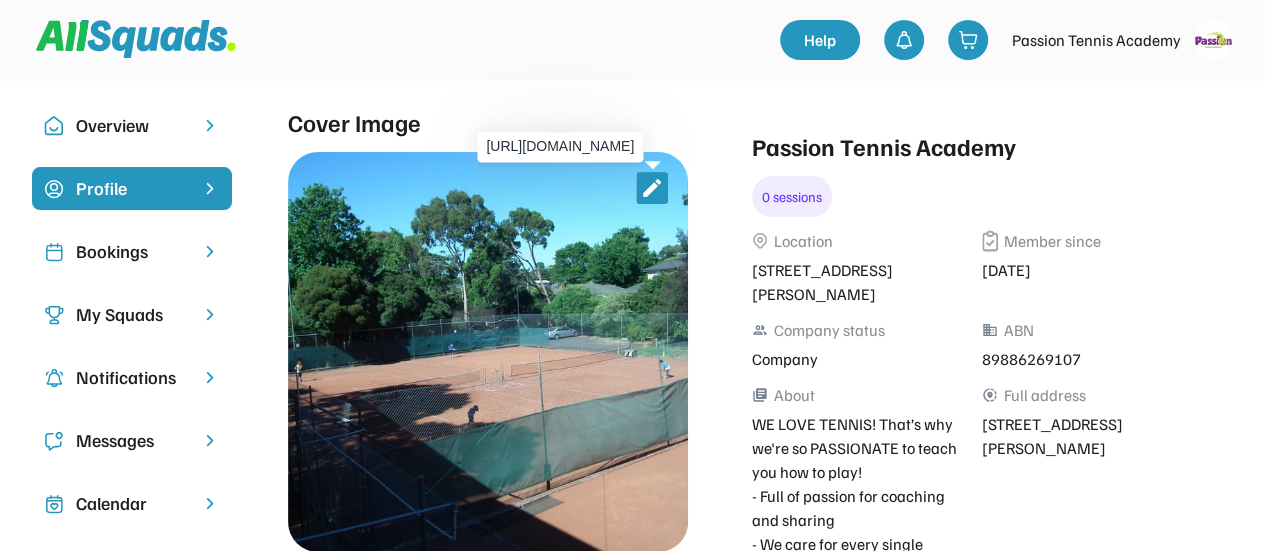 click at bounding box center [652, 188] 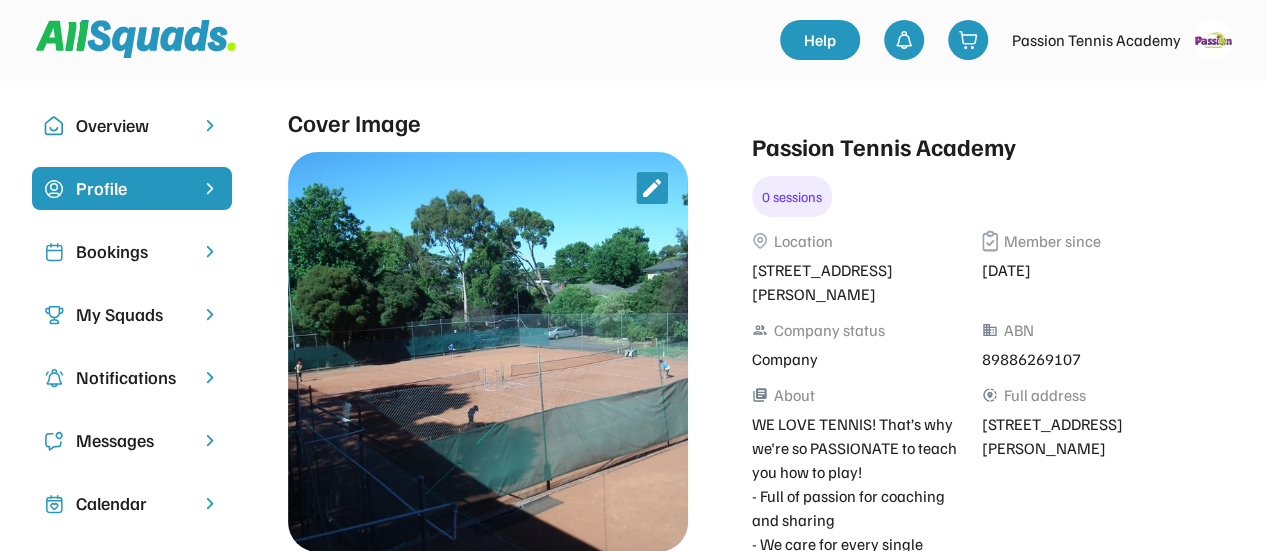 type on "**********" 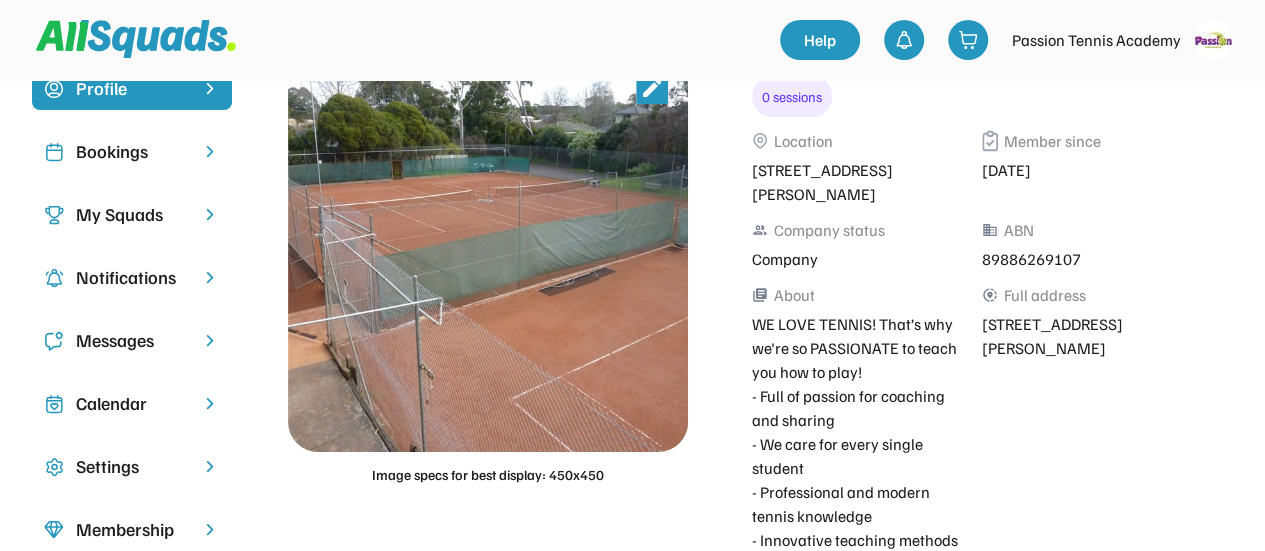 scroll, scrollTop: 0, scrollLeft: 0, axis: both 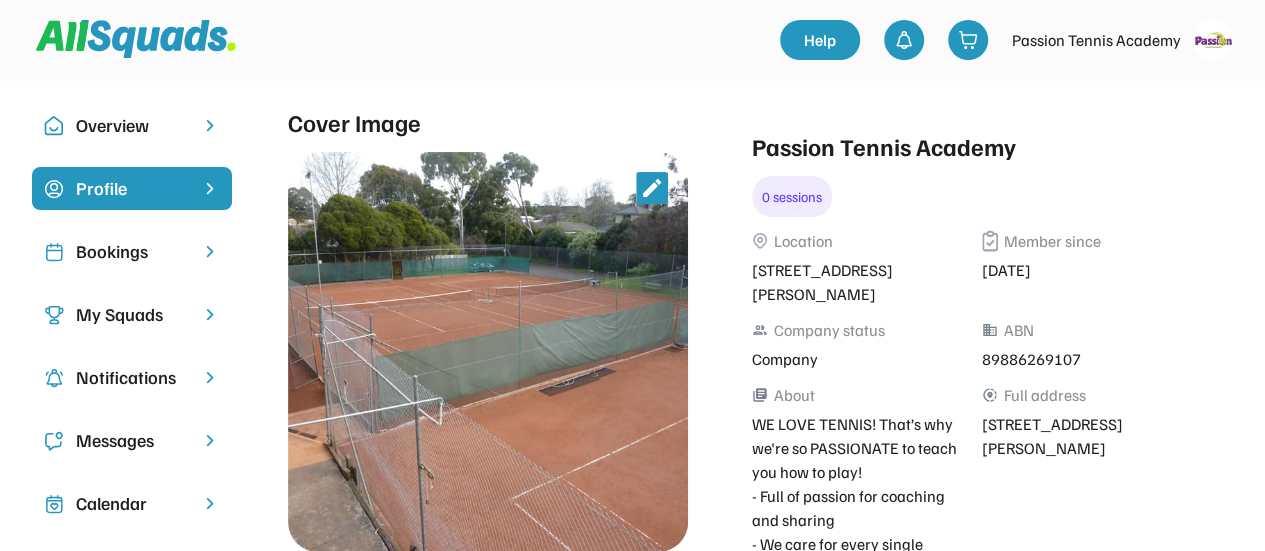 click at bounding box center (652, 188) 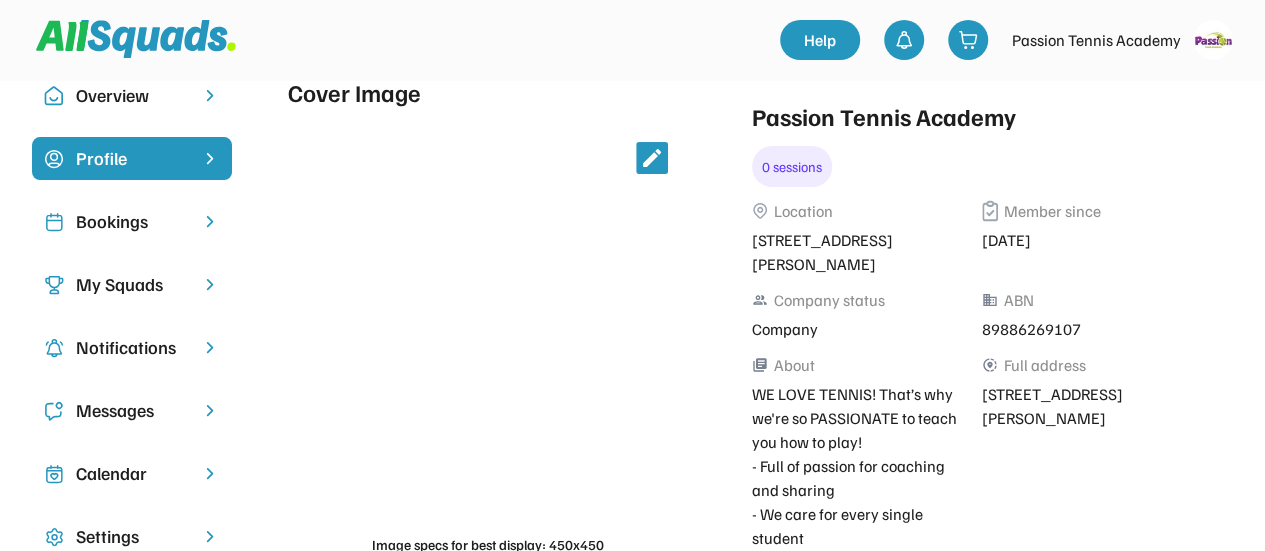 scroll, scrollTop: 0, scrollLeft: 0, axis: both 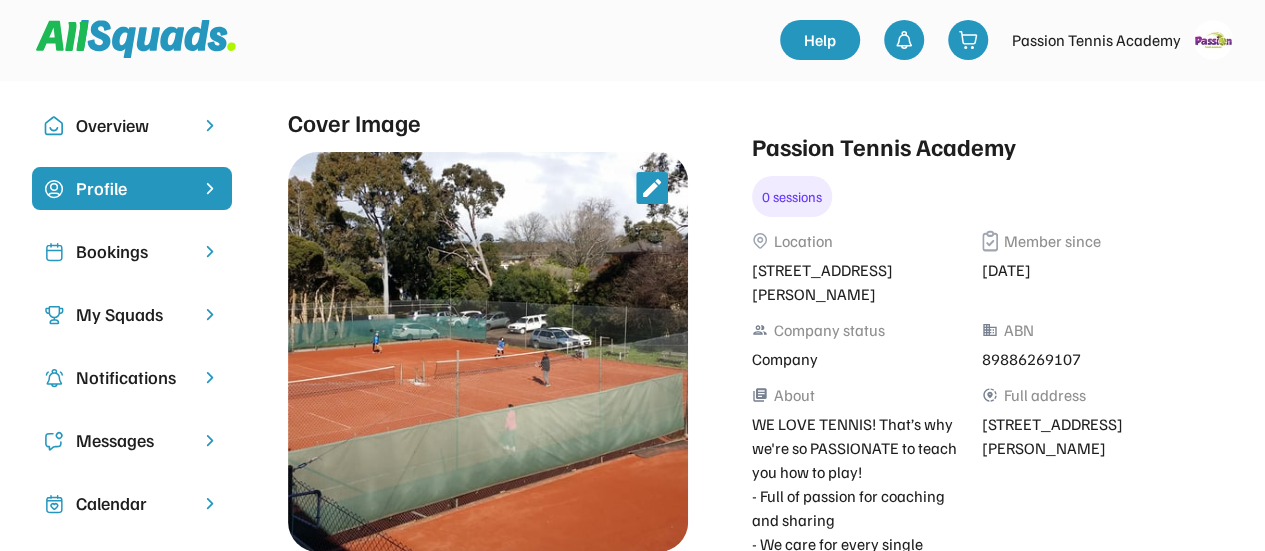 click at bounding box center [652, 188] 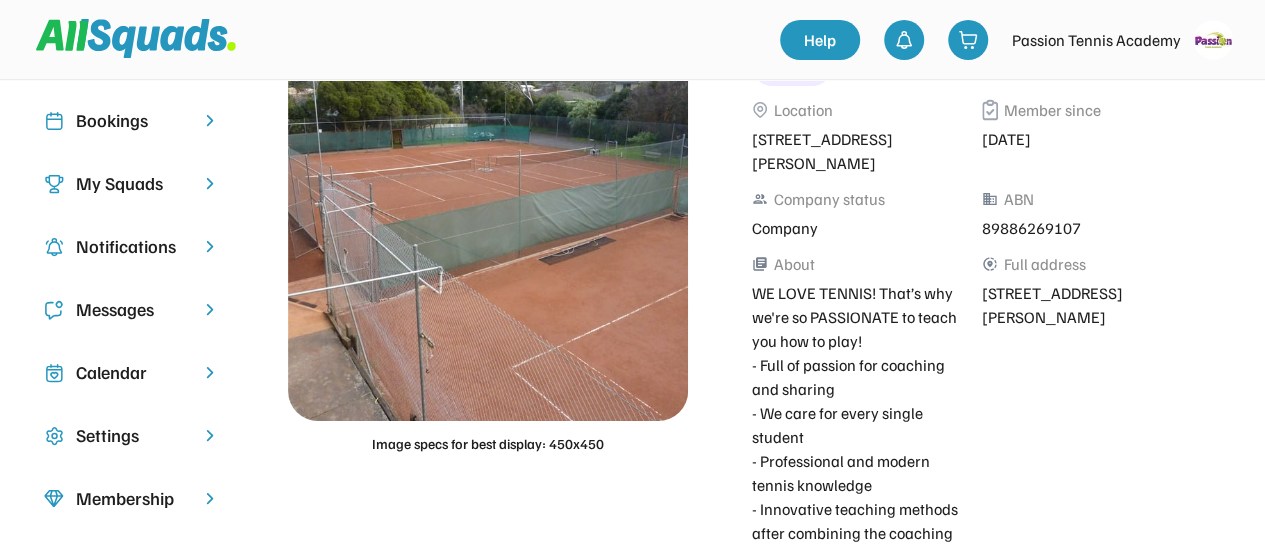 scroll, scrollTop: 100, scrollLeft: 0, axis: vertical 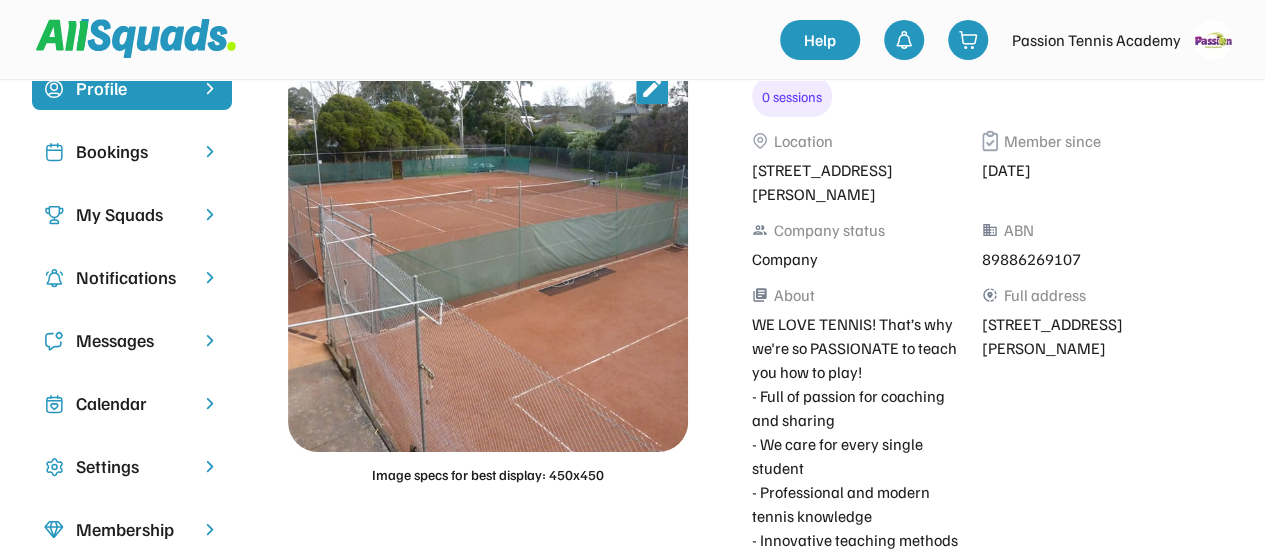 click on "My Squads" at bounding box center (132, 214) 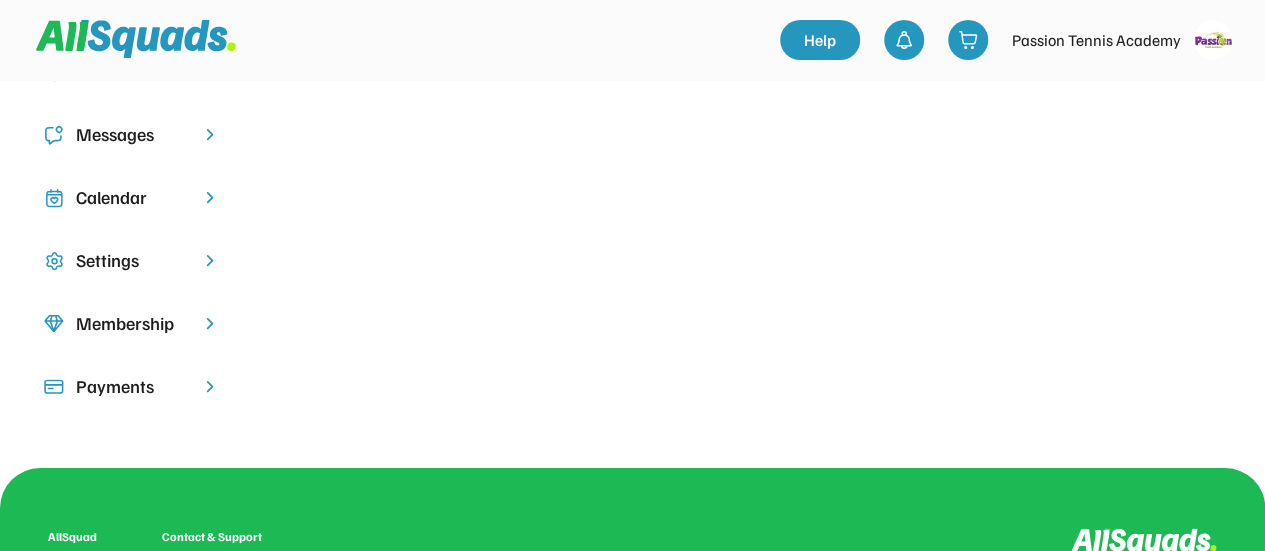 scroll, scrollTop: 0, scrollLeft: 0, axis: both 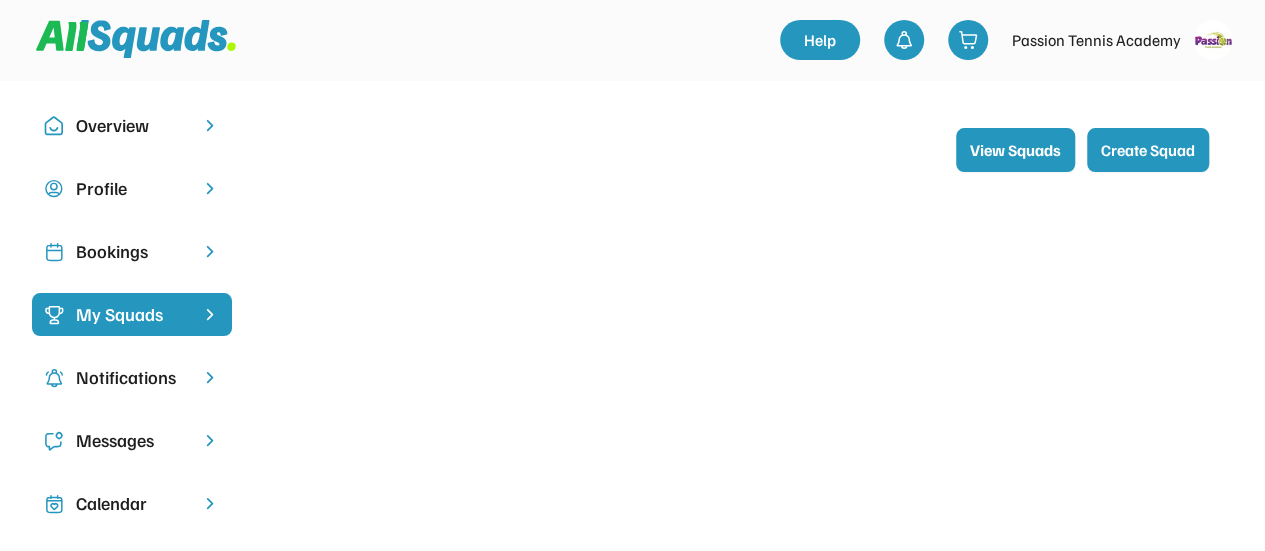 click on "Profile" at bounding box center (132, 188) 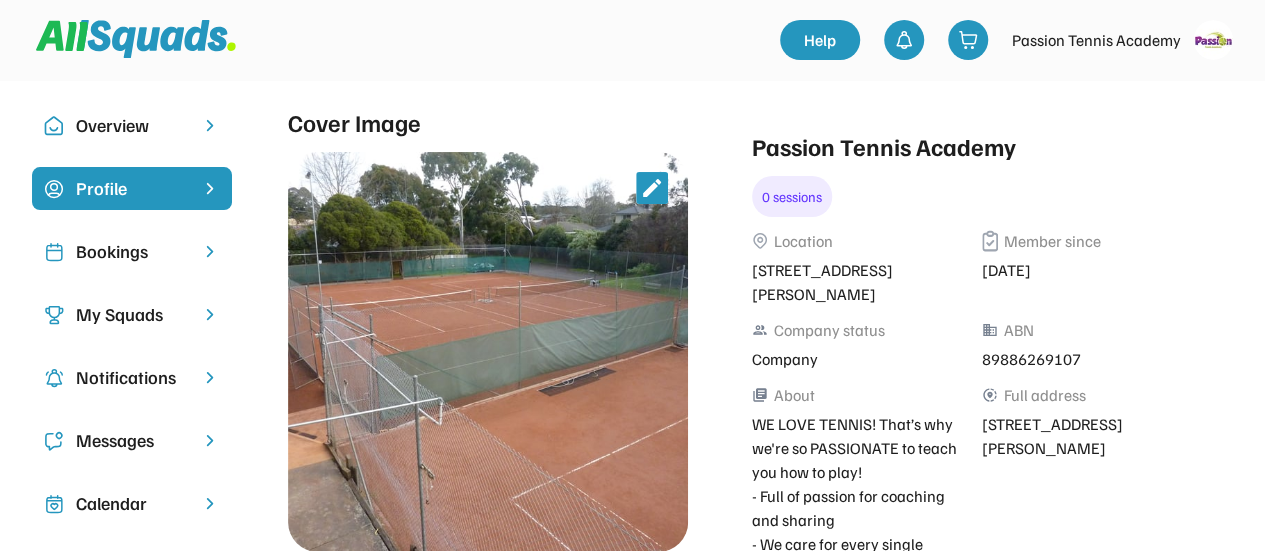 click on "Overview" at bounding box center (132, 125) 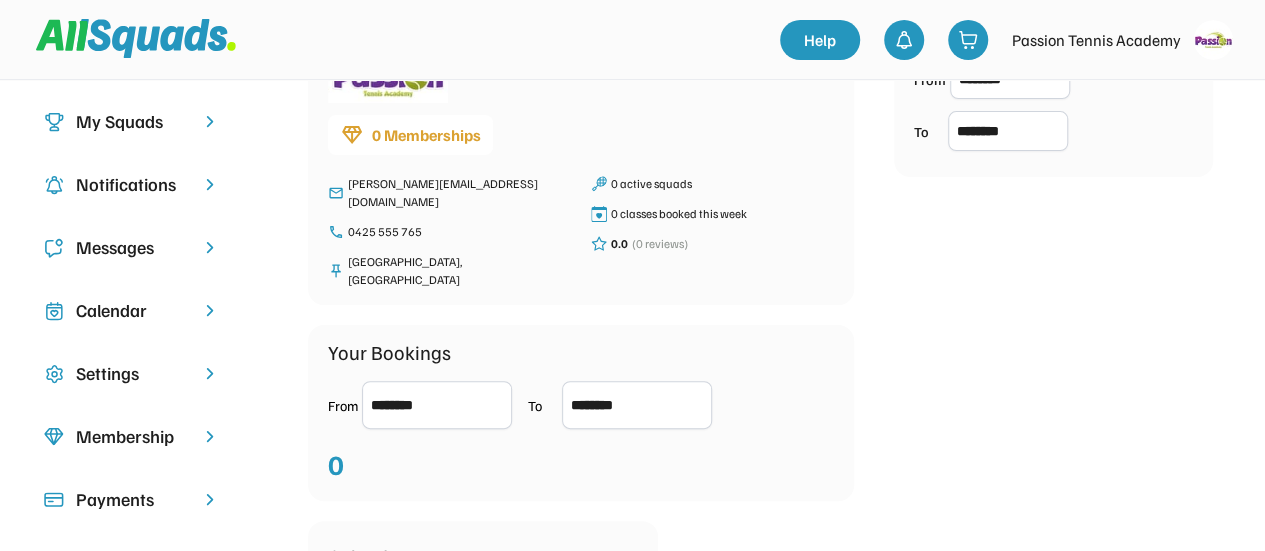scroll, scrollTop: 0, scrollLeft: 0, axis: both 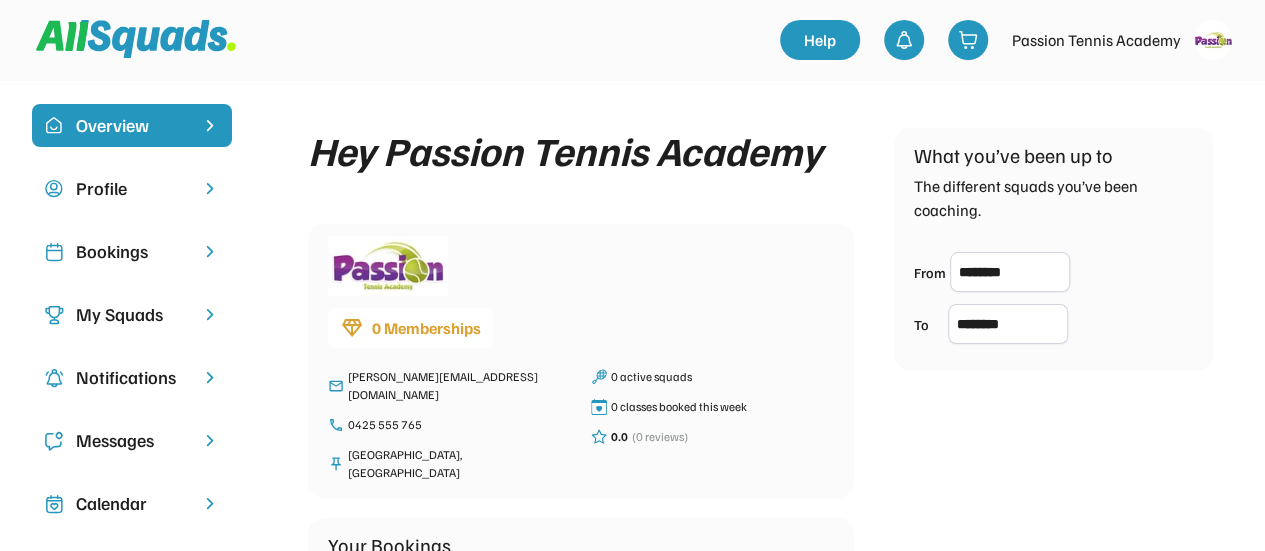 click on "Profile" at bounding box center (132, 188) 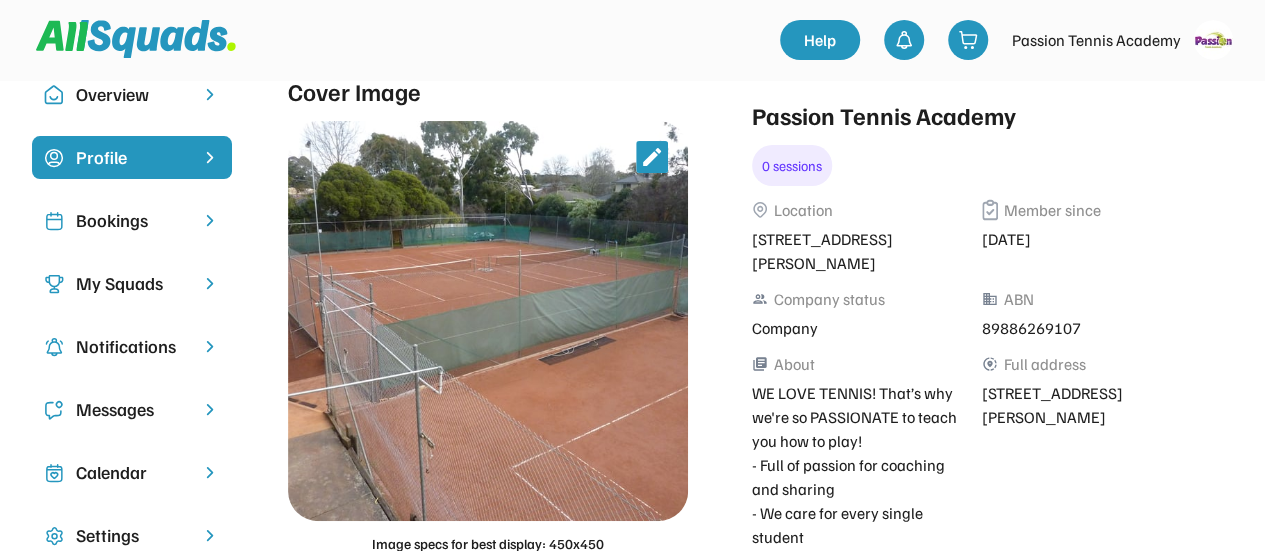 scroll, scrollTop: 0, scrollLeft: 0, axis: both 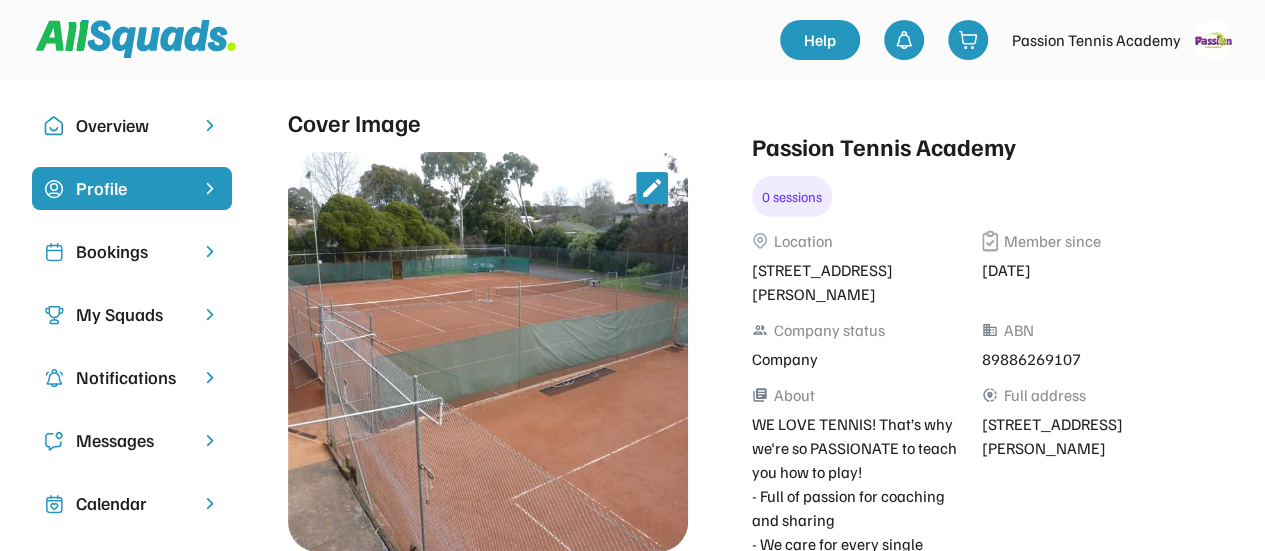 click on "Bookings" at bounding box center [132, 251] 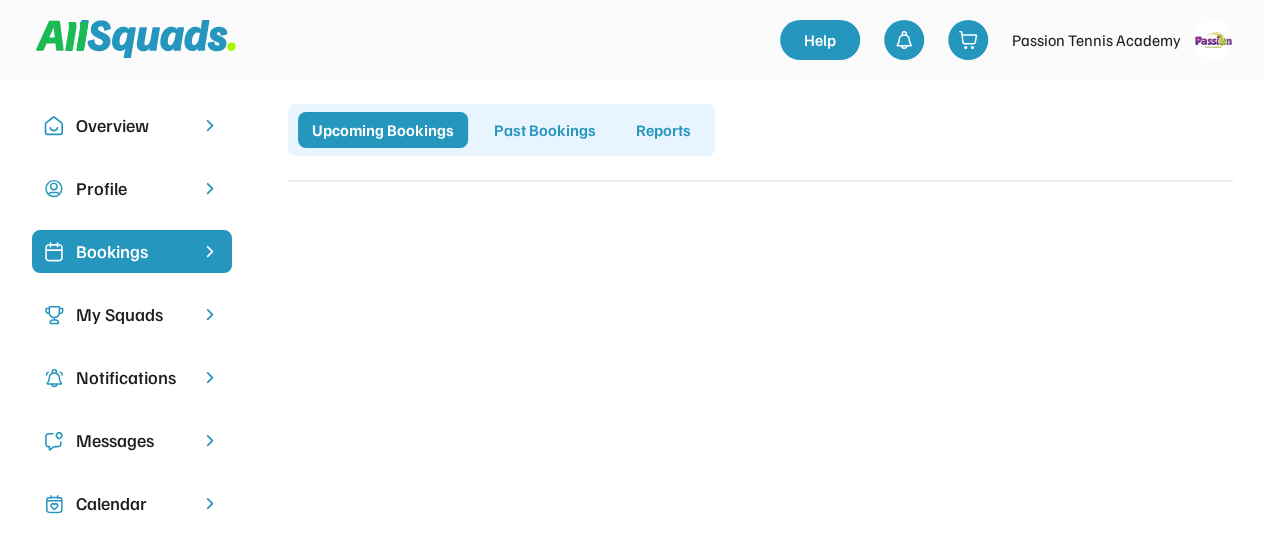 click on "My Squads" at bounding box center [132, 314] 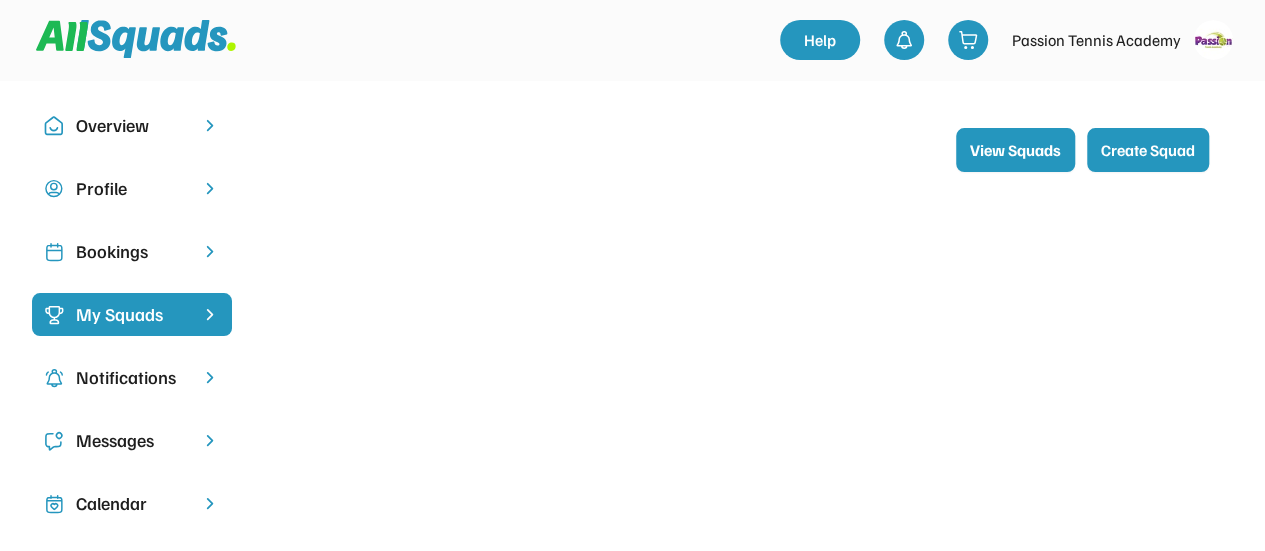 click on "Create Squad" at bounding box center (1148, 150) 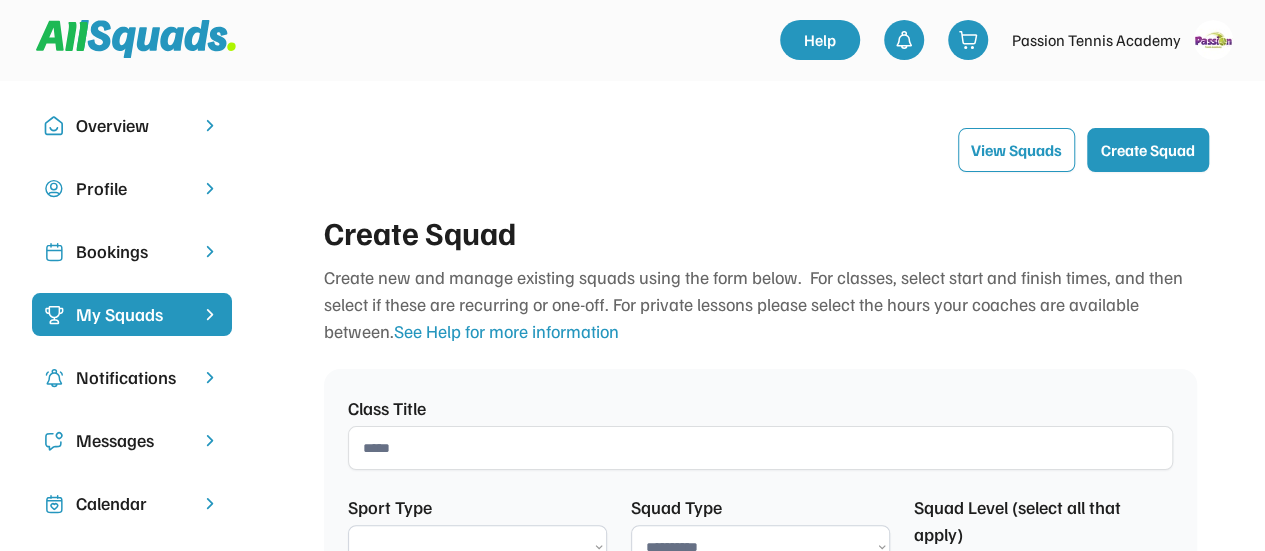 select on "**********" 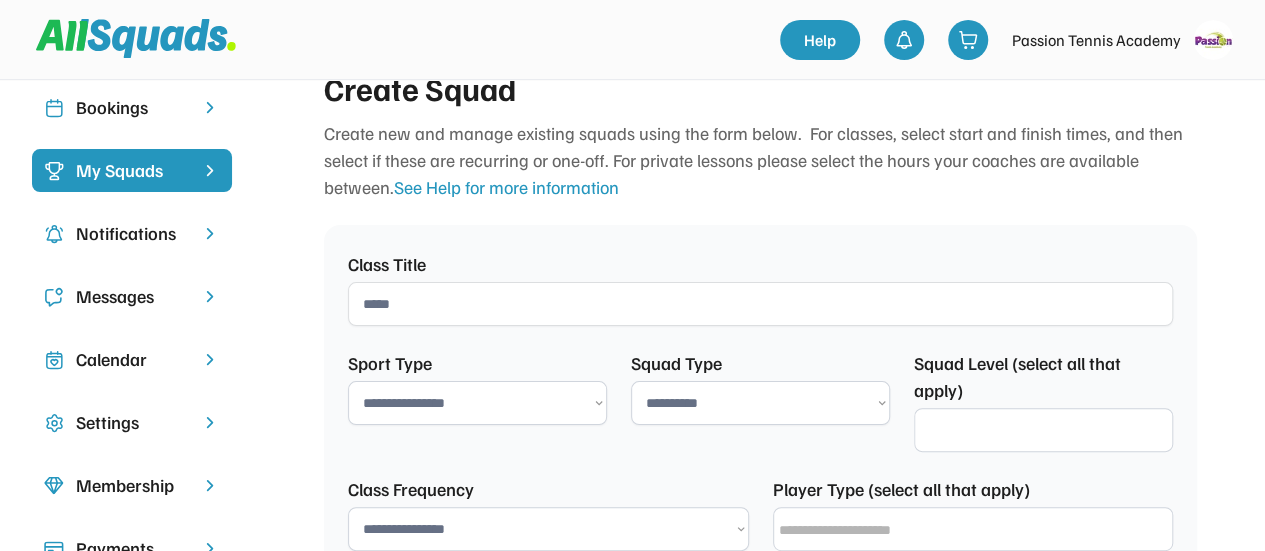 scroll, scrollTop: 200, scrollLeft: 0, axis: vertical 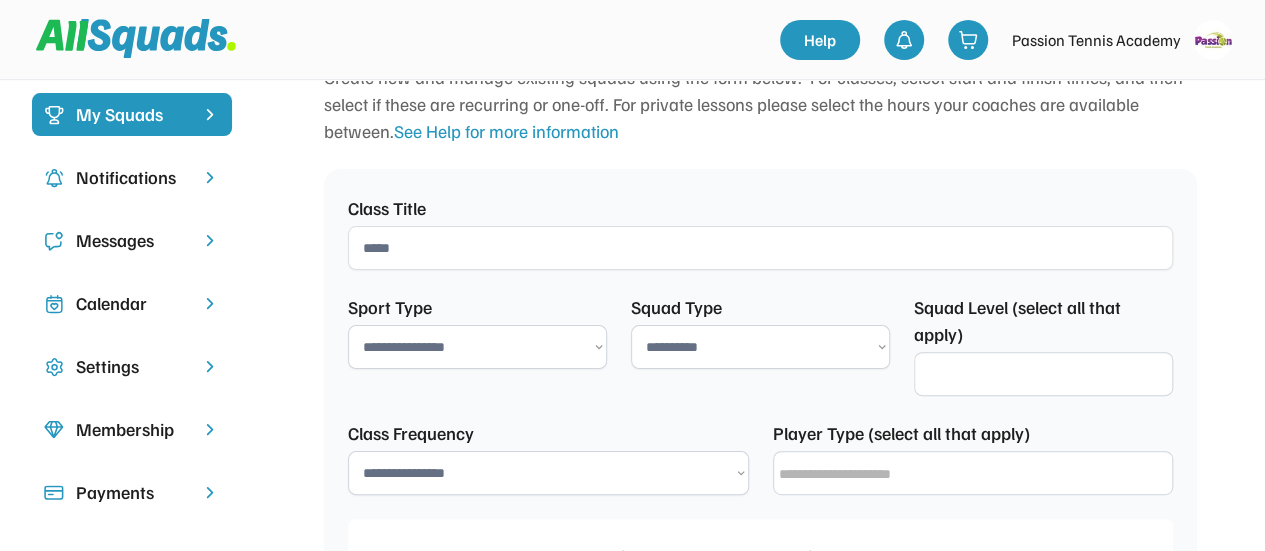 select 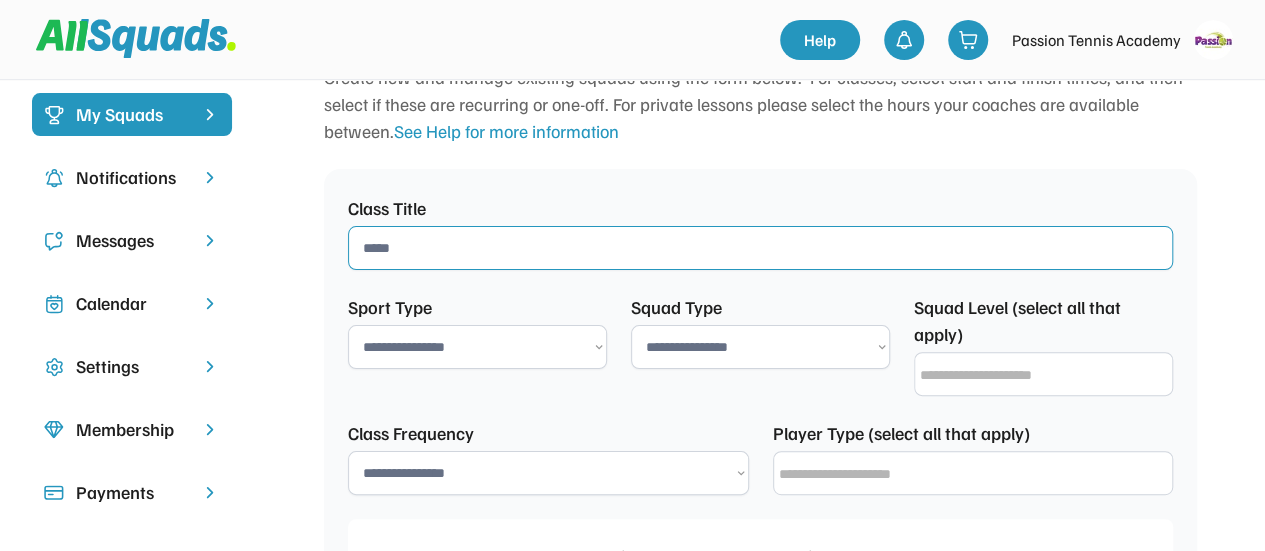 click at bounding box center [760, 248] 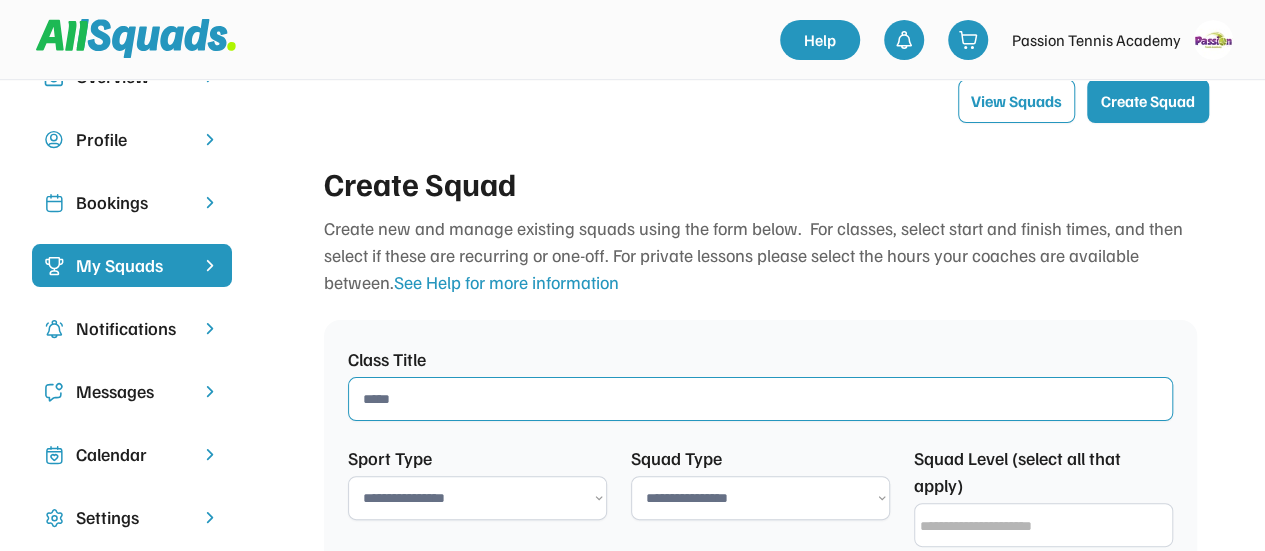 scroll, scrollTop: 0, scrollLeft: 0, axis: both 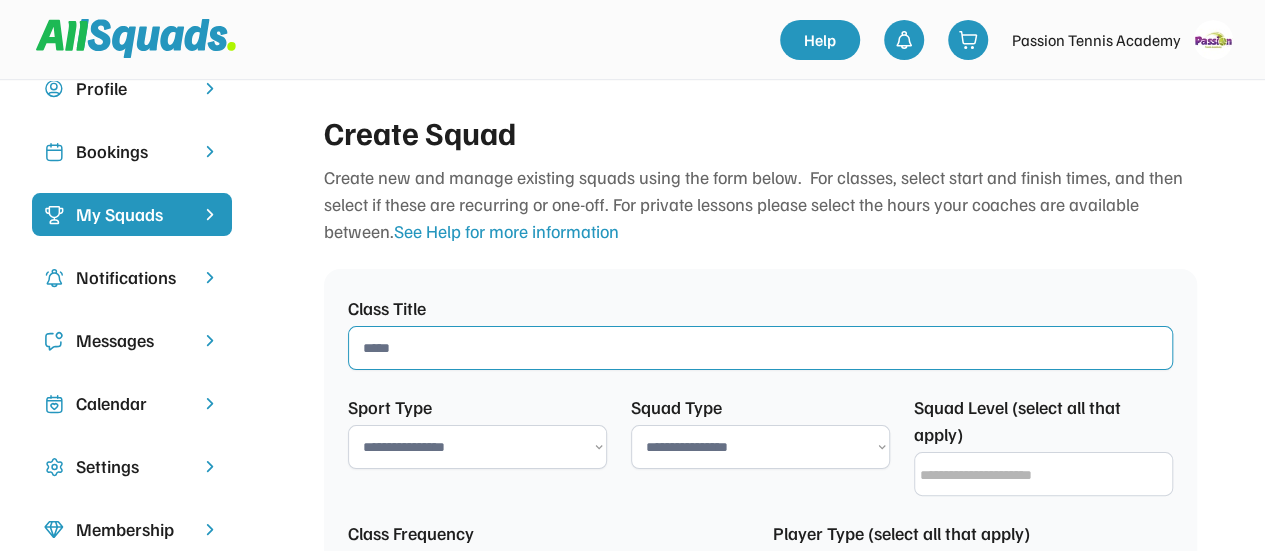 type on "*" 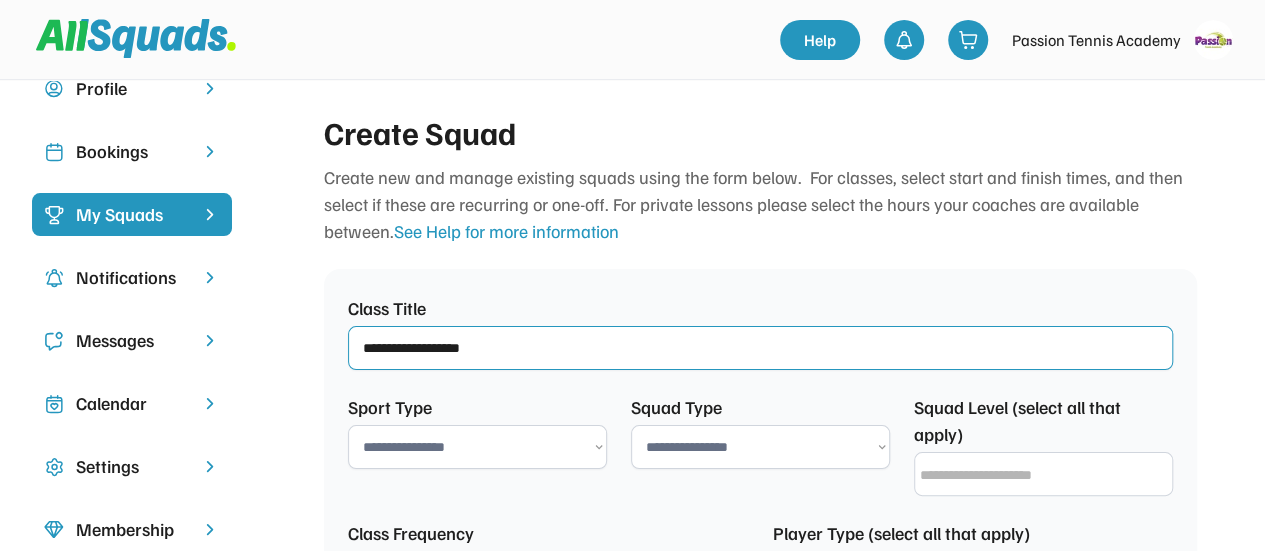 scroll, scrollTop: 200, scrollLeft: 0, axis: vertical 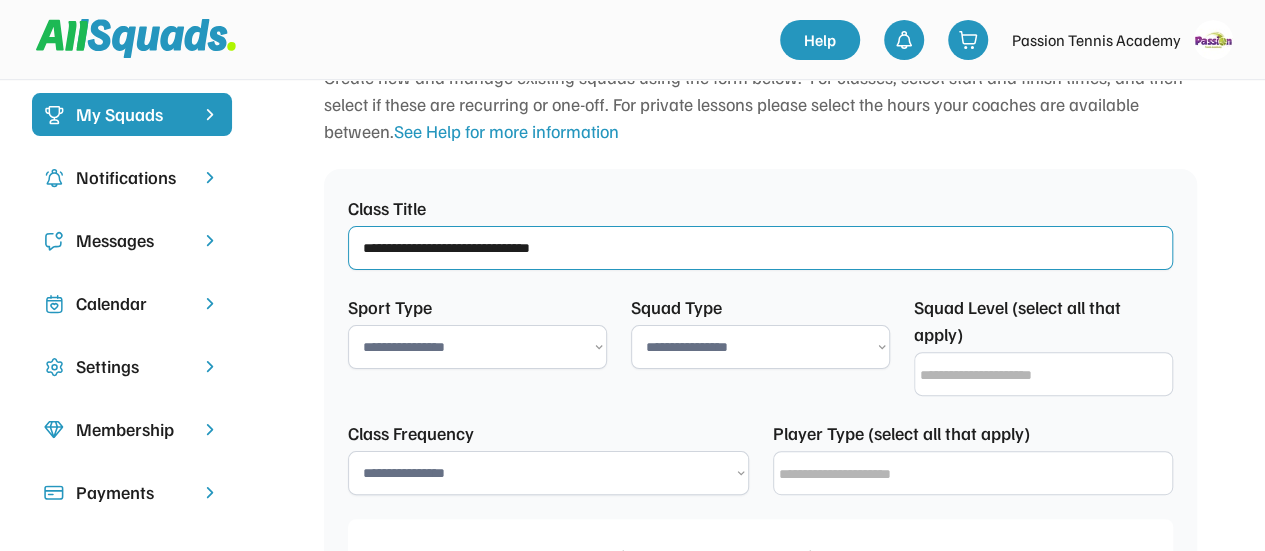 type on "**********" 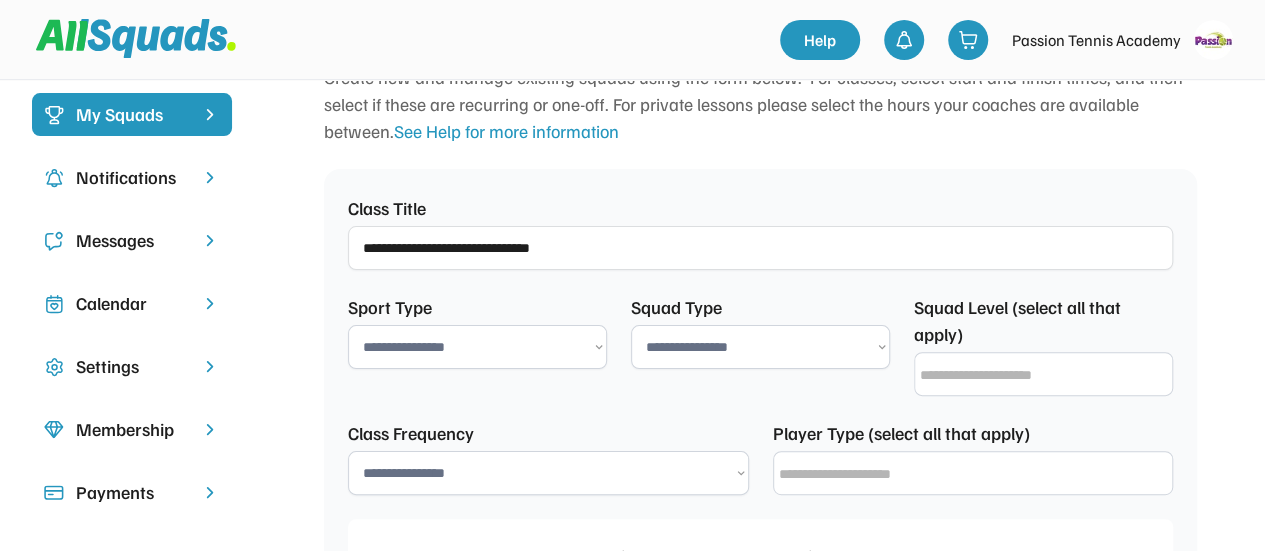 select on "**********" 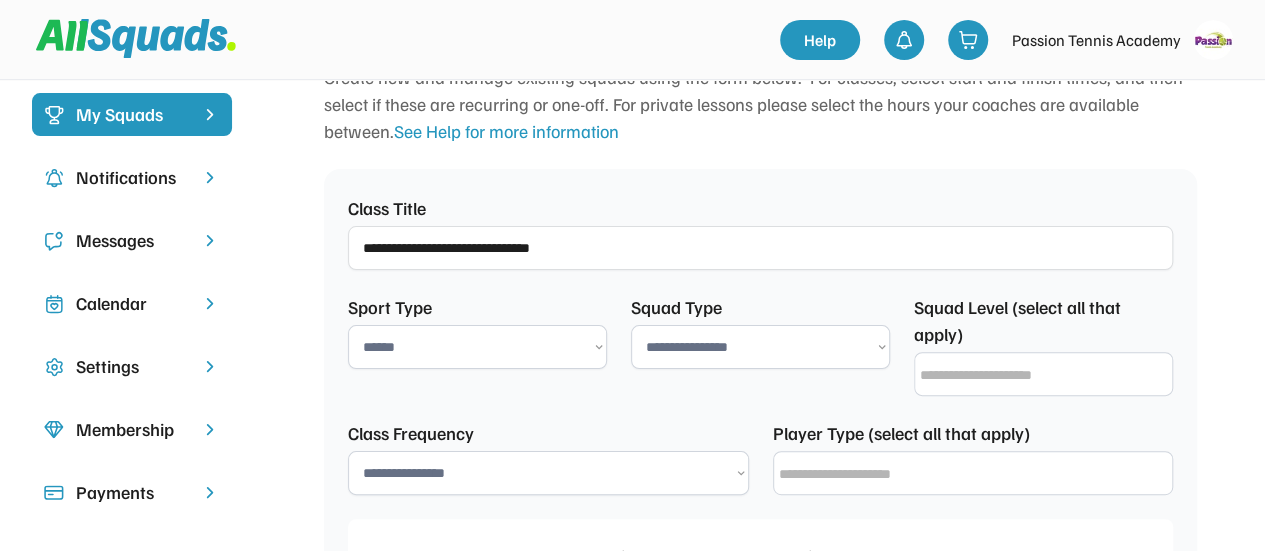click on "**********" at bounding box center [477, 347] 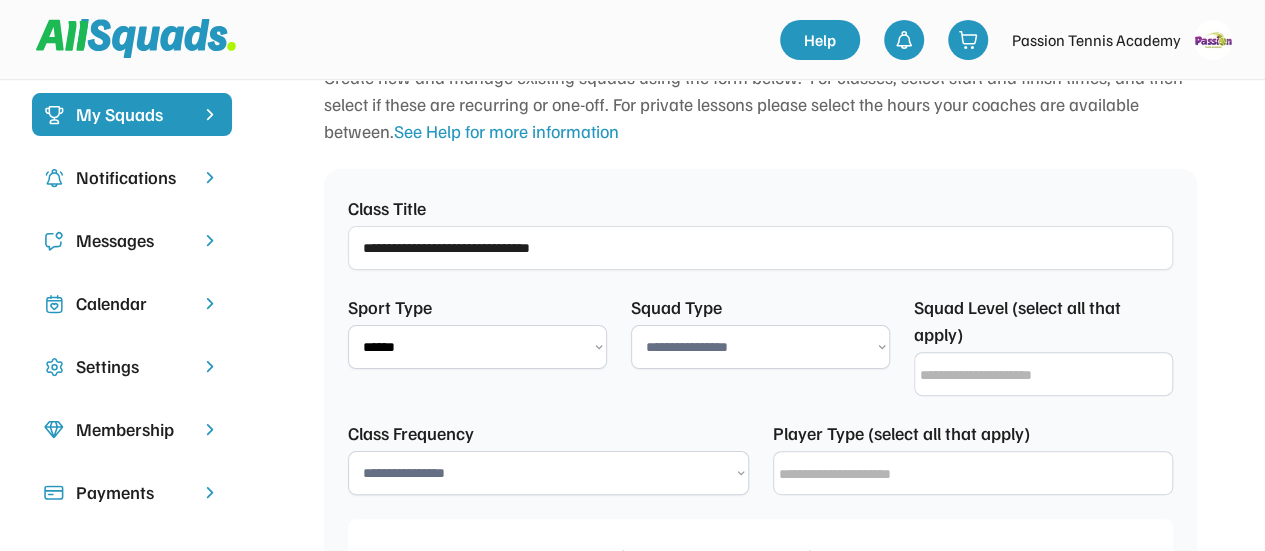 click on "**********" at bounding box center [760, 347] 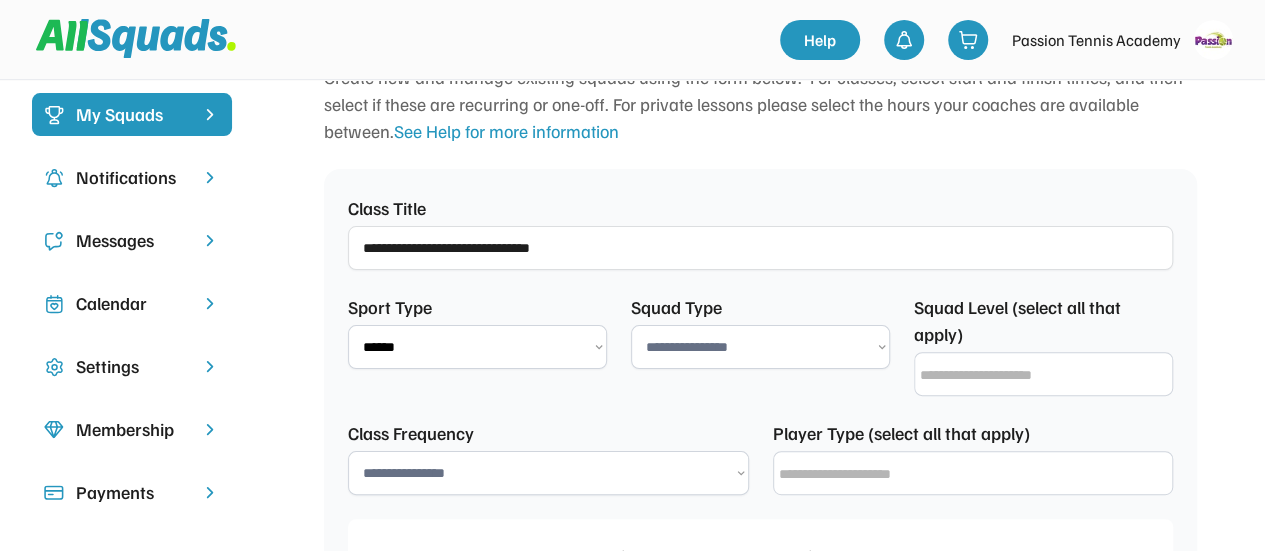 select on "**********" 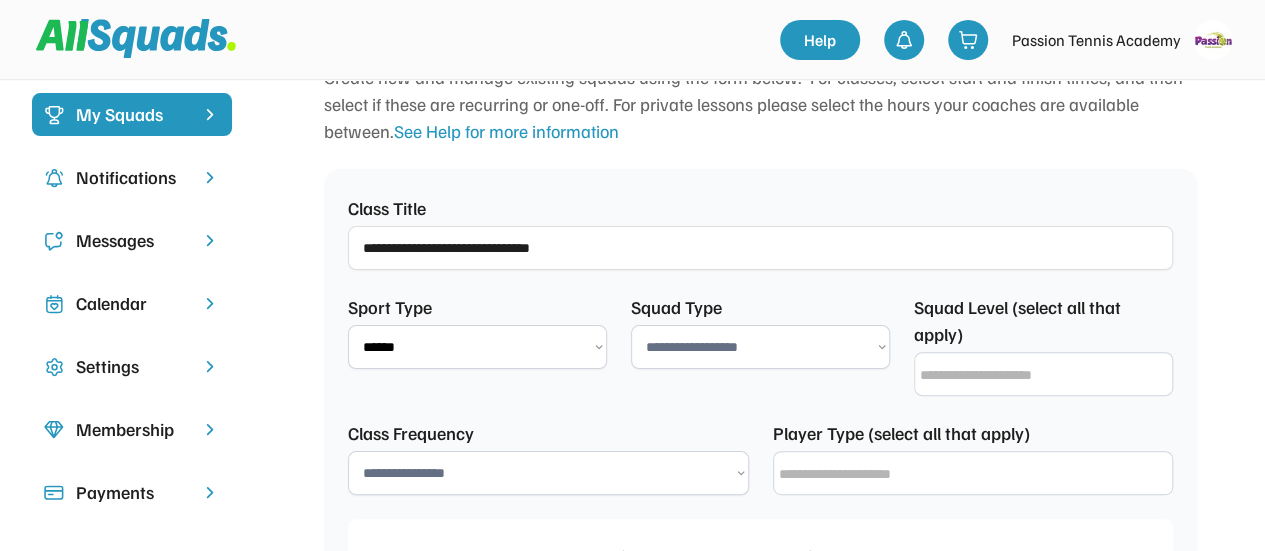 click on "**********" at bounding box center [760, 347] 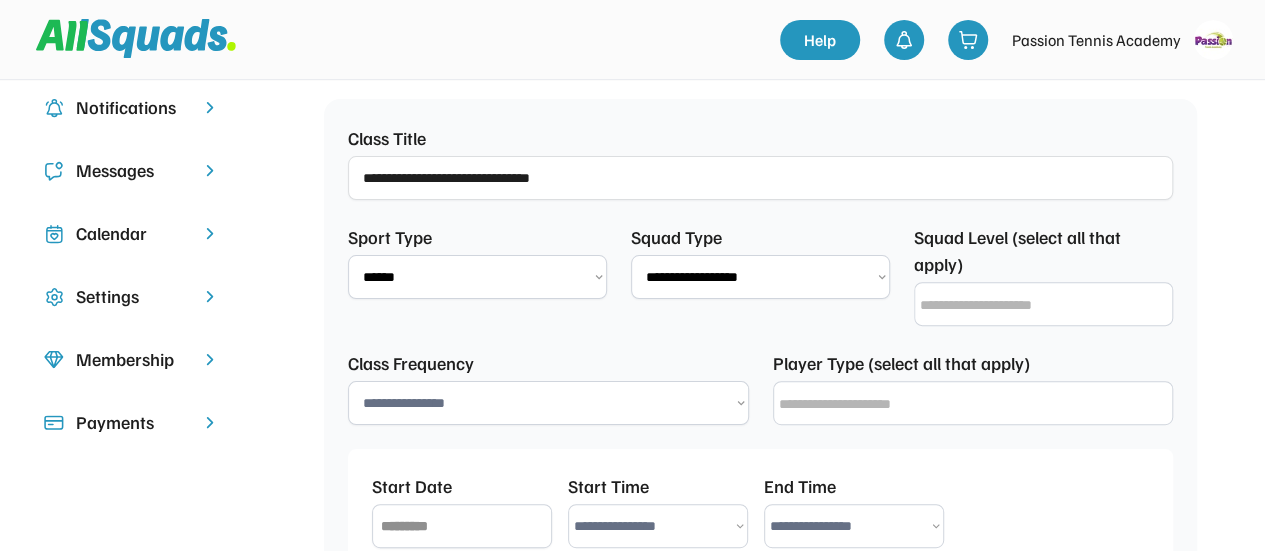 scroll, scrollTop: 300, scrollLeft: 0, axis: vertical 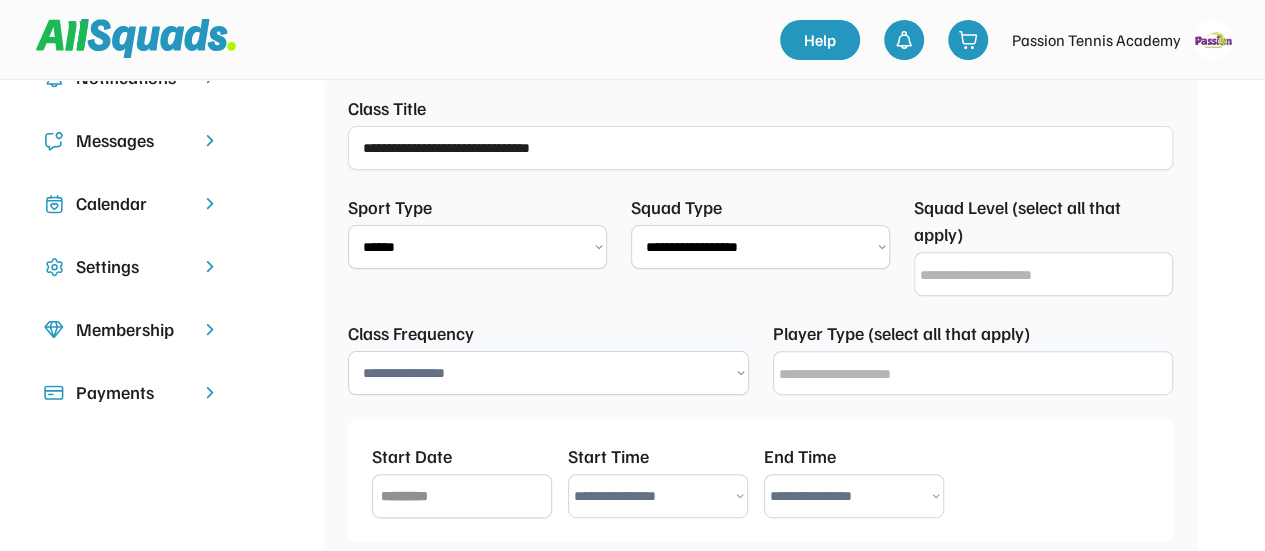 click at bounding box center [1049, 275] 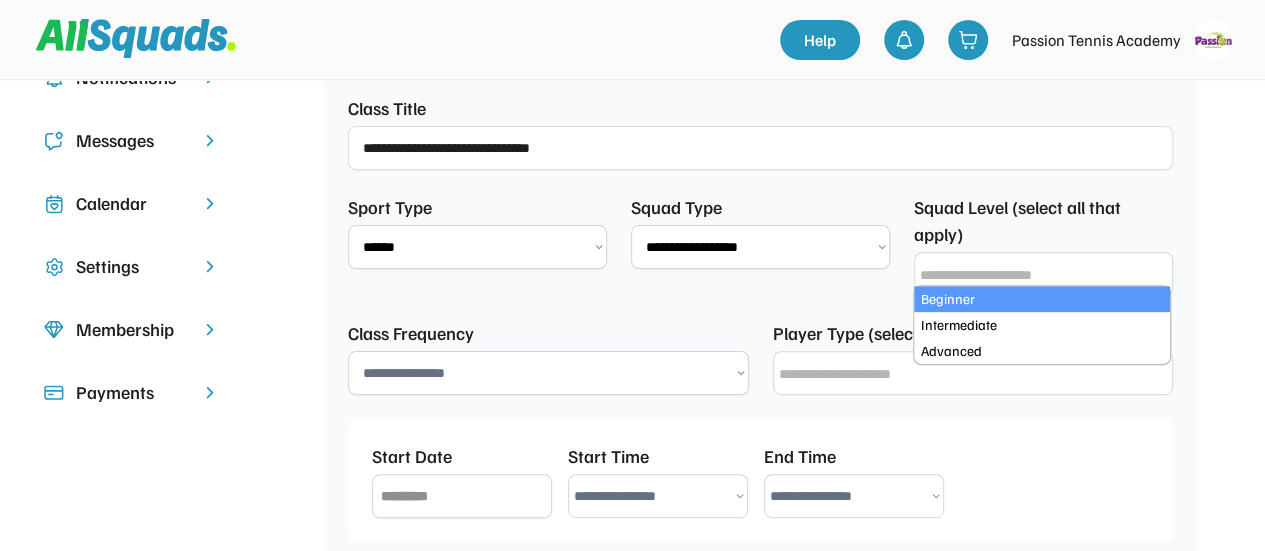select on "**********" 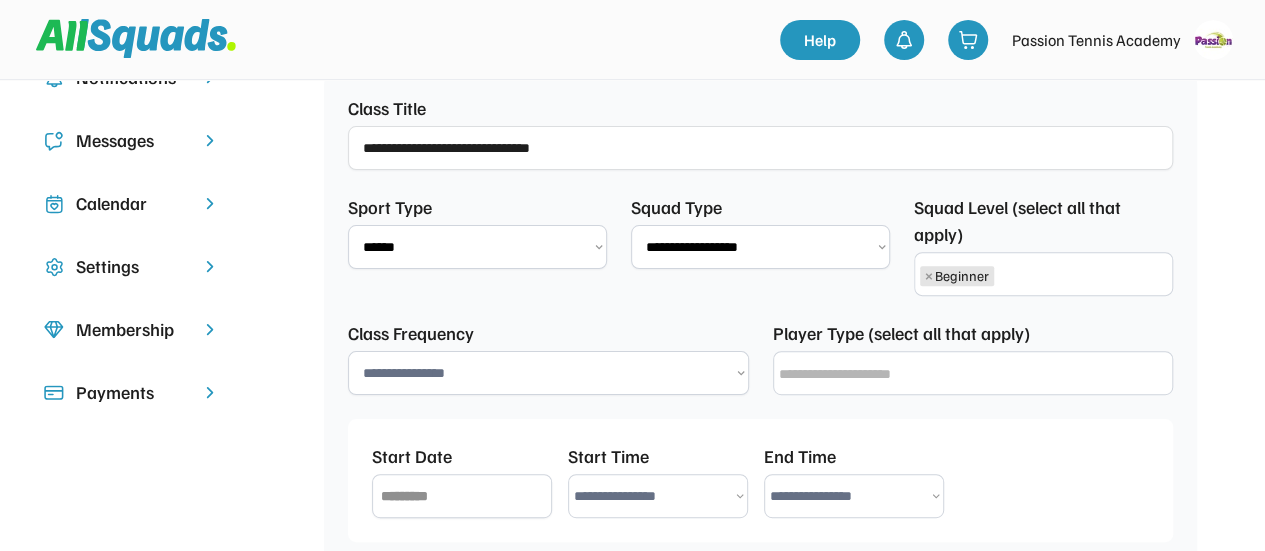 click on "**********" at bounding box center [548, 373] 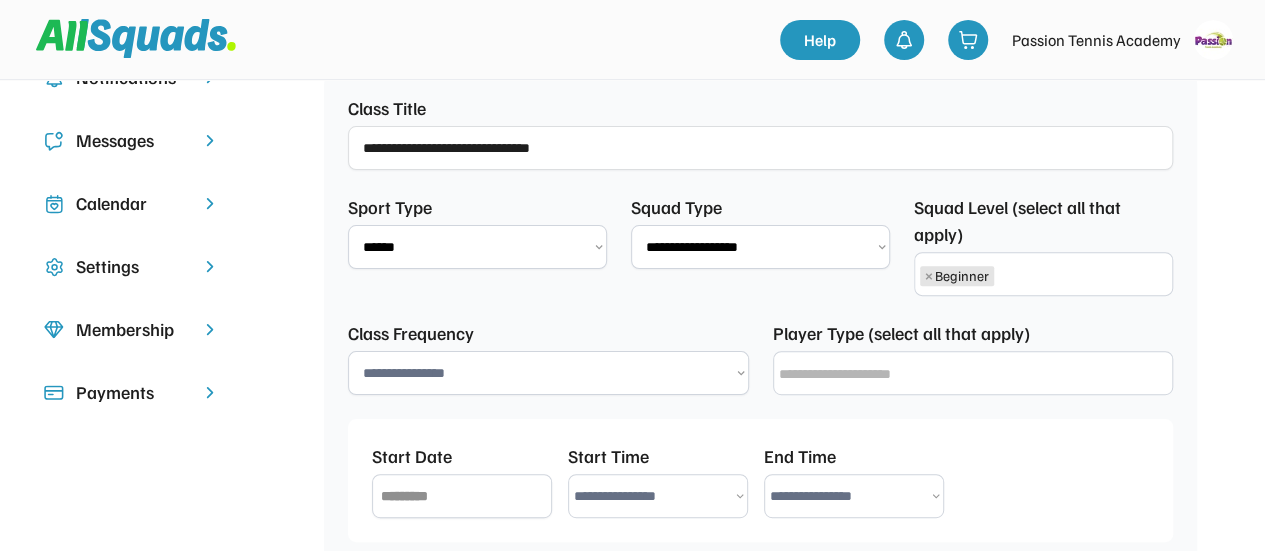 select on "**********" 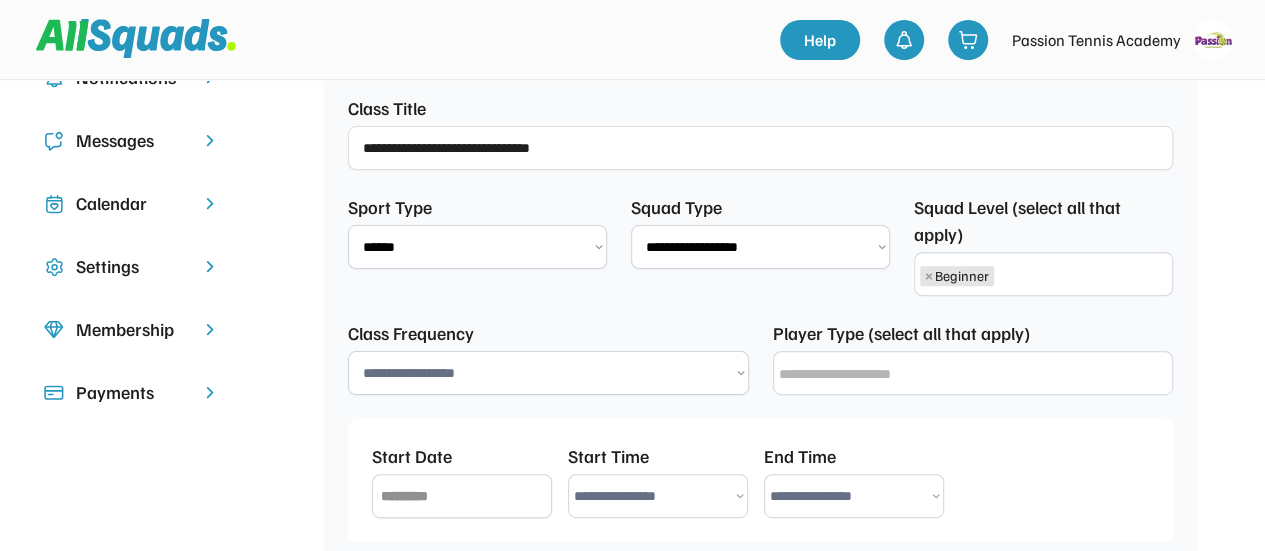 click on "**********" at bounding box center (548, 373) 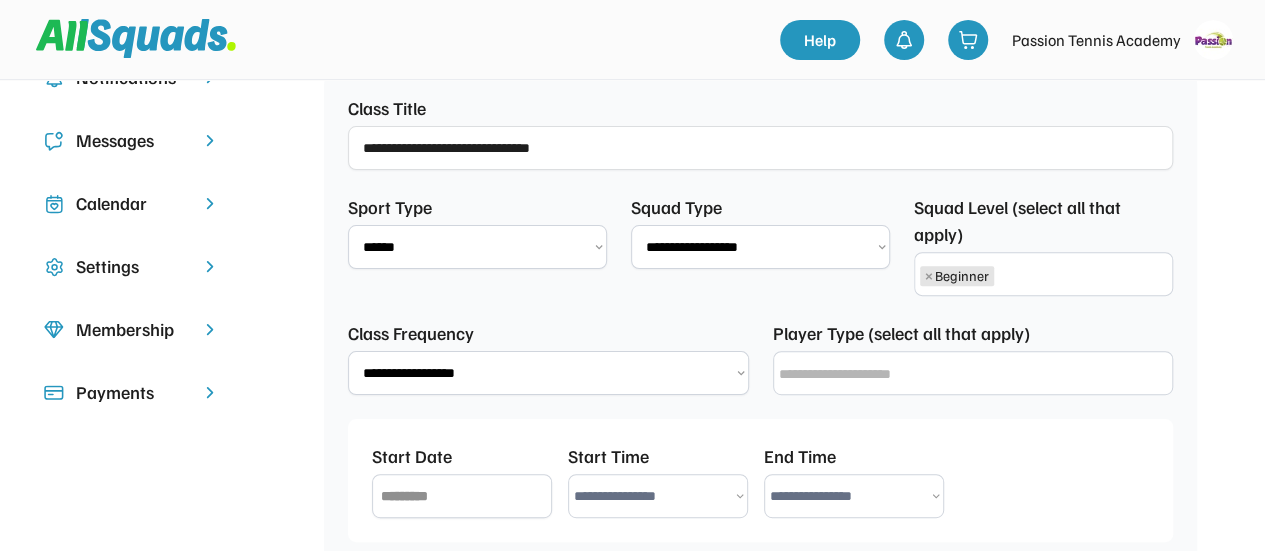 click at bounding box center (978, 374) 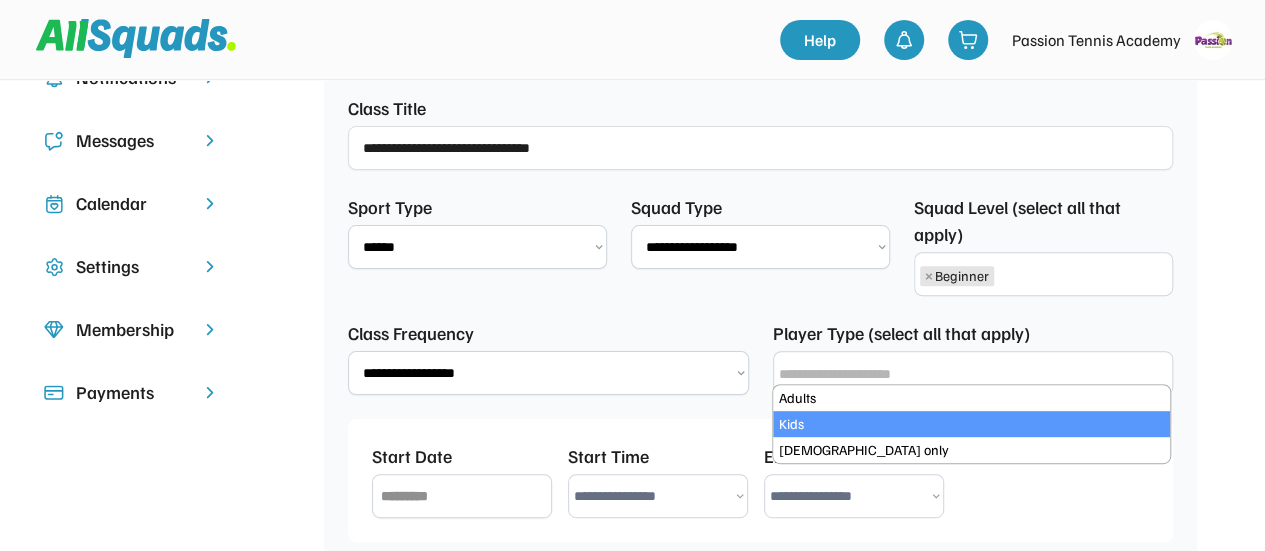 select on "****" 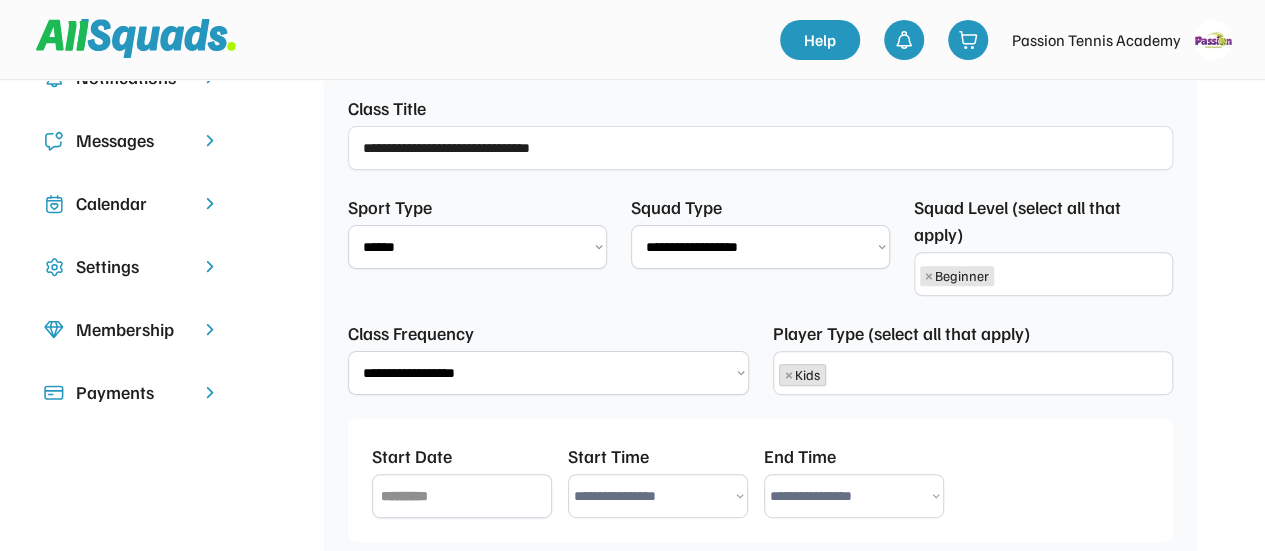 scroll, scrollTop: 17, scrollLeft: 0, axis: vertical 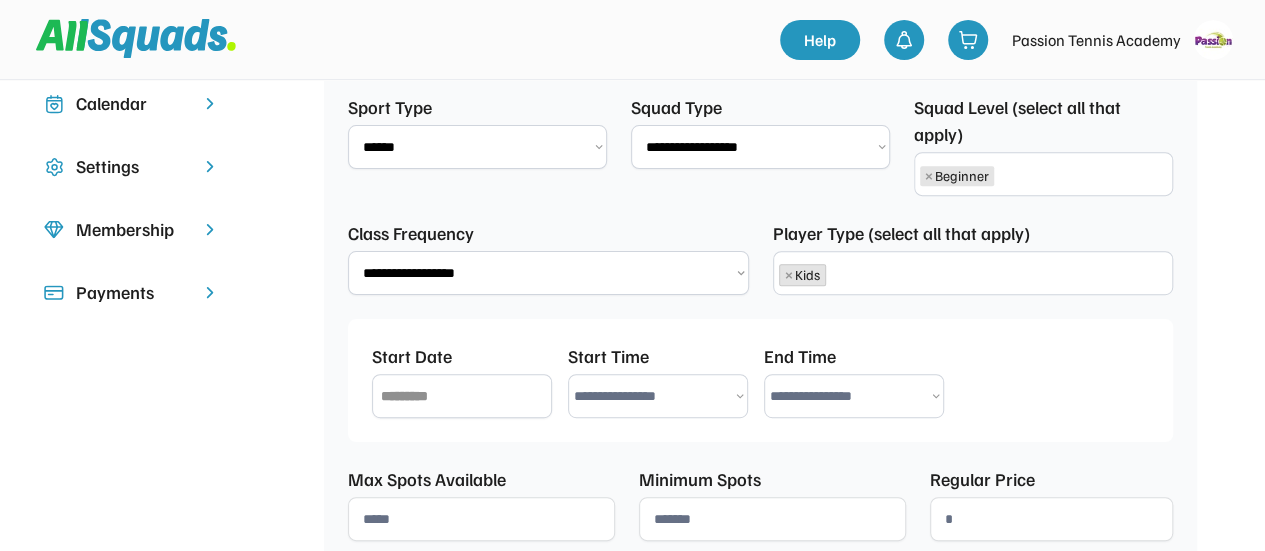 click at bounding box center (462, 396) 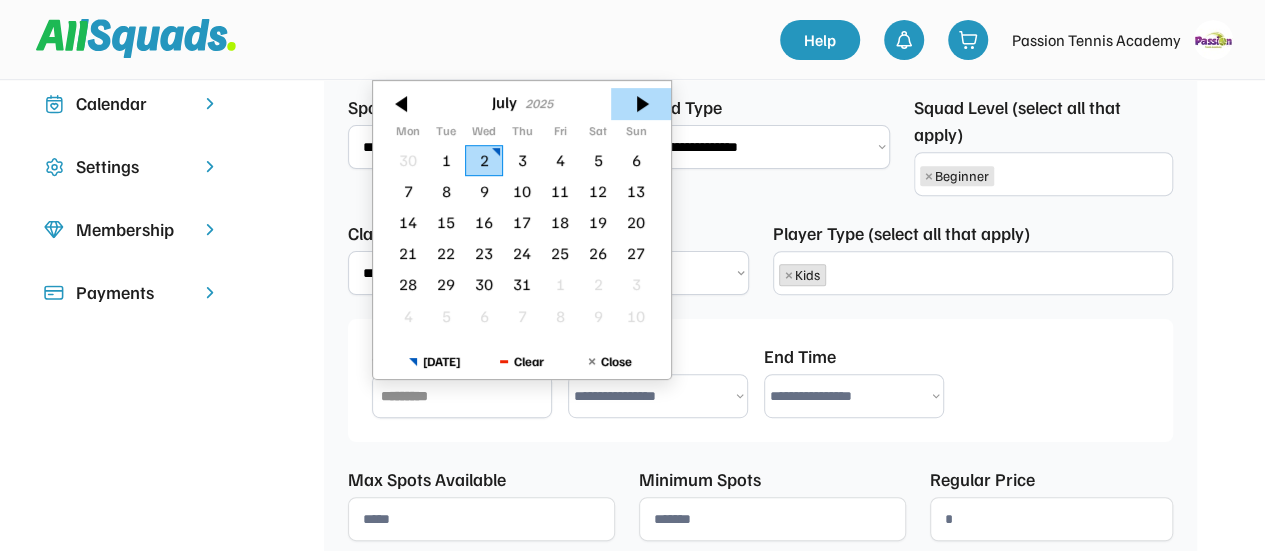 click at bounding box center (641, 103) 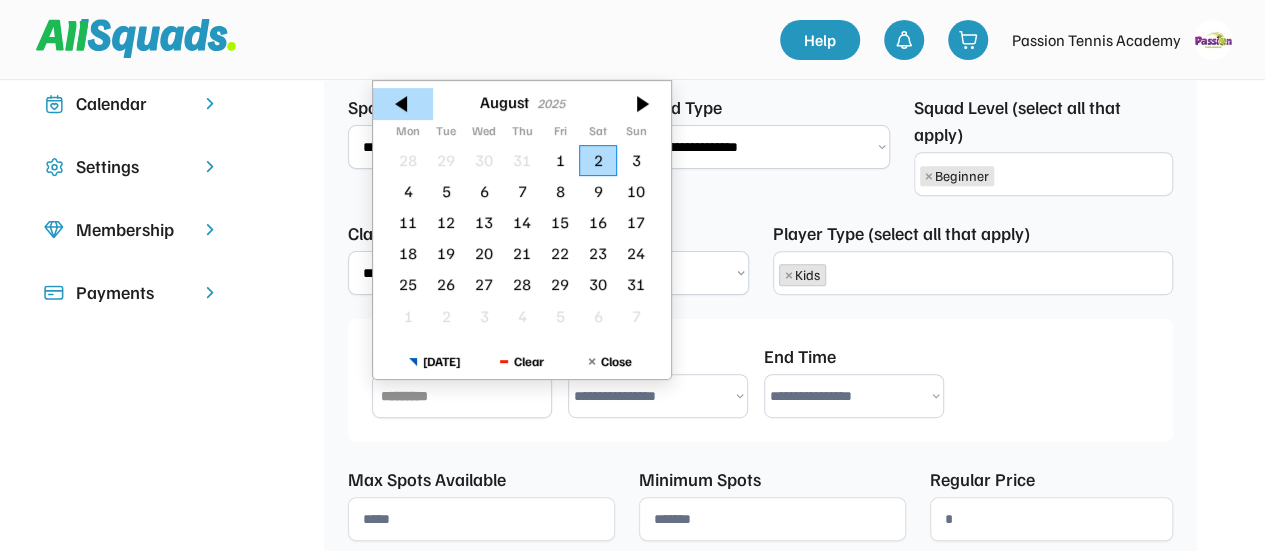 click at bounding box center (403, 103) 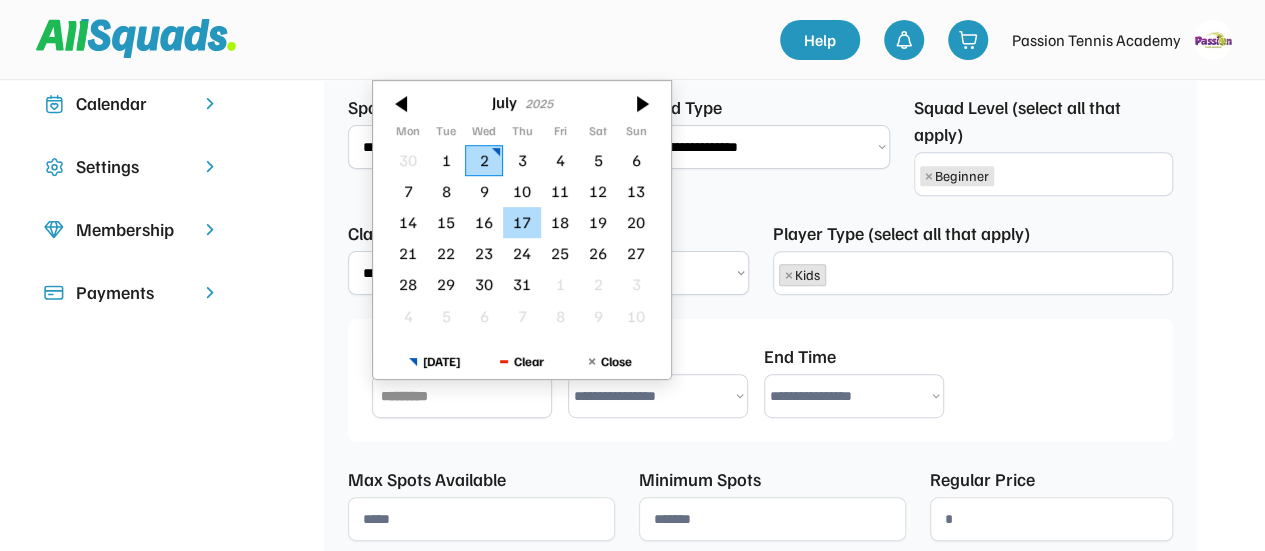 click on "17" at bounding box center (522, 222) 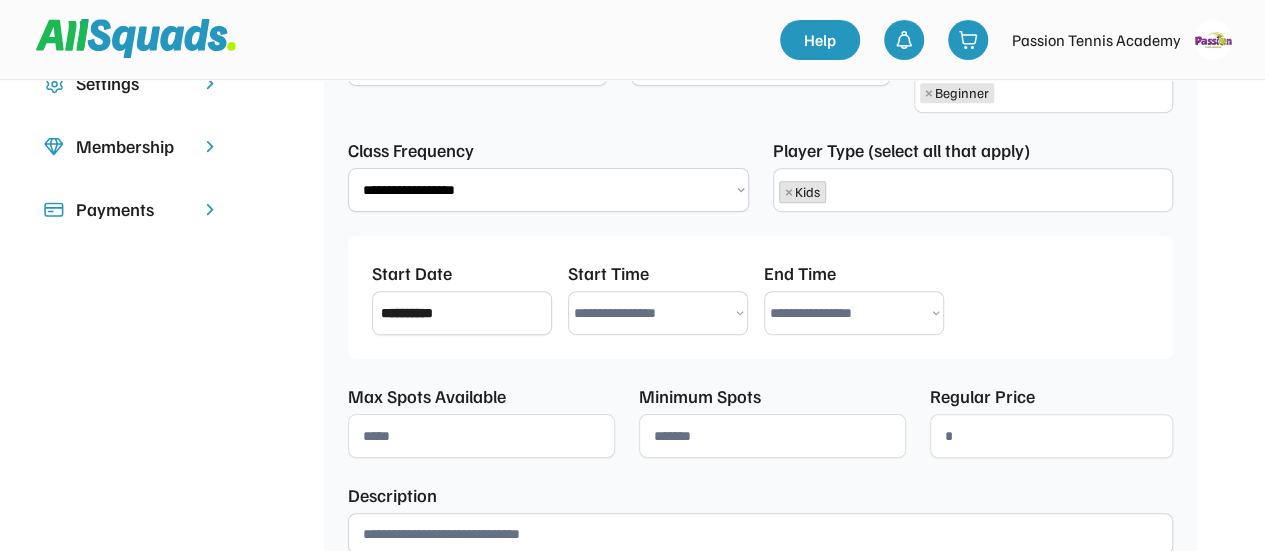 scroll, scrollTop: 600, scrollLeft: 0, axis: vertical 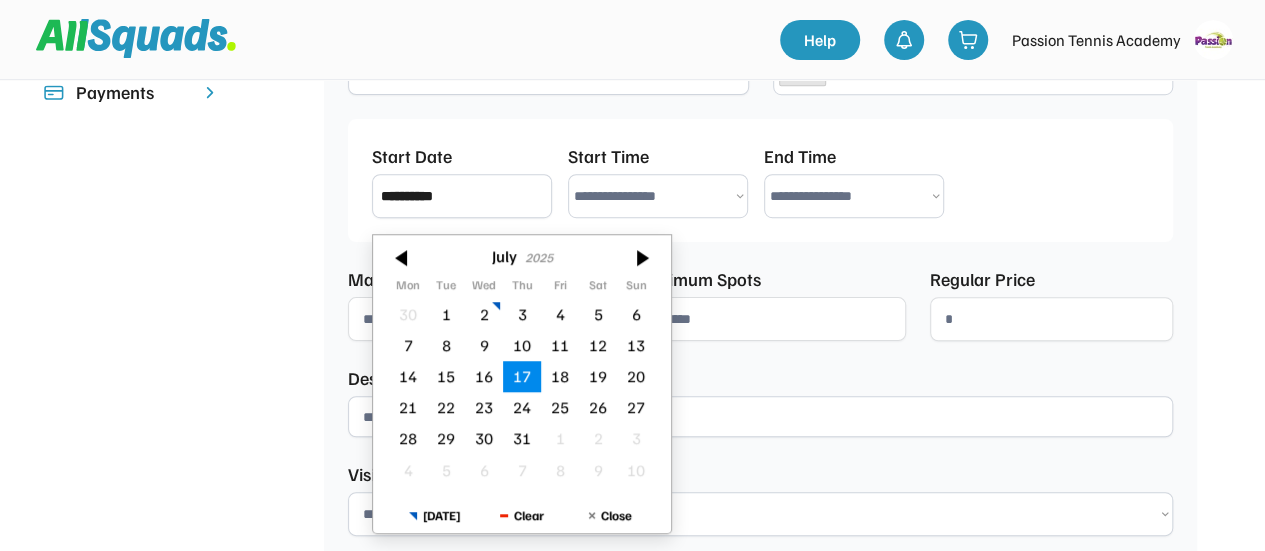 click on "**********" at bounding box center (462, 196) 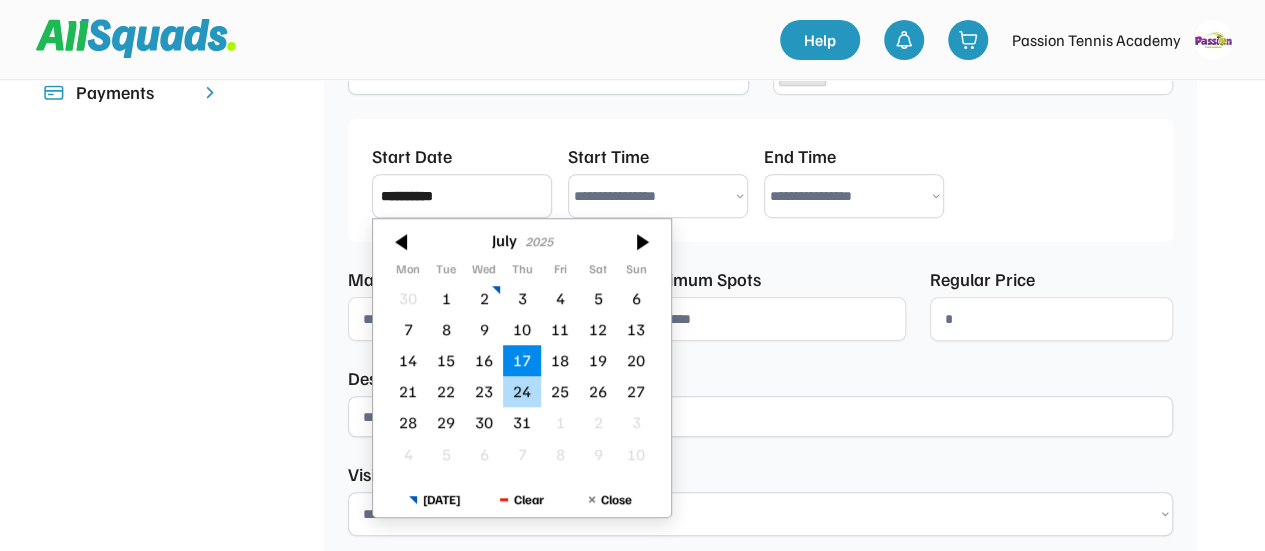 click on "24" at bounding box center (522, 391) 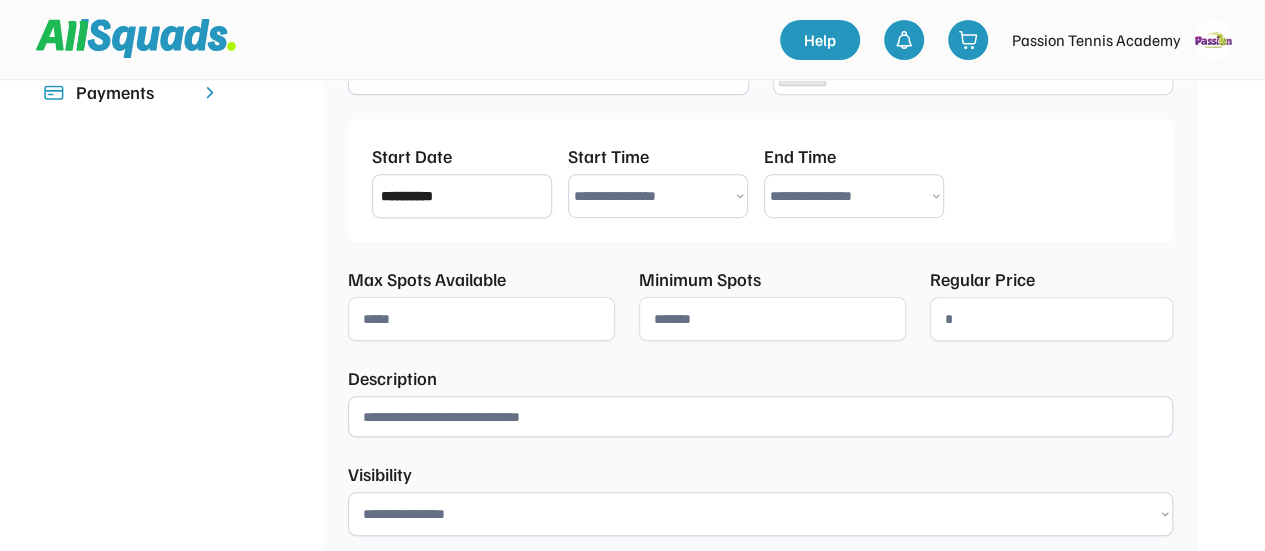 click on "**********" at bounding box center (658, 196) 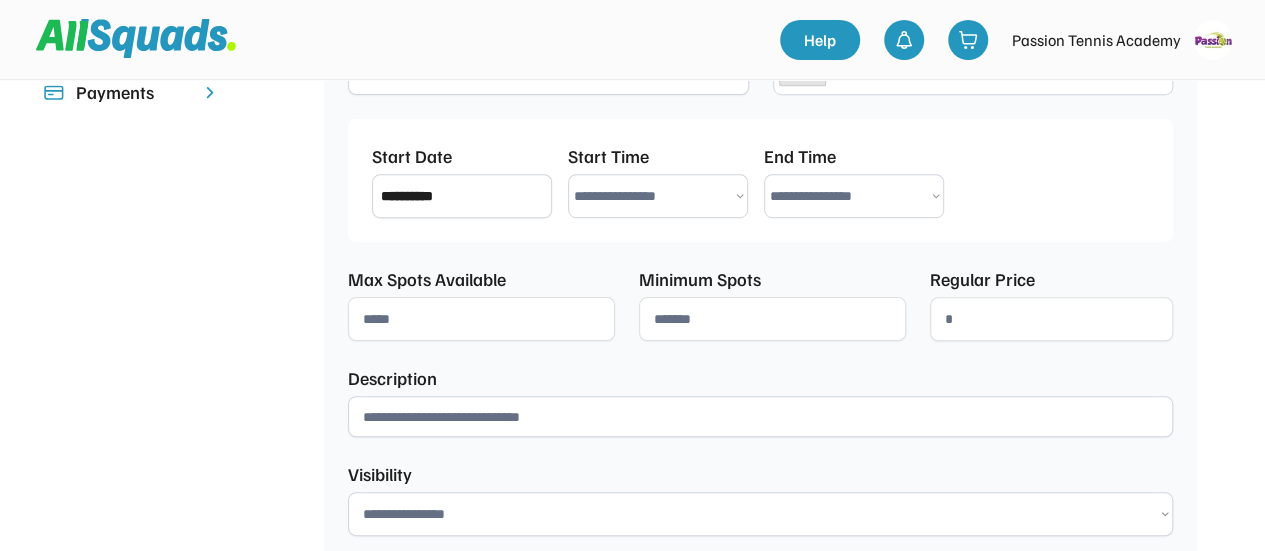 click on "**********" at bounding box center [658, 196] 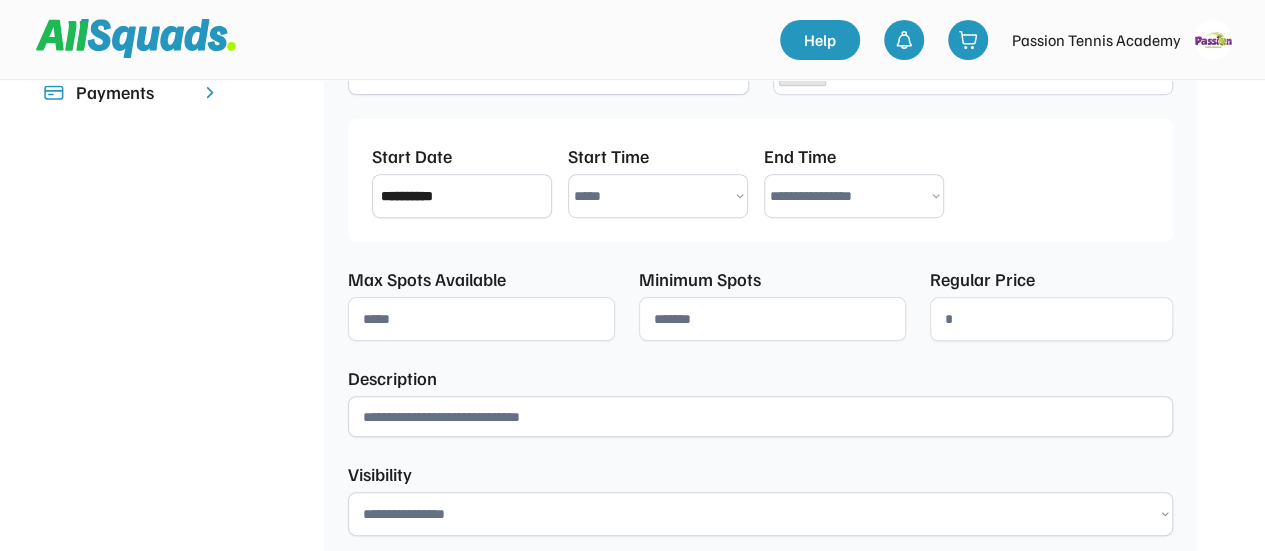click on "**********" at bounding box center (658, 196) 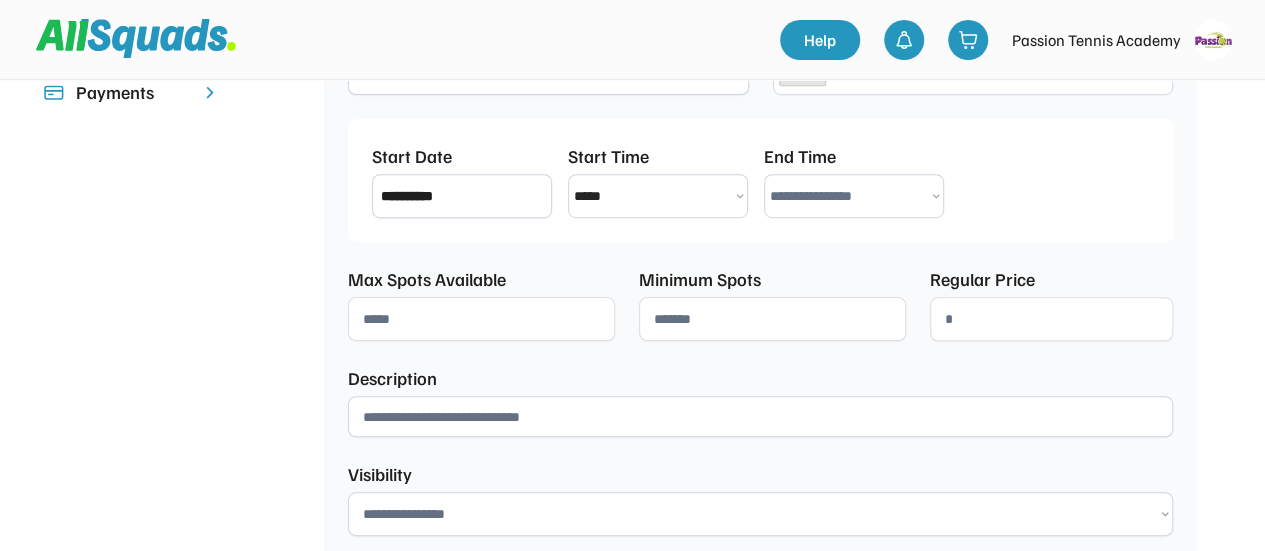 click on "**********" at bounding box center [854, 196] 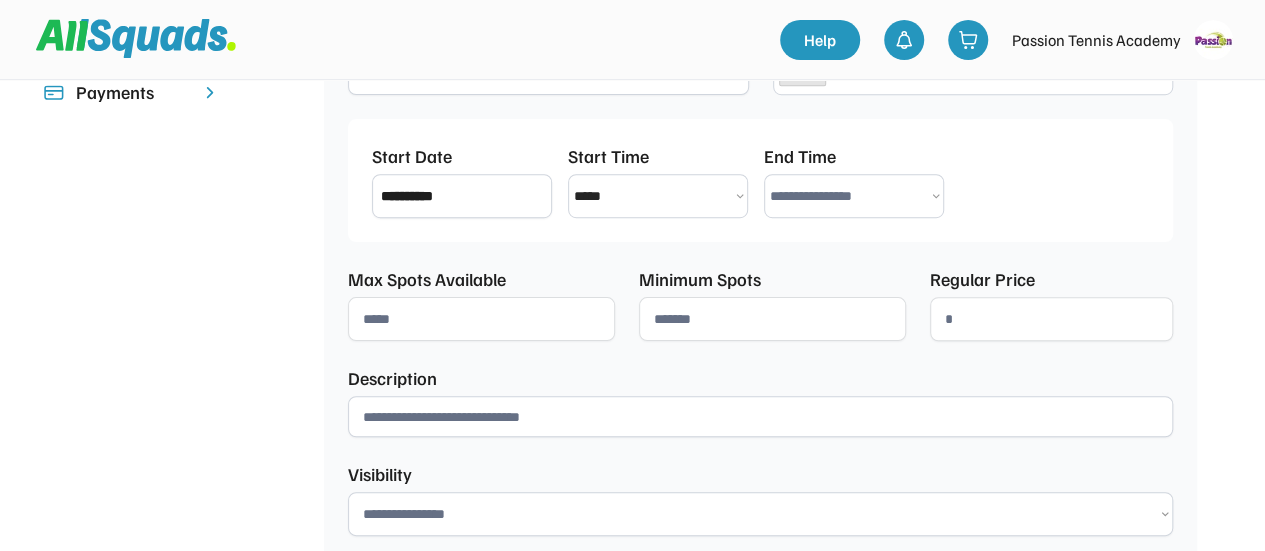 select on "*******" 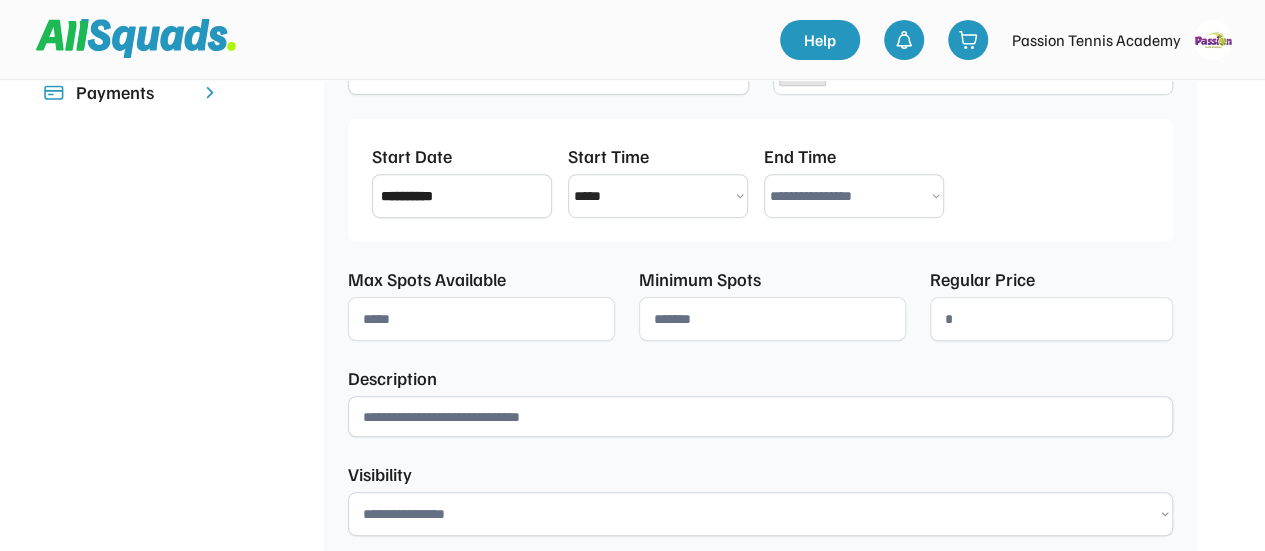 click on "**********" at bounding box center (658, 196) 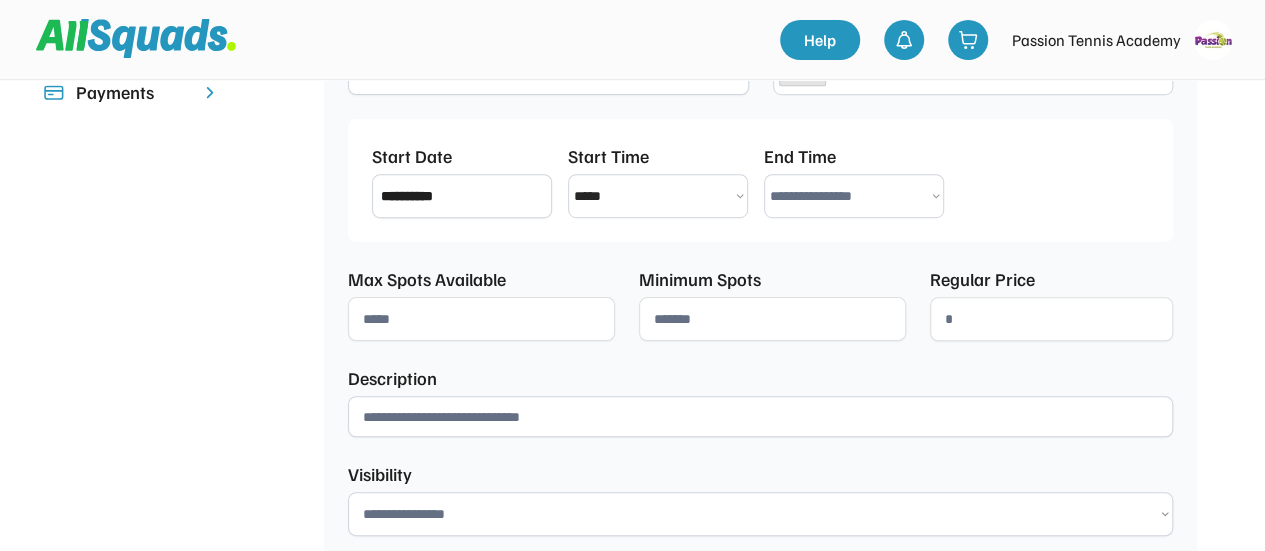 select on "*******" 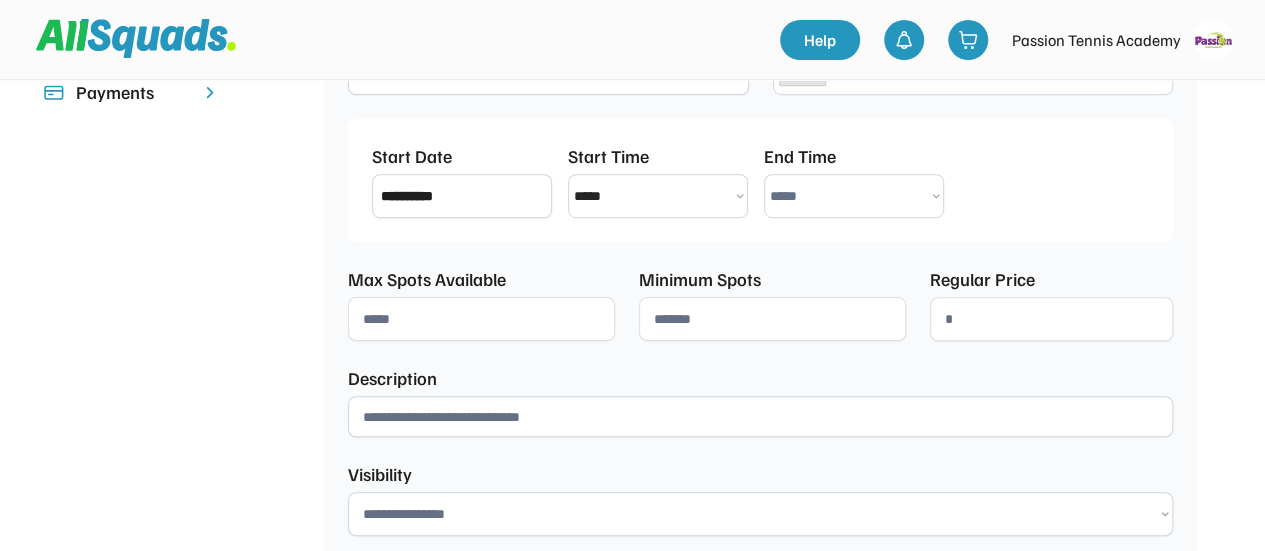 click on "**********" at bounding box center [854, 196] 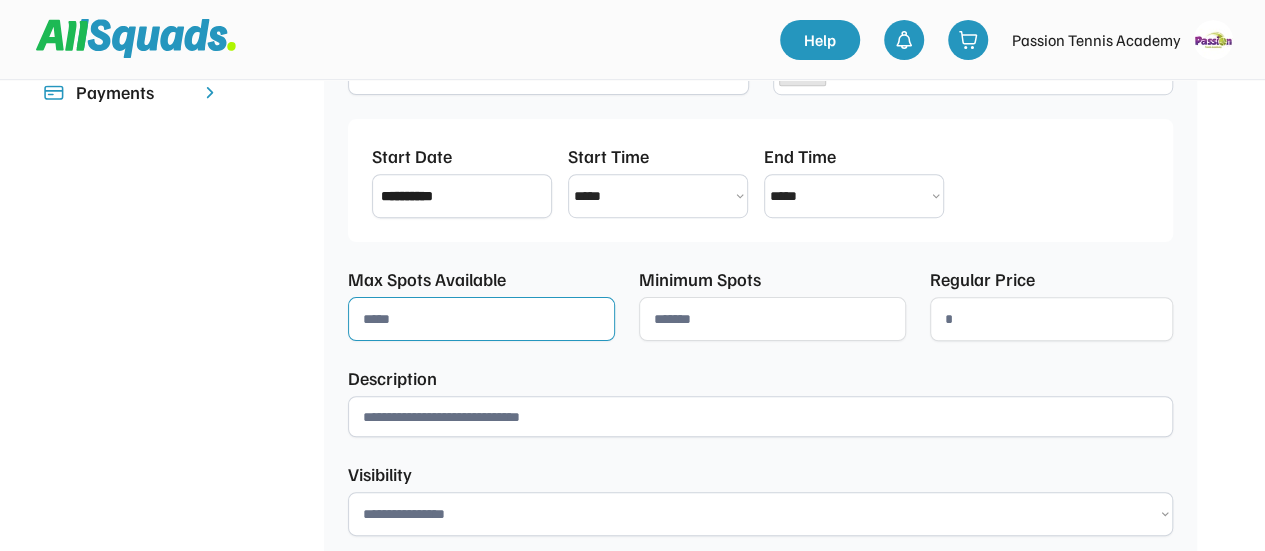 click at bounding box center [481, 319] 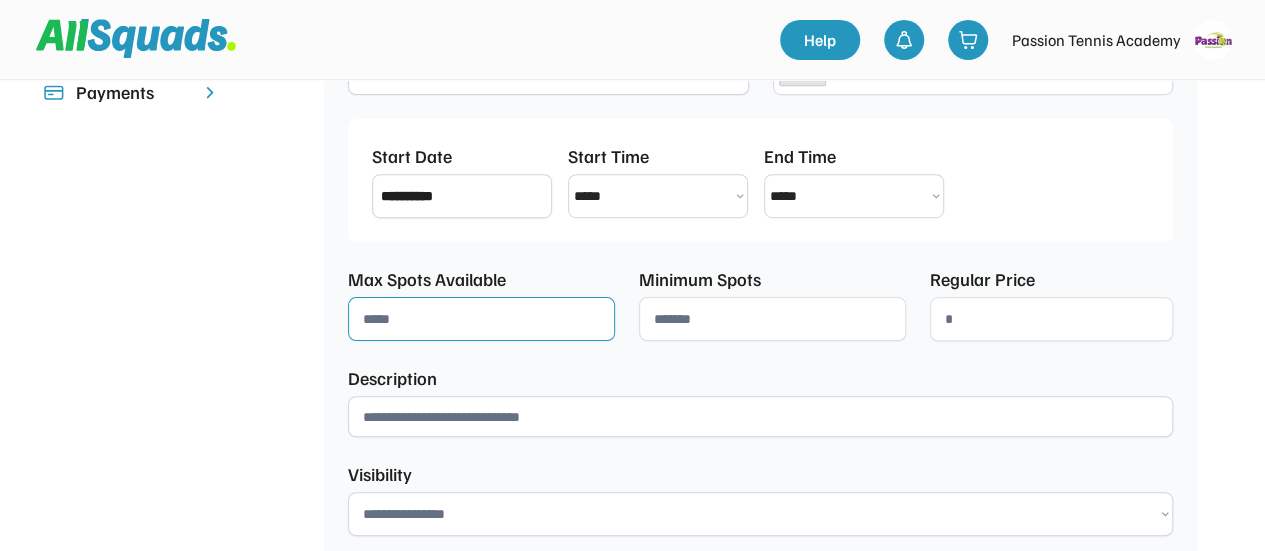 click at bounding box center [481, 319] 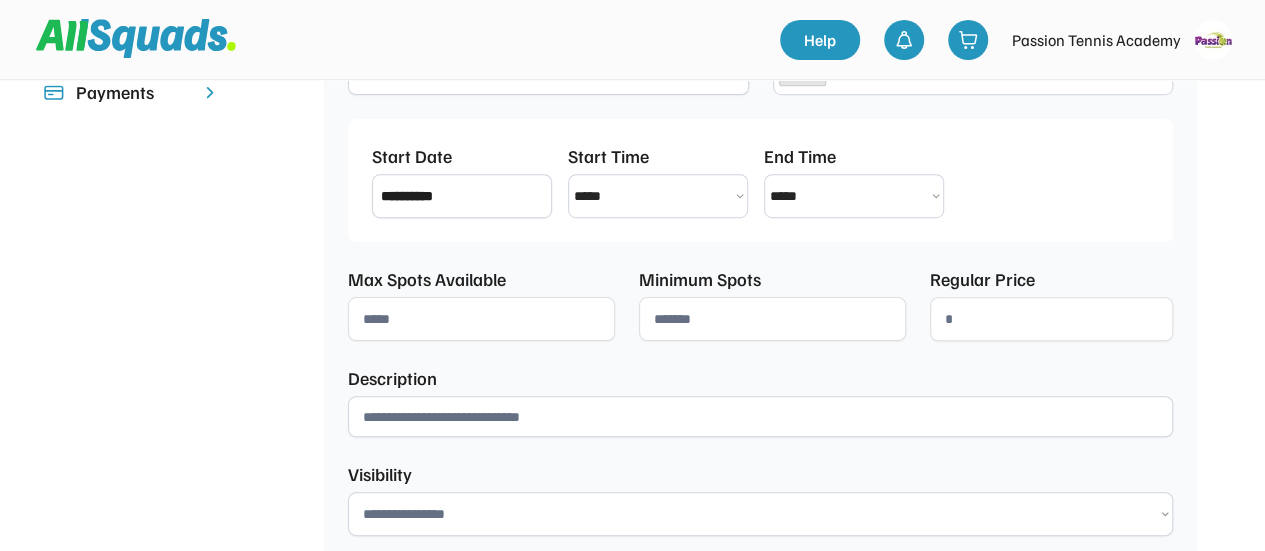 click on "**********" at bounding box center (760, 180) 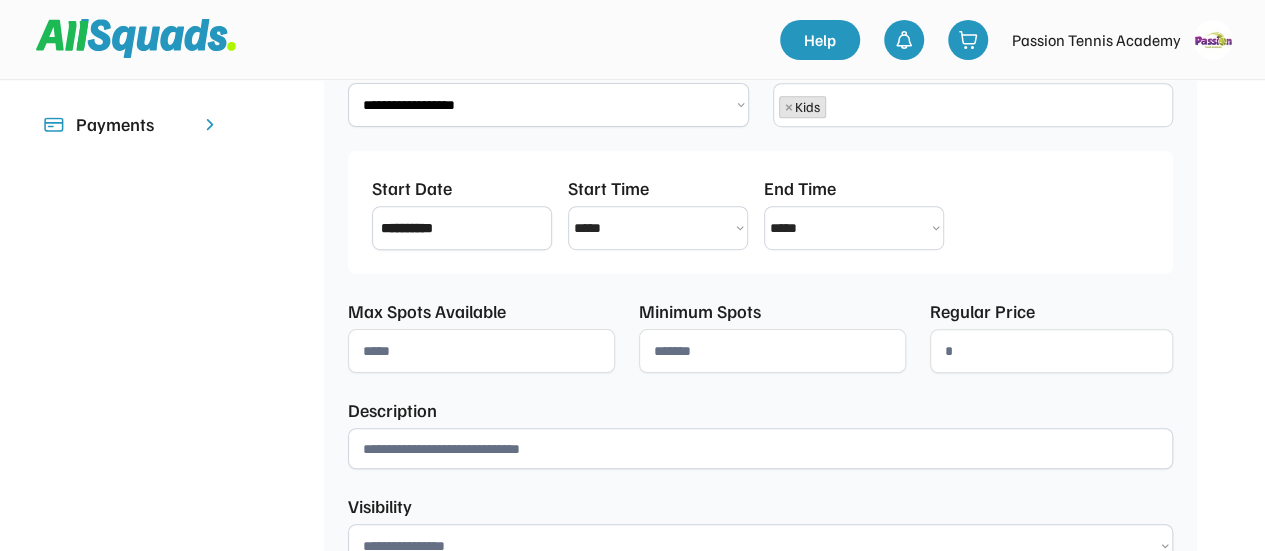 scroll, scrollTop: 600, scrollLeft: 0, axis: vertical 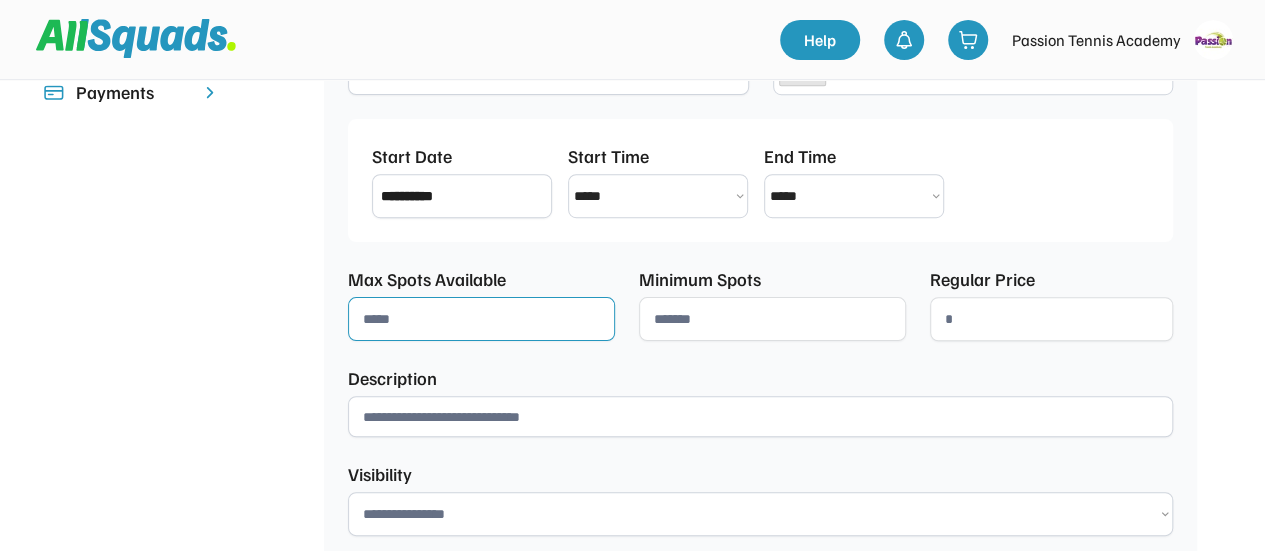 click at bounding box center (481, 319) 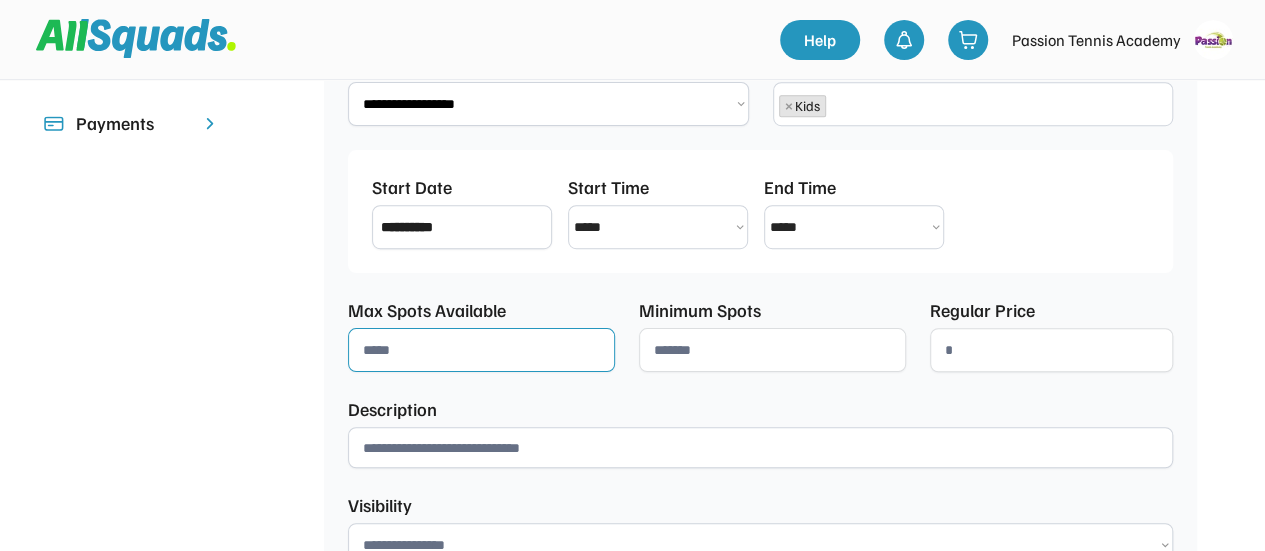 scroll, scrollTop: 600, scrollLeft: 0, axis: vertical 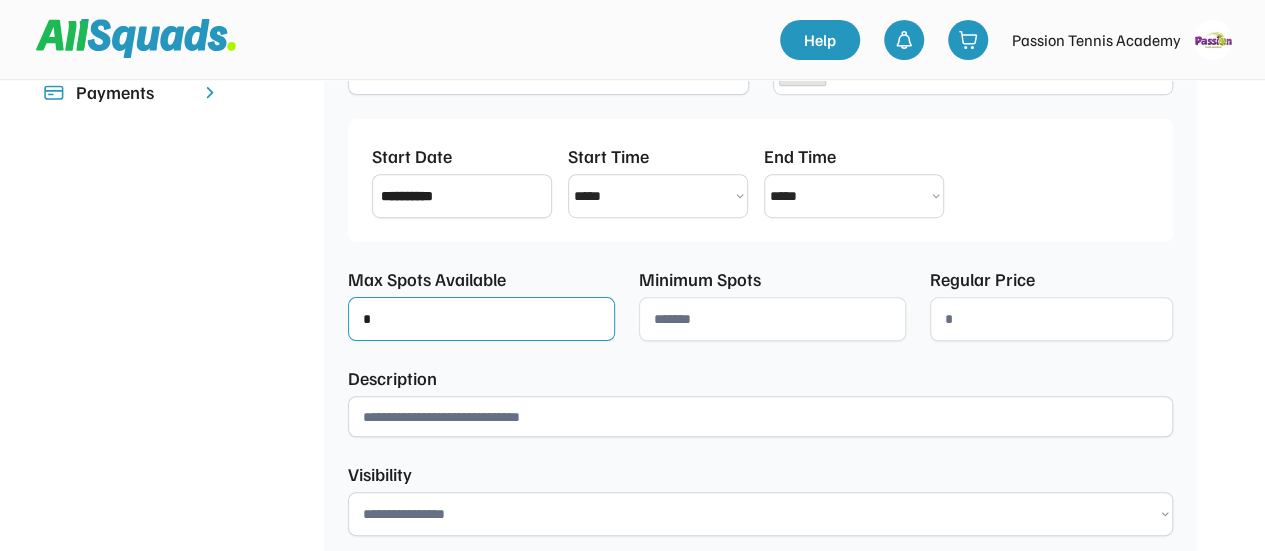 type on "*" 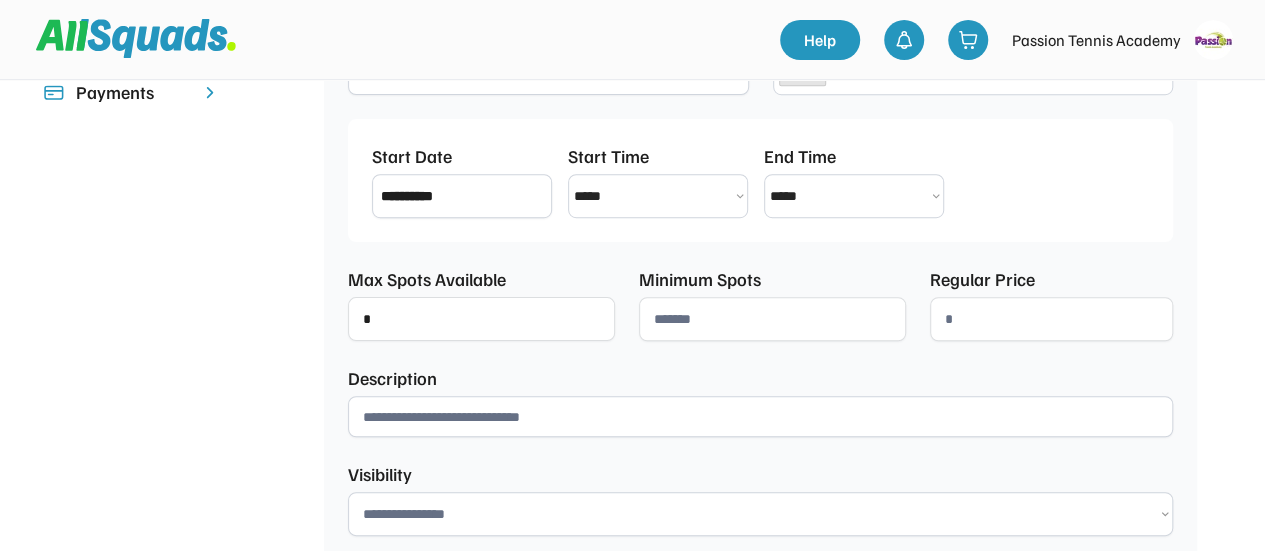click on "**********" at bounding box center (760, 263) 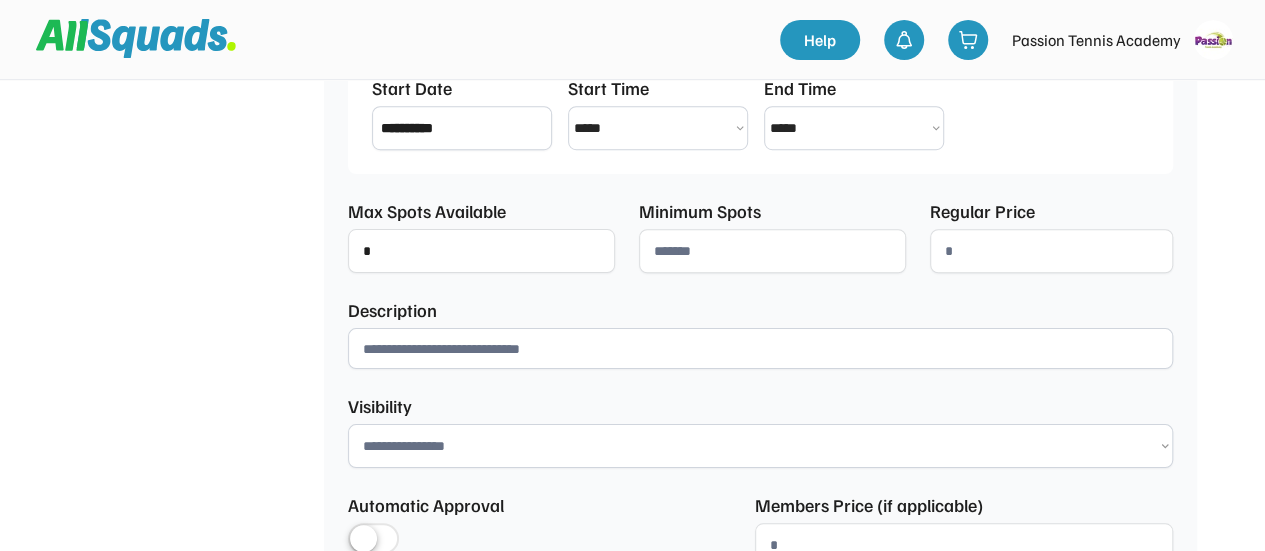 scroll, scrollTop: 700, scrollLeft: 0, axis: vertical 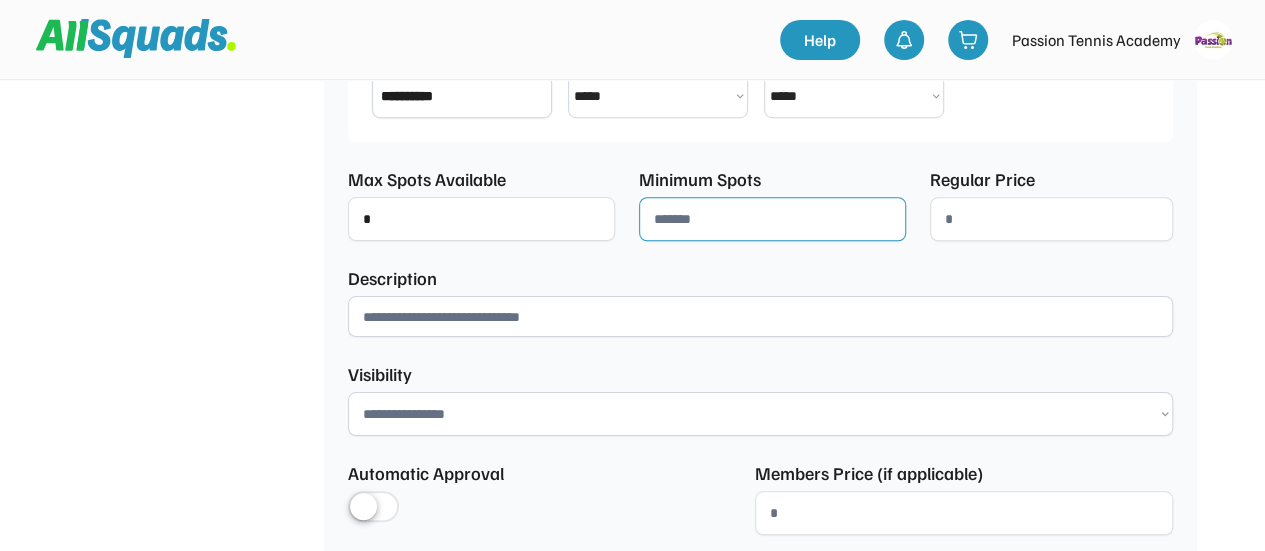 click at bounding box center (772, 219) 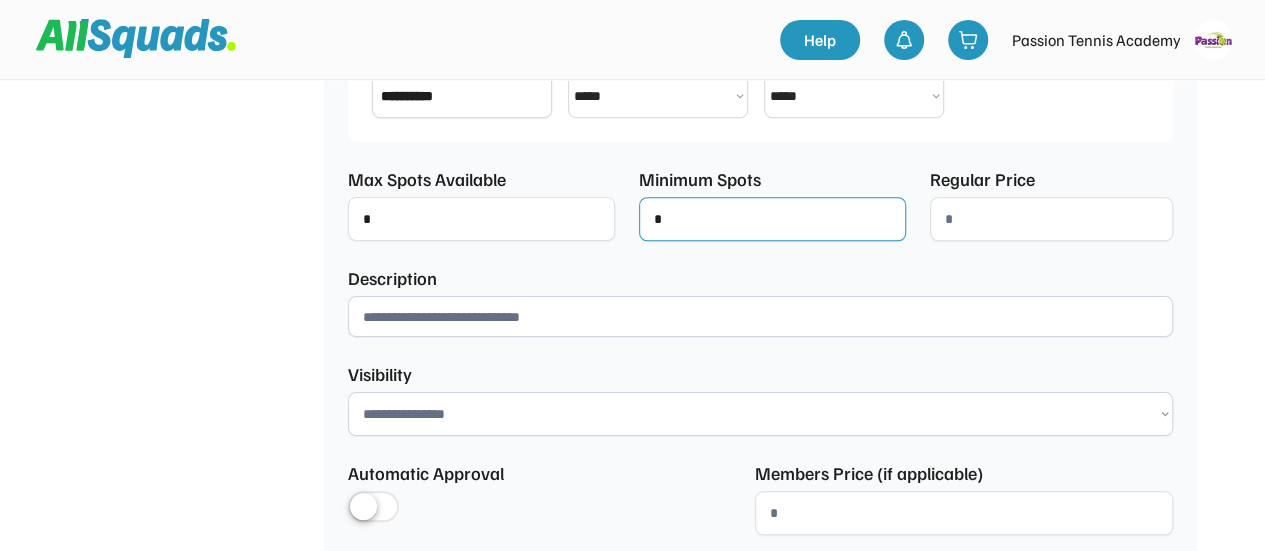 type on "*" 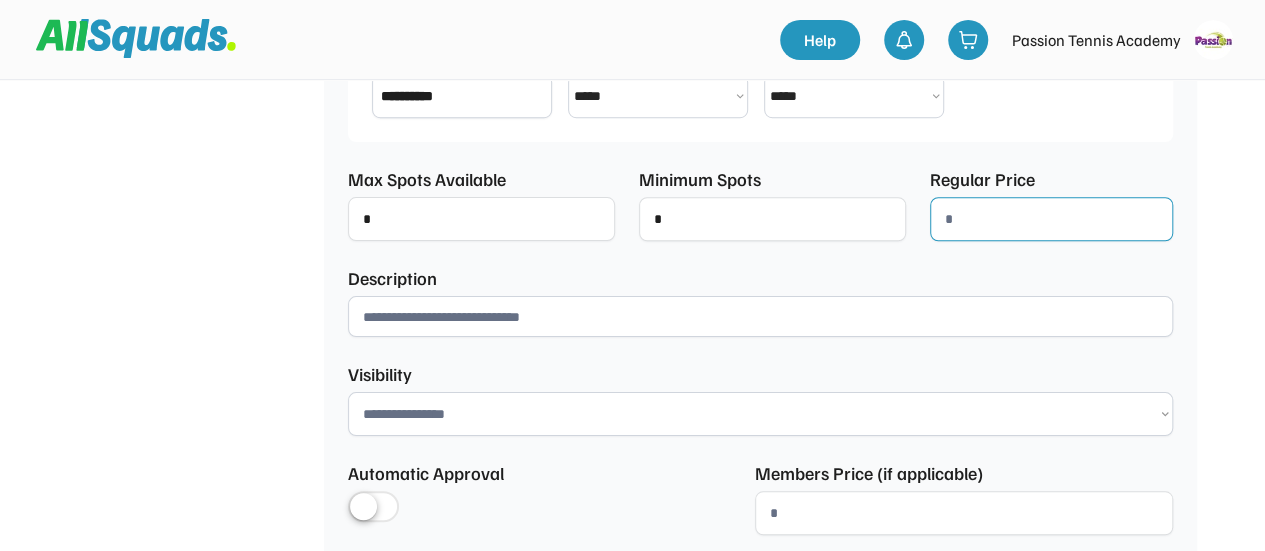 click at bounding box center (1051, 219) 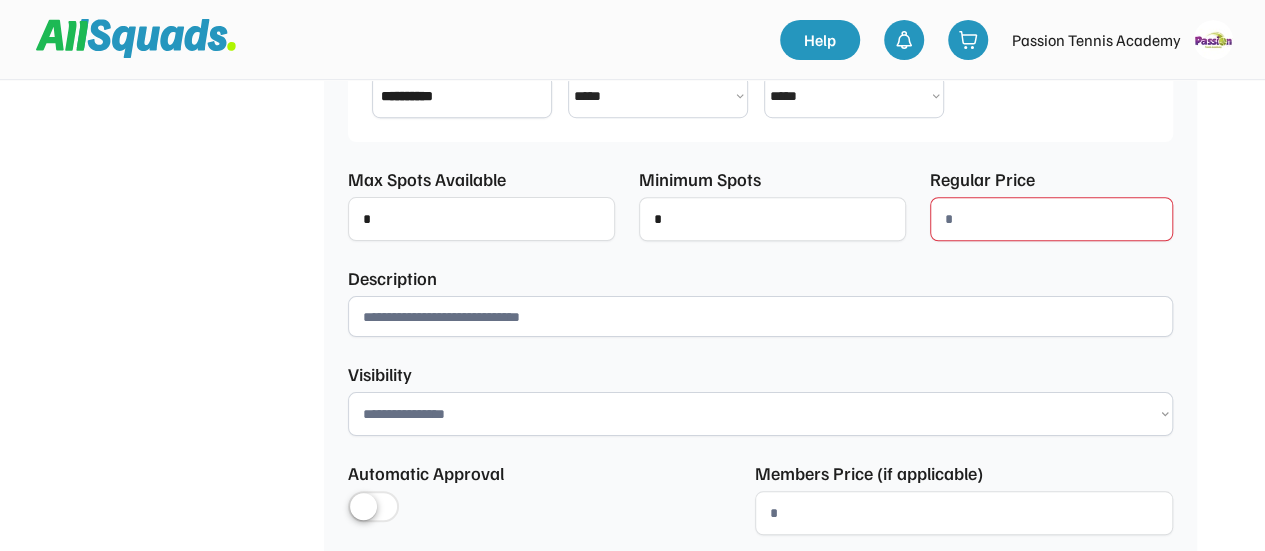 click at bounding box center (1051, 219) 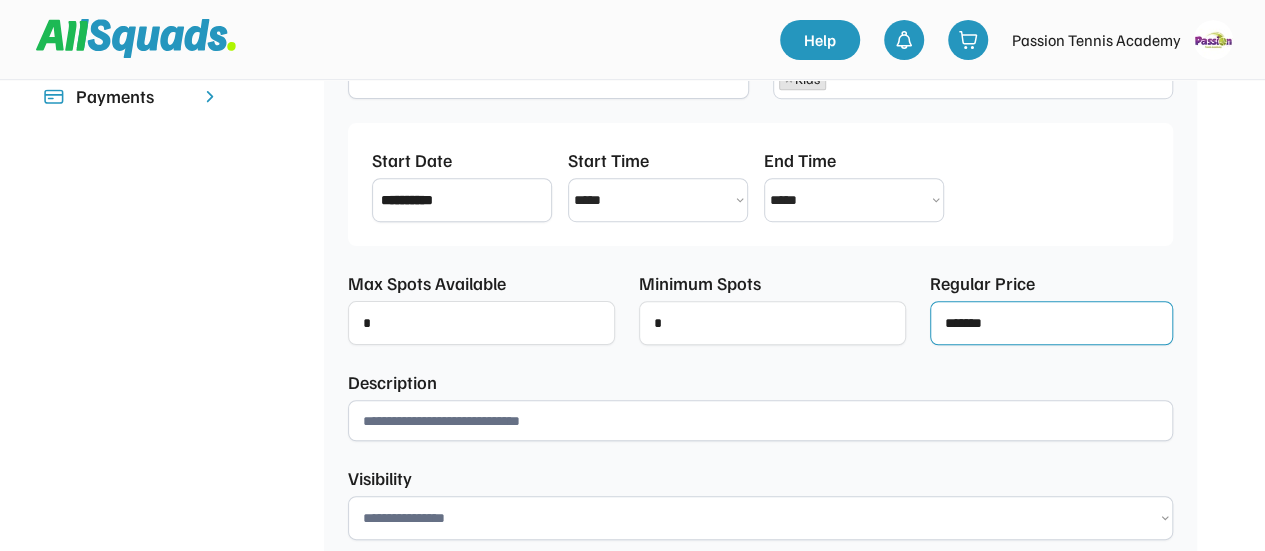 scroll, scrollTop: 600, scrollLeft: 0, axis: vertical 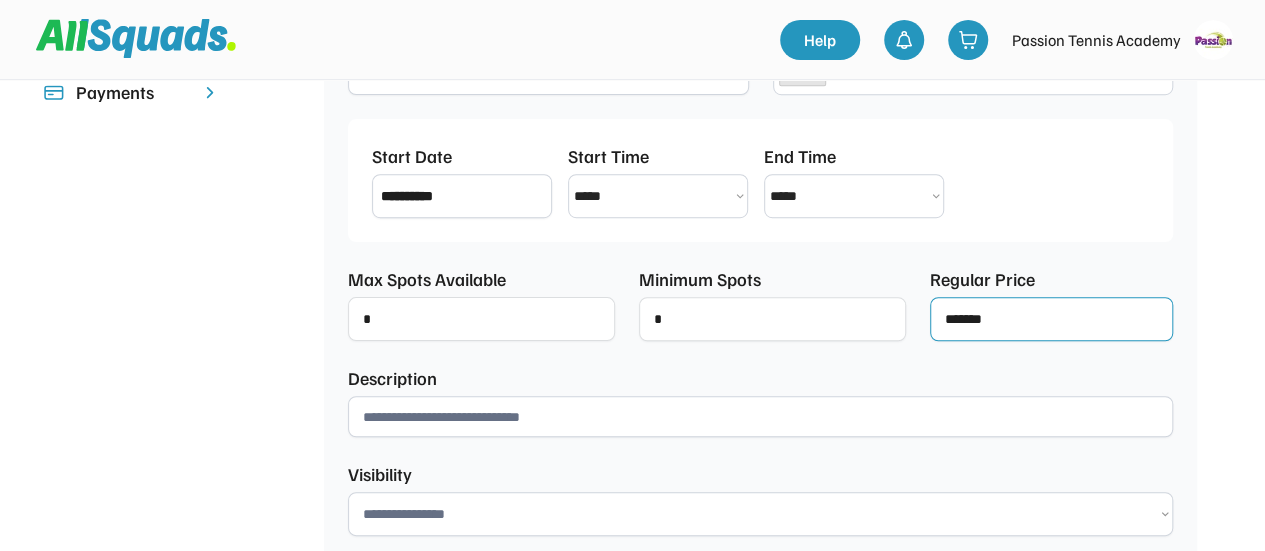 type on "*******" 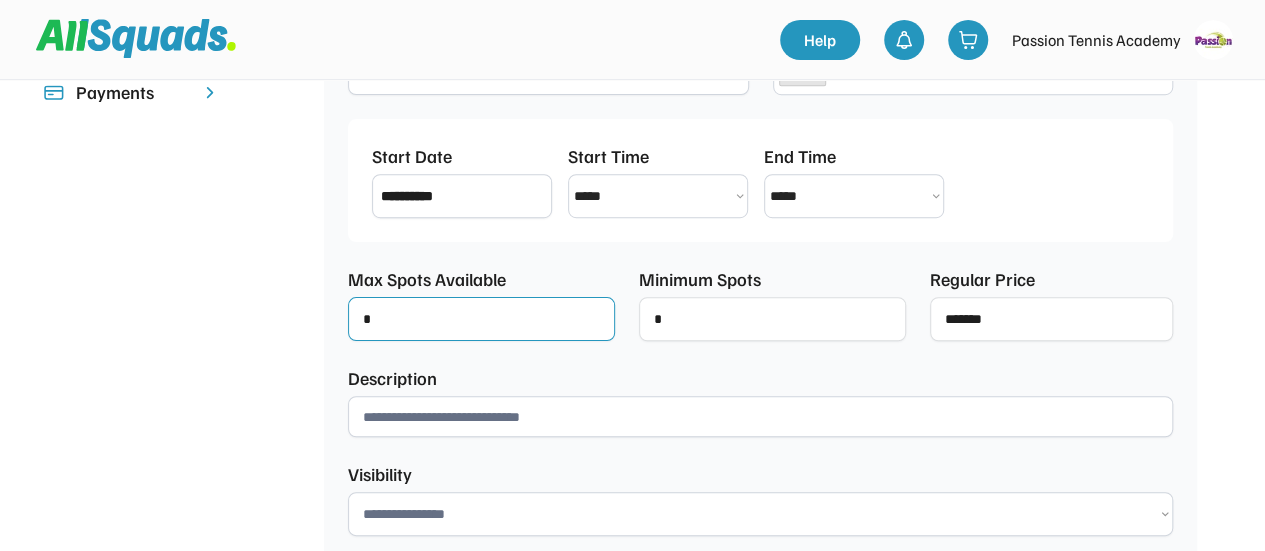 drag, startPoint x: 400, startPoint y: 313, endPoint x: 354, endPoint y: 317, distance: 46.173584 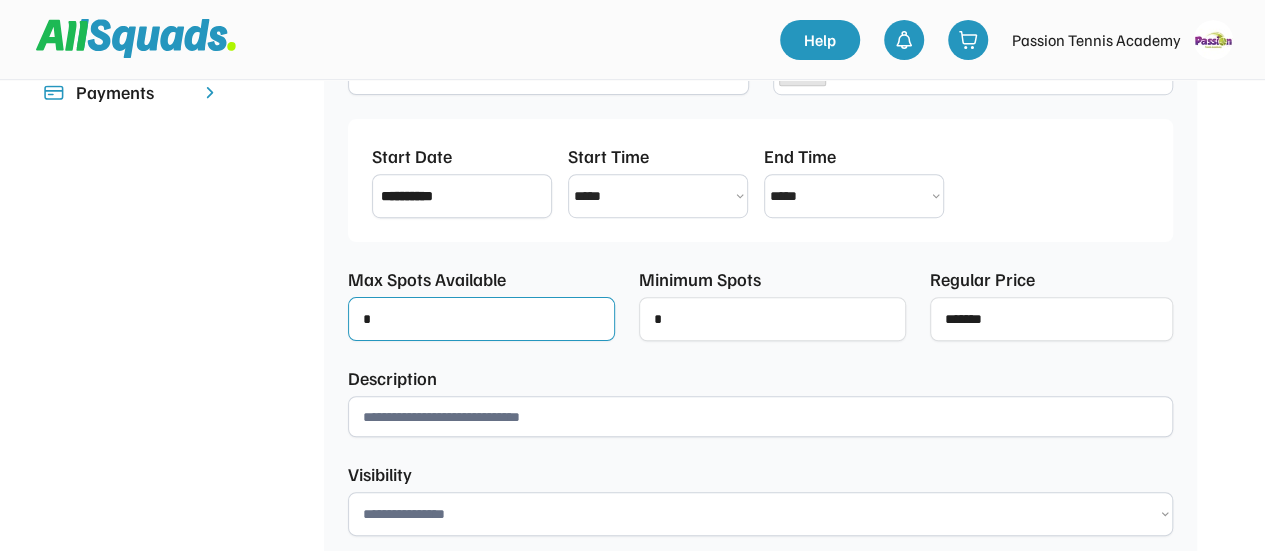 type on "*" 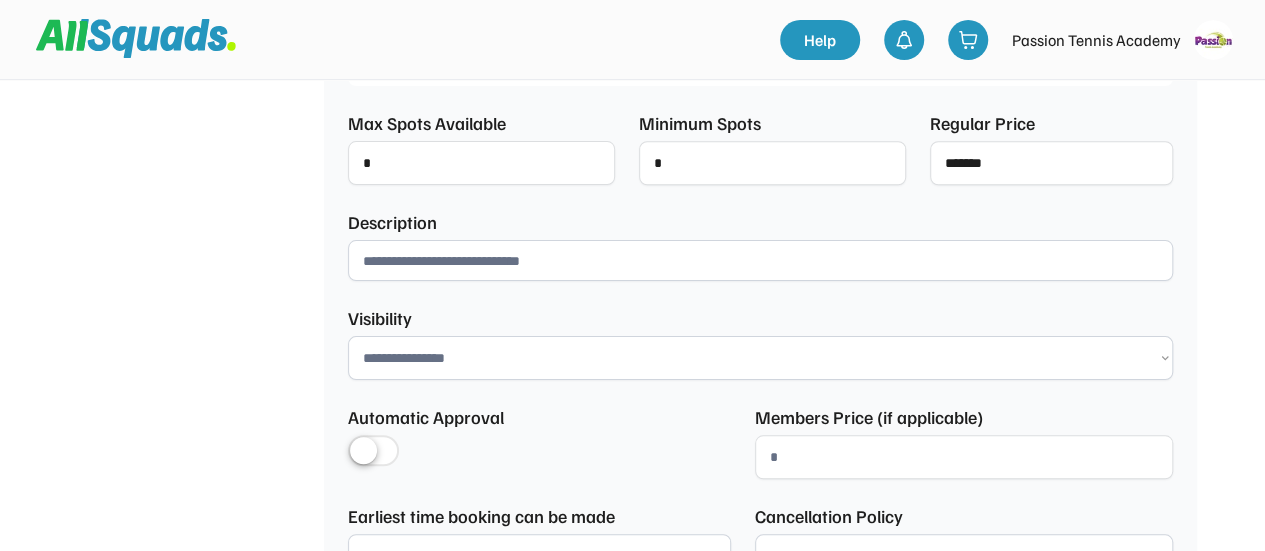 scroll, scrollTop: 800, scrollLeft: 0, axis: vertical 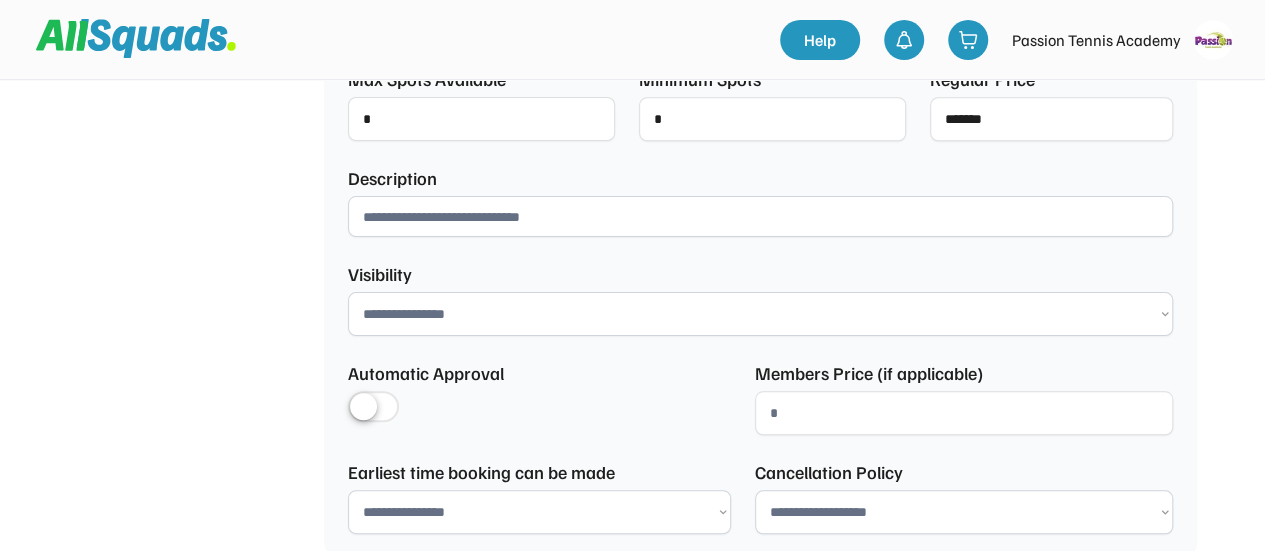 click at bounding box center [760, 216] 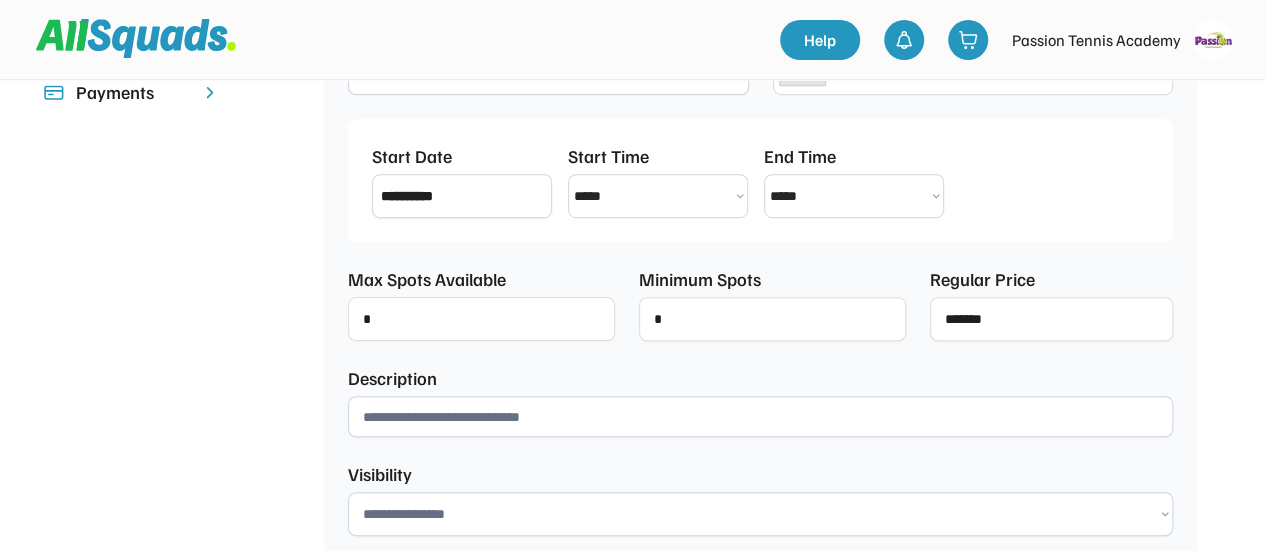 scroll, scrollTop: 700, scrollLeft: 0, axis: vertical 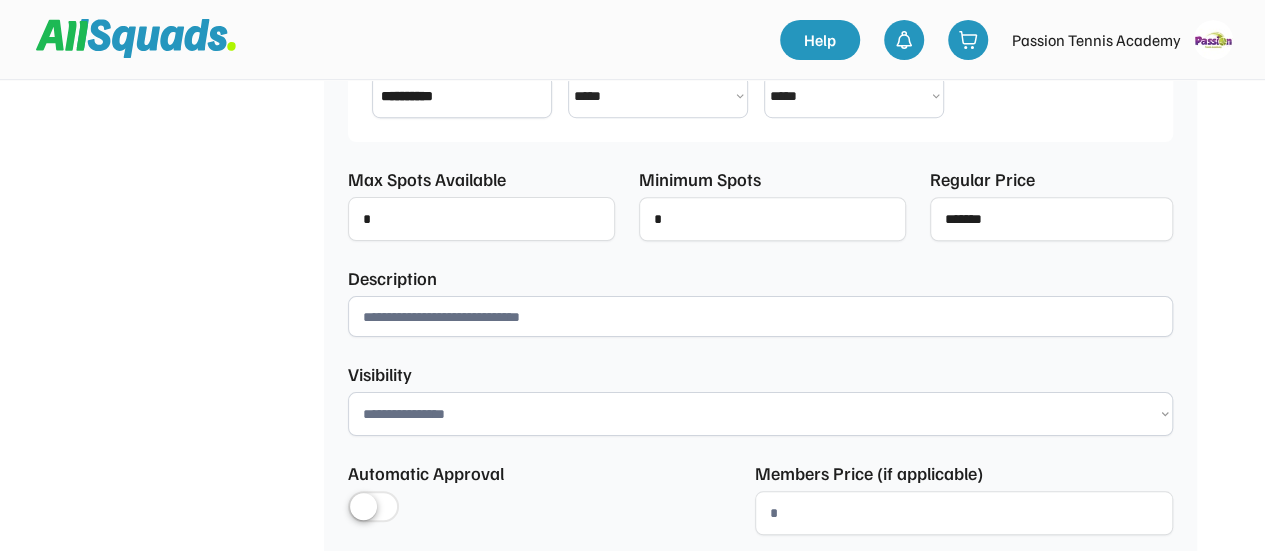 click at bounding box center [760, 316] 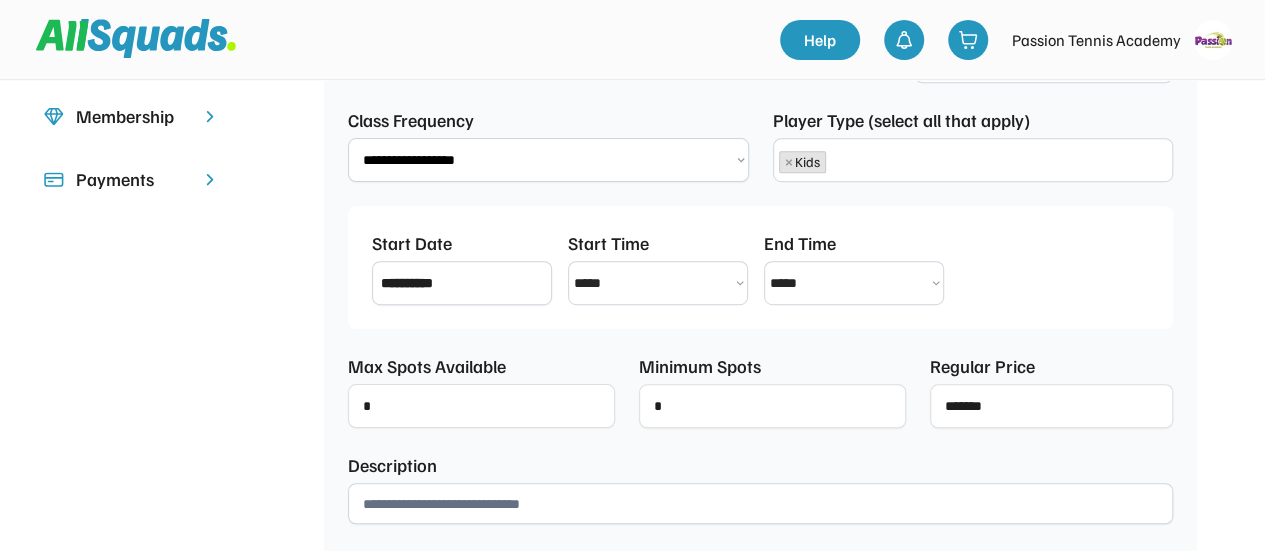 scroll, scrollTop: 200, scrollLeft: 0, axis: vertical 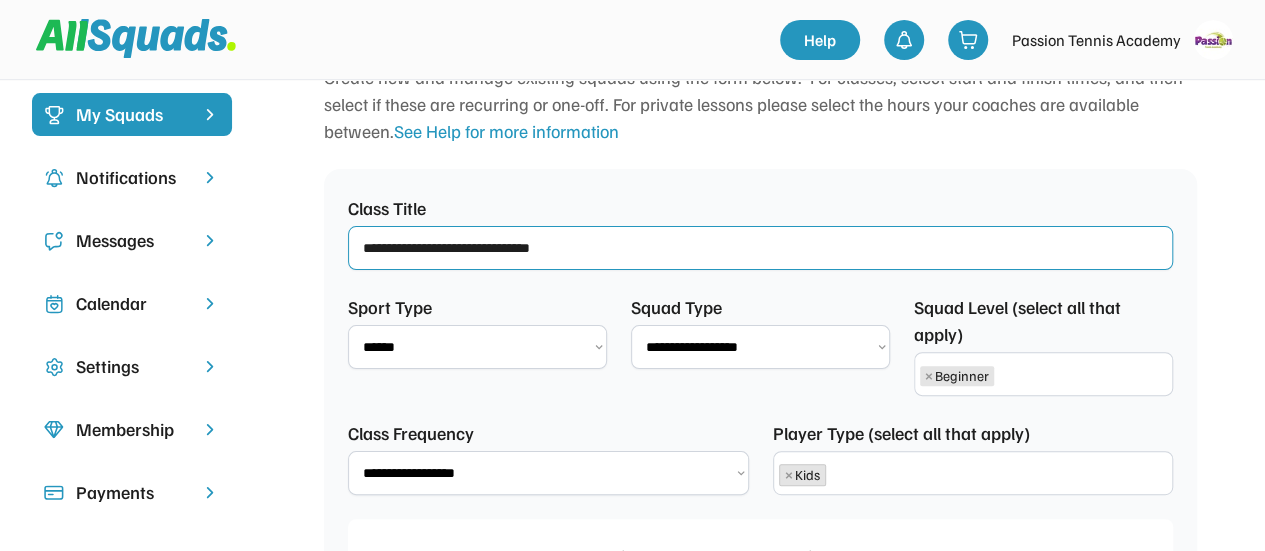 click at bounding box center (760, 248) 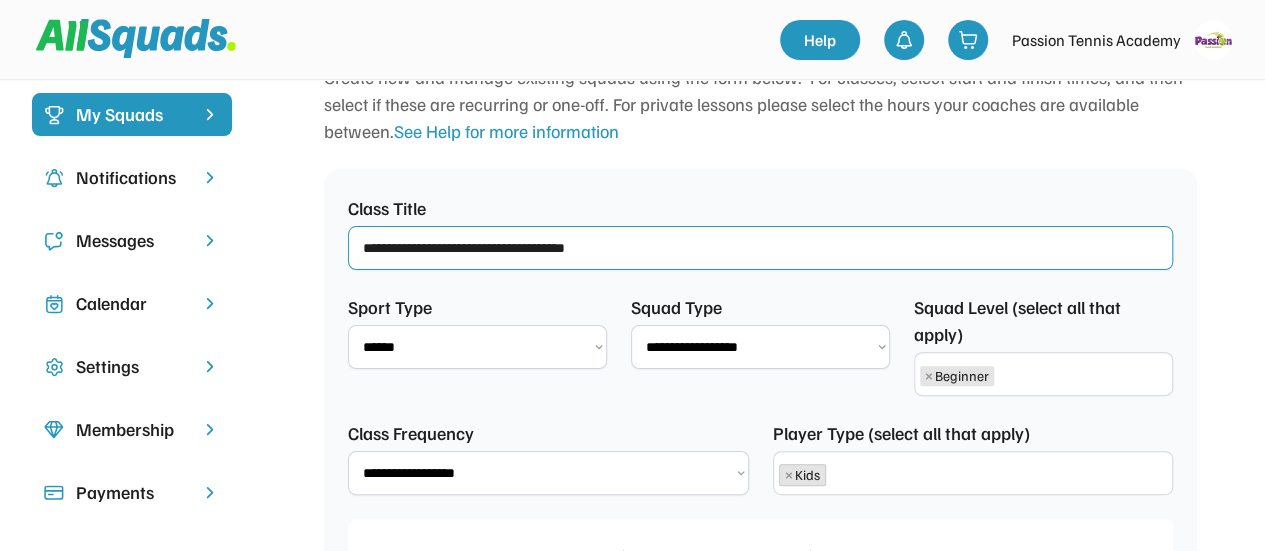 type on "**********" 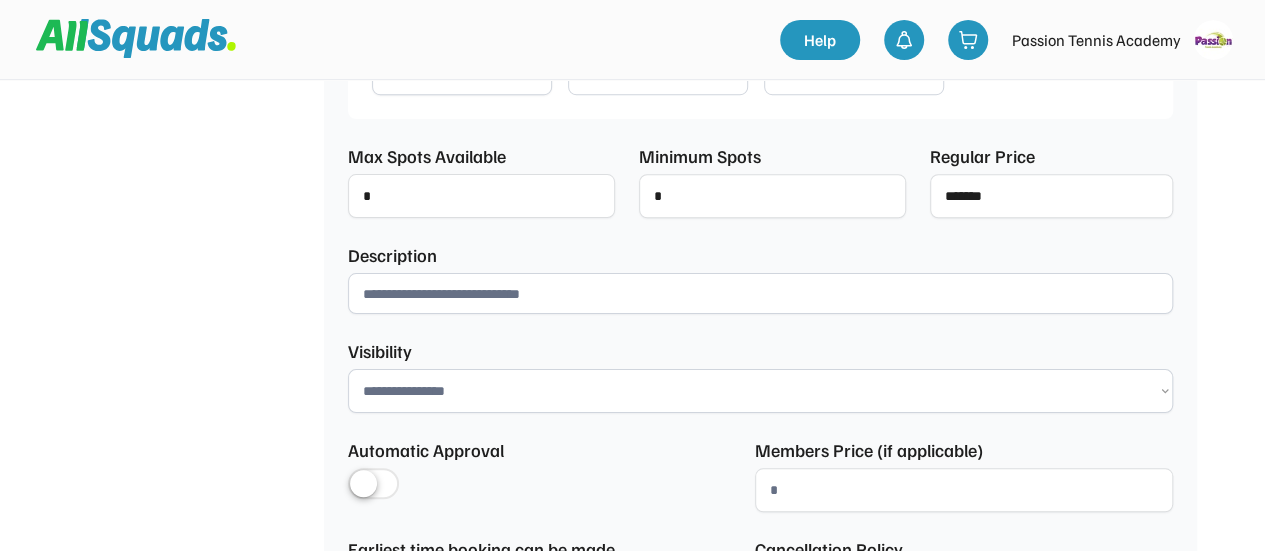 scroll, scrollTop: 700, scrollLeft: 0, axis: vertical 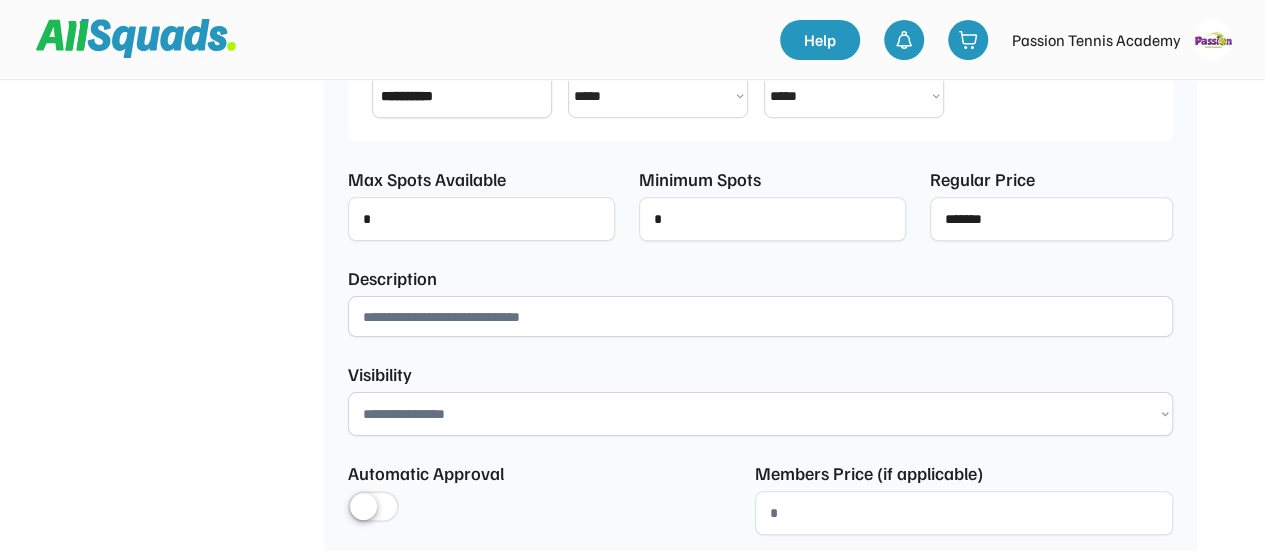 click at bounding box center (760, 316) 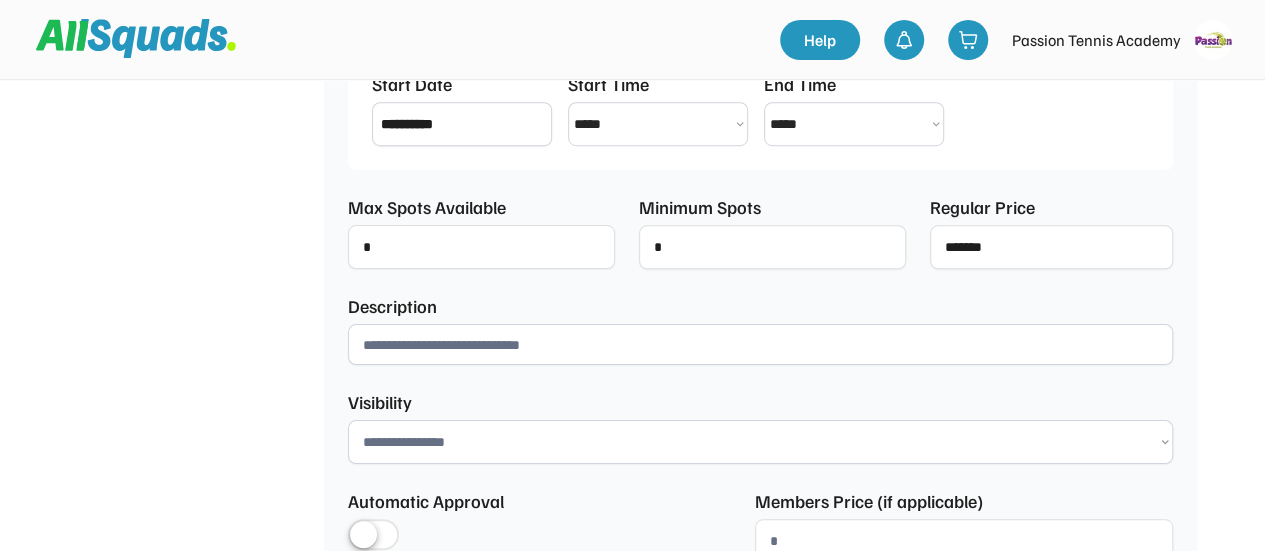 scroll, scrollTop: 700, scrollLeft: 0, axis: vertical 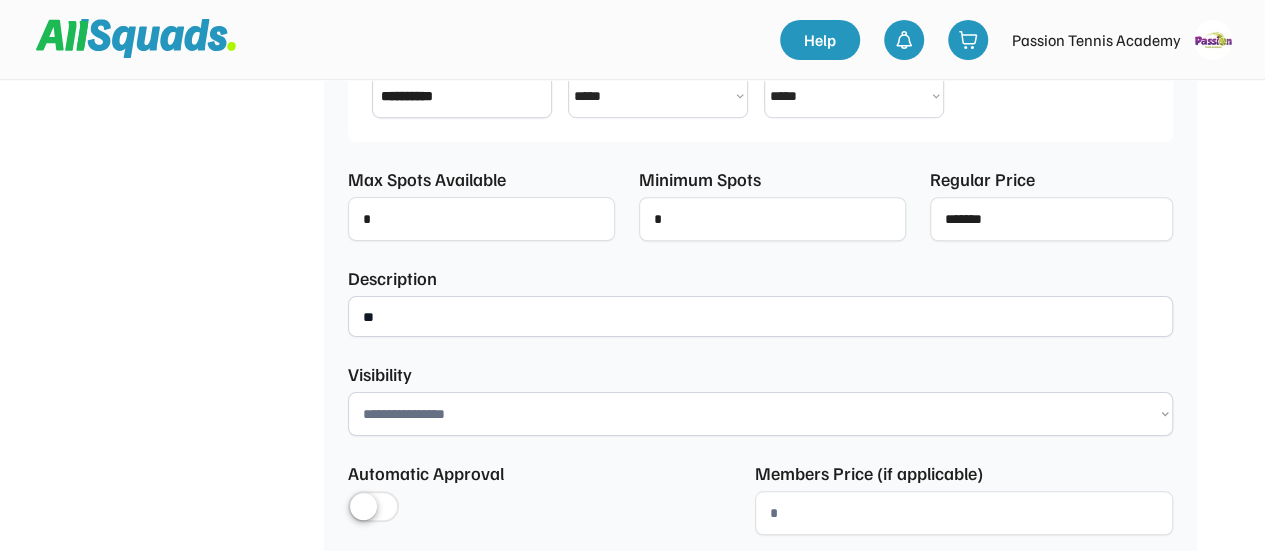 type on "*" 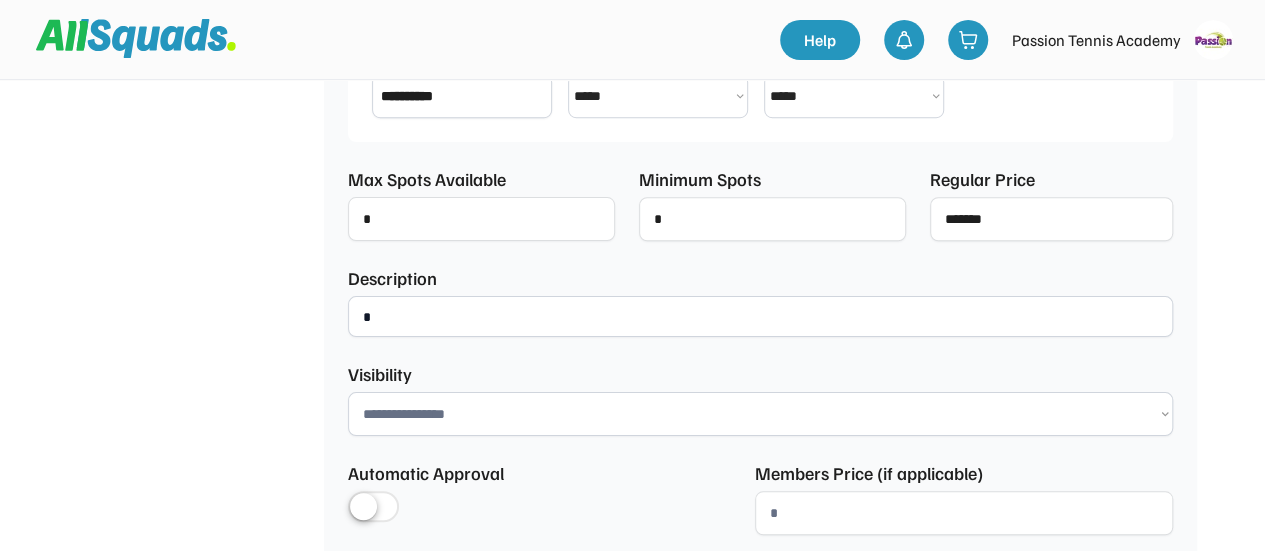 type 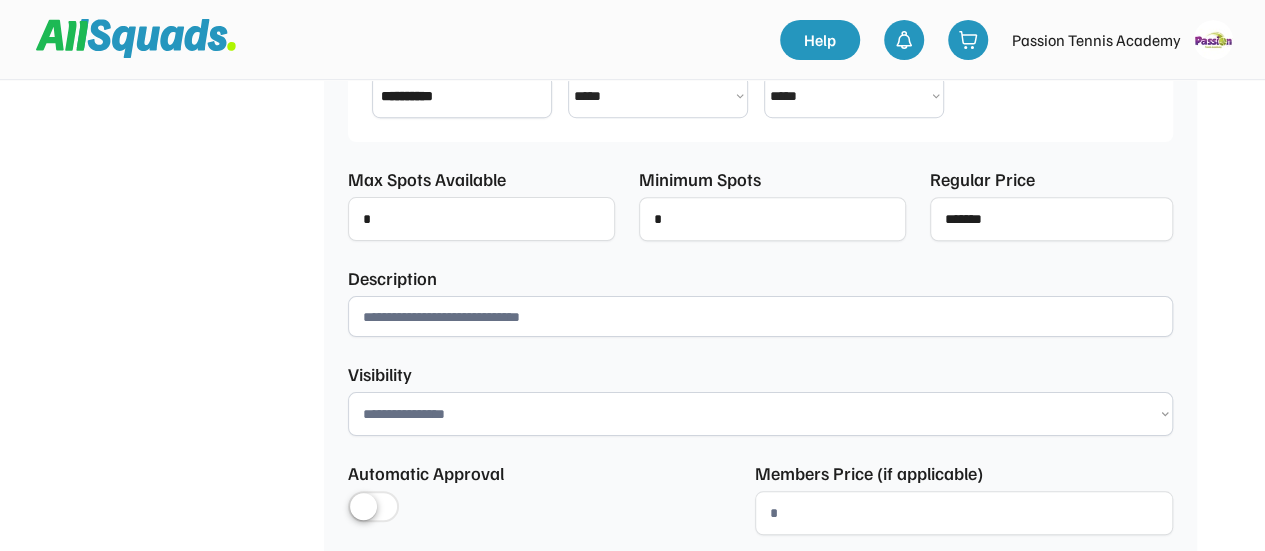 click on "**********" at bounding box center (760, 414) 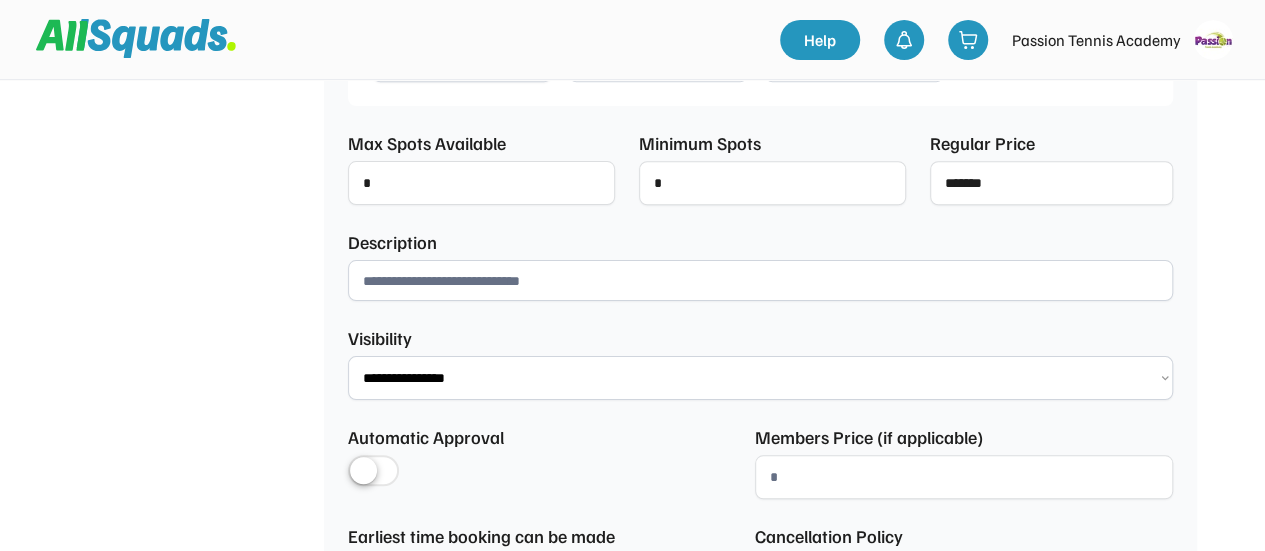 scroll, scrollTop: 800, scrollLeft: 0, axis: vertical 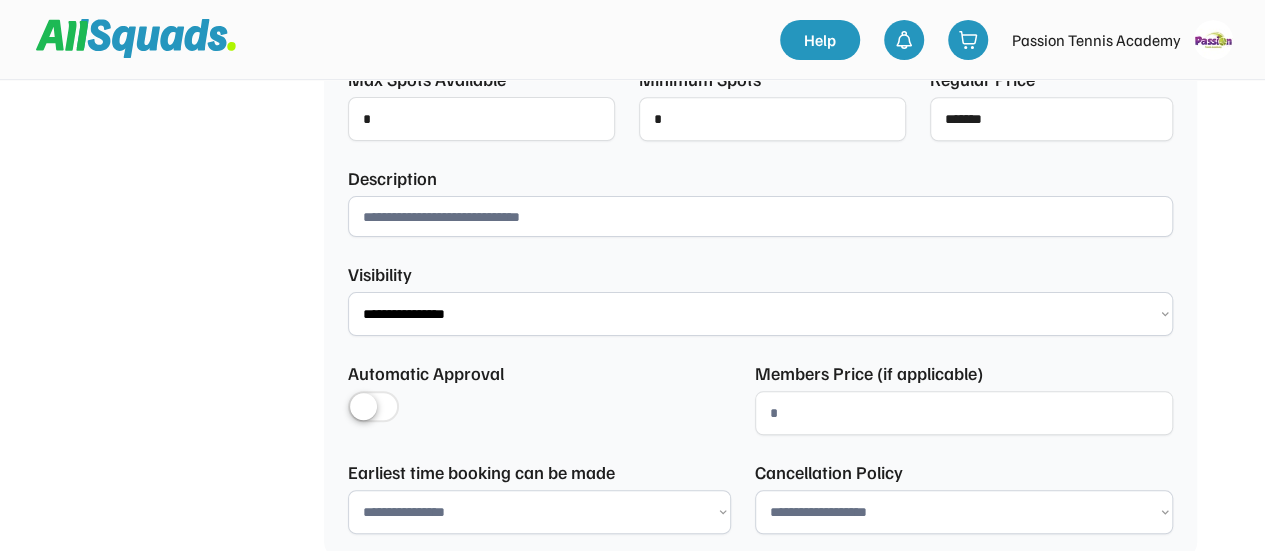 click at bounding box center (760, 216) 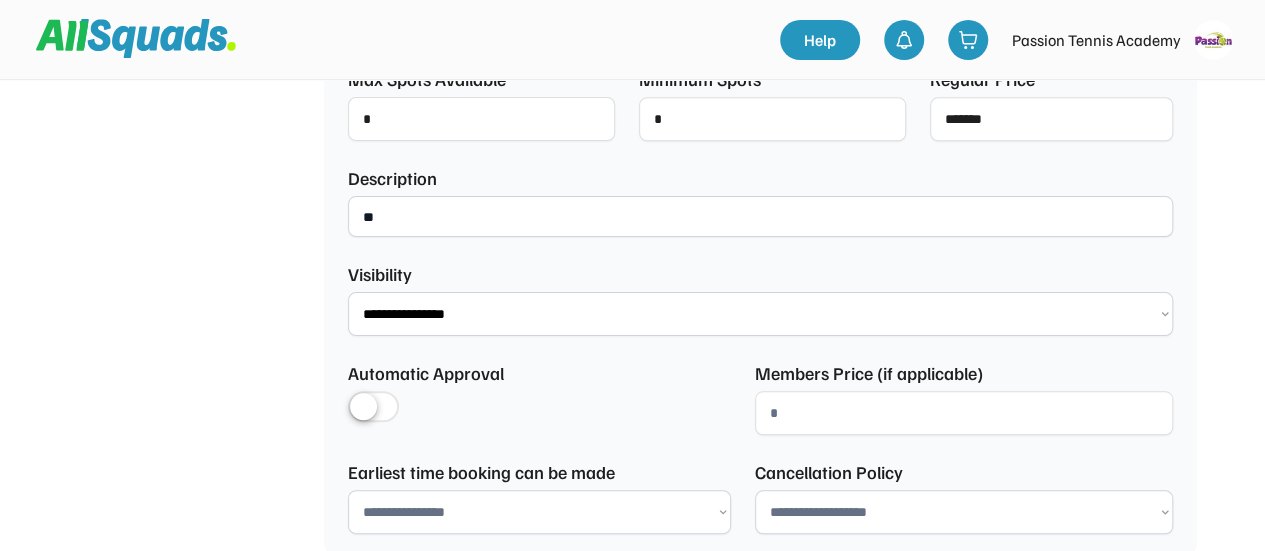 type on "*" 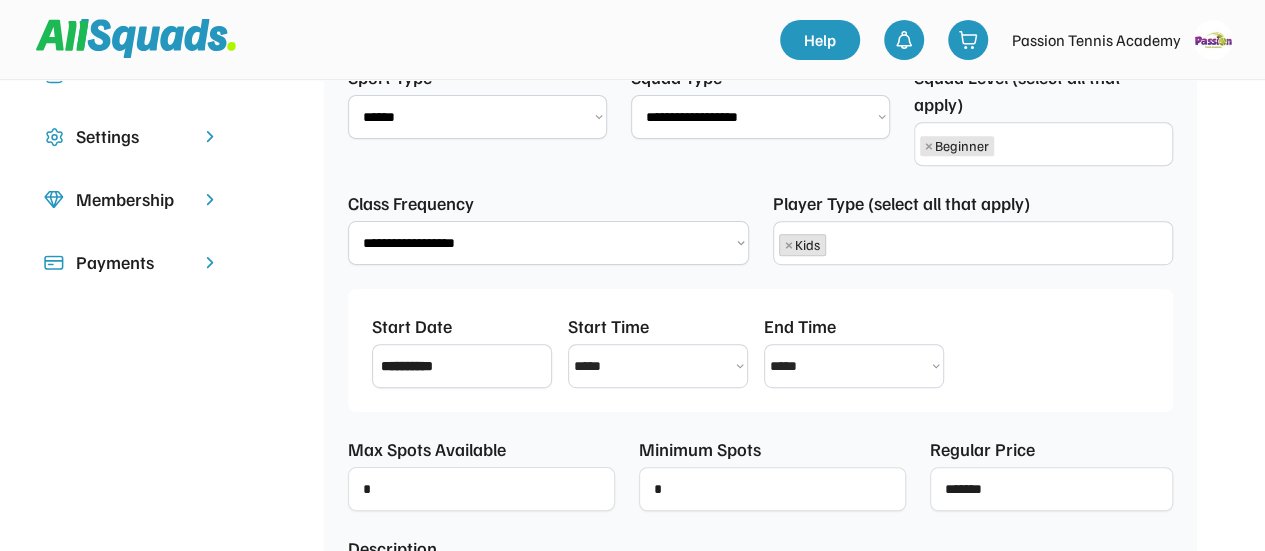 scroll, scrollTop: 300, scrollLeft: 0, axis: vertical 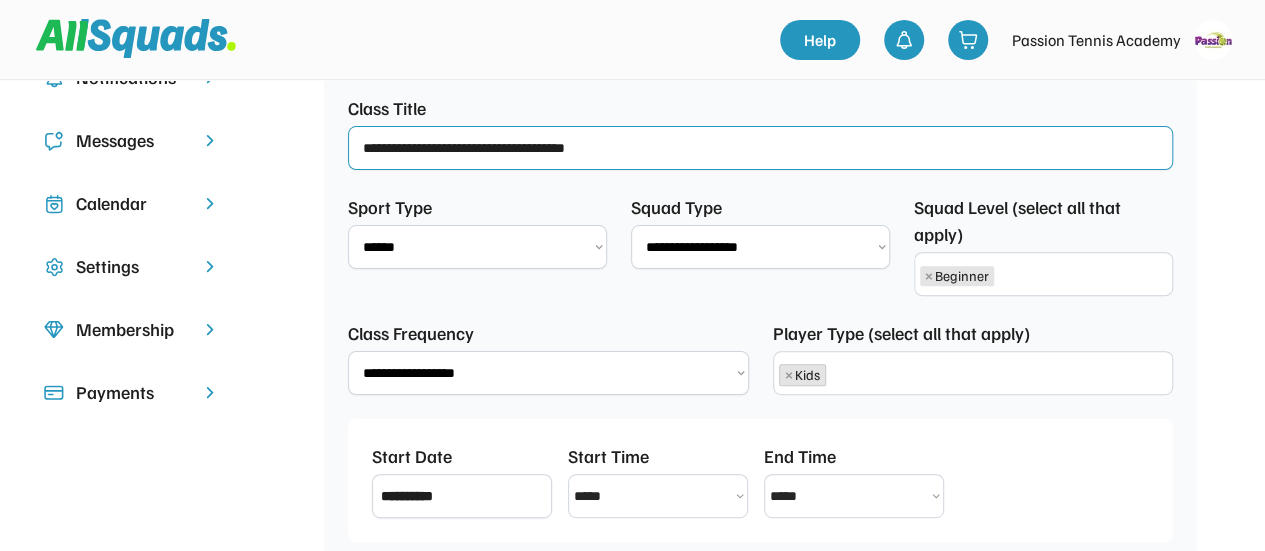drag, startPoint x: 694, startPoint y: 152, endPoint x: 112, endPoint y: 179, distance: 582.626 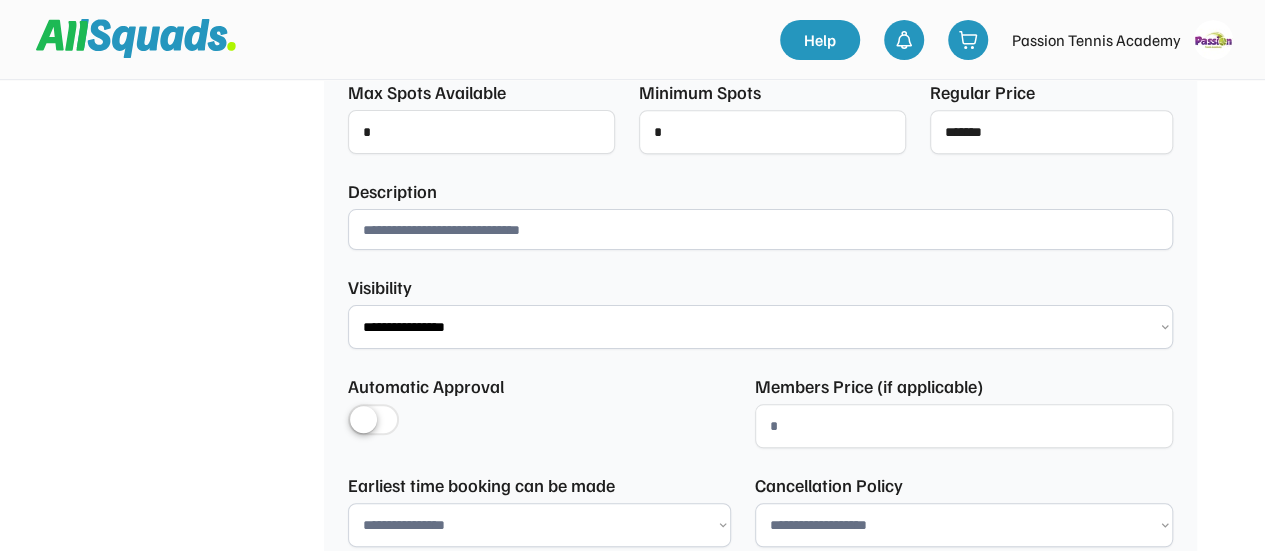 scroll, scrollTop: 900, scrollLeft: 0, axis: vertical 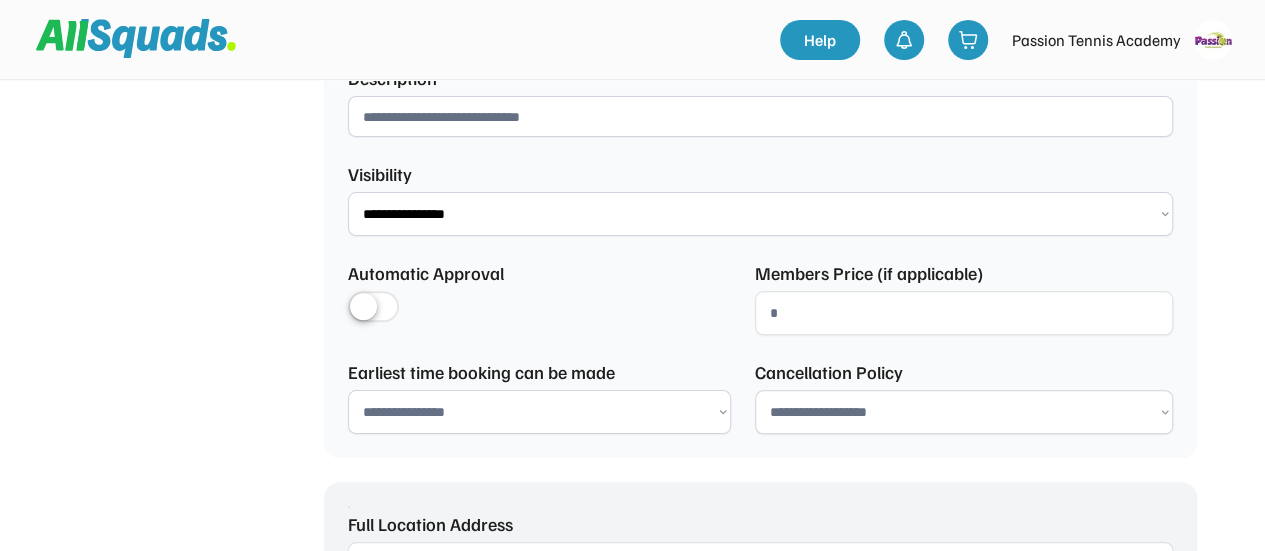 click at bounding box center [760, 116] 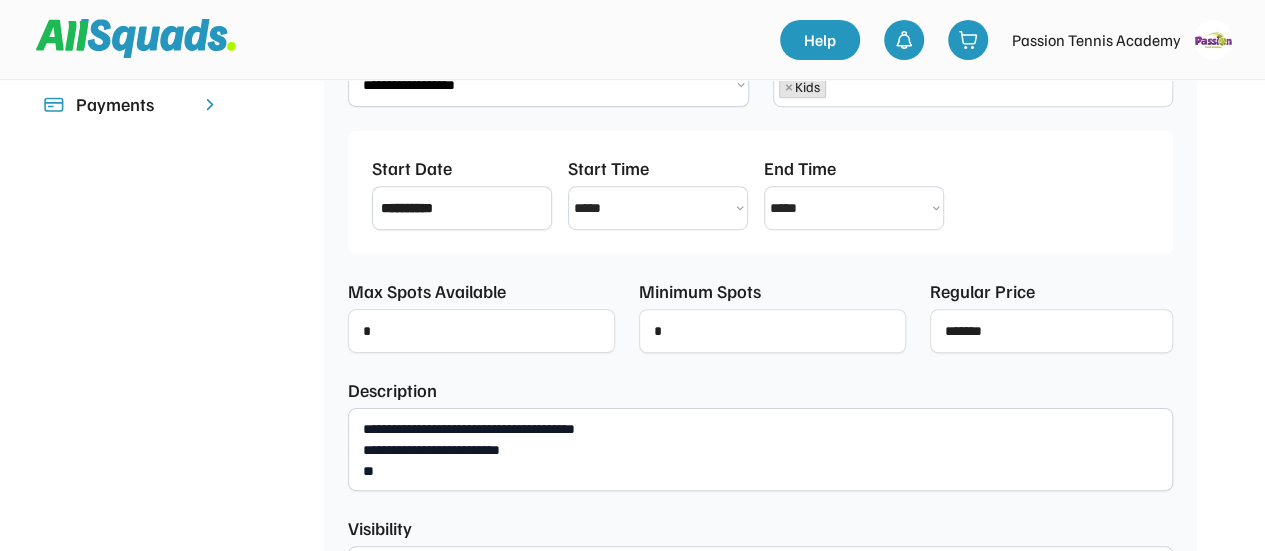 scroll, scrollTop: 600, scrollLeft: 0, axis: vertical 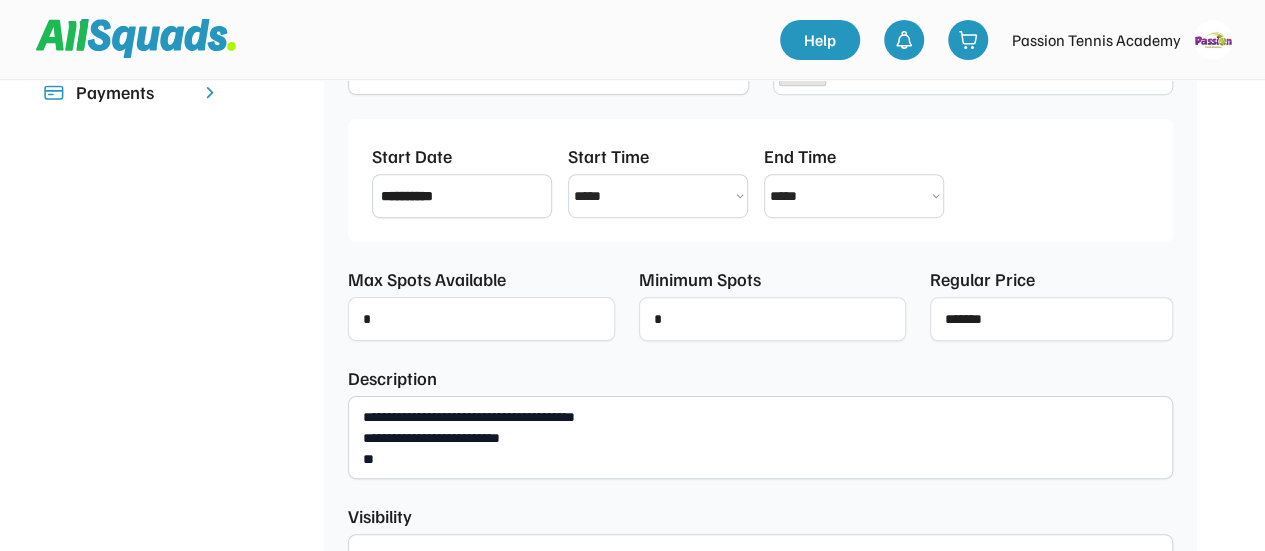 click on "**********" at bounding box center [760, 437] 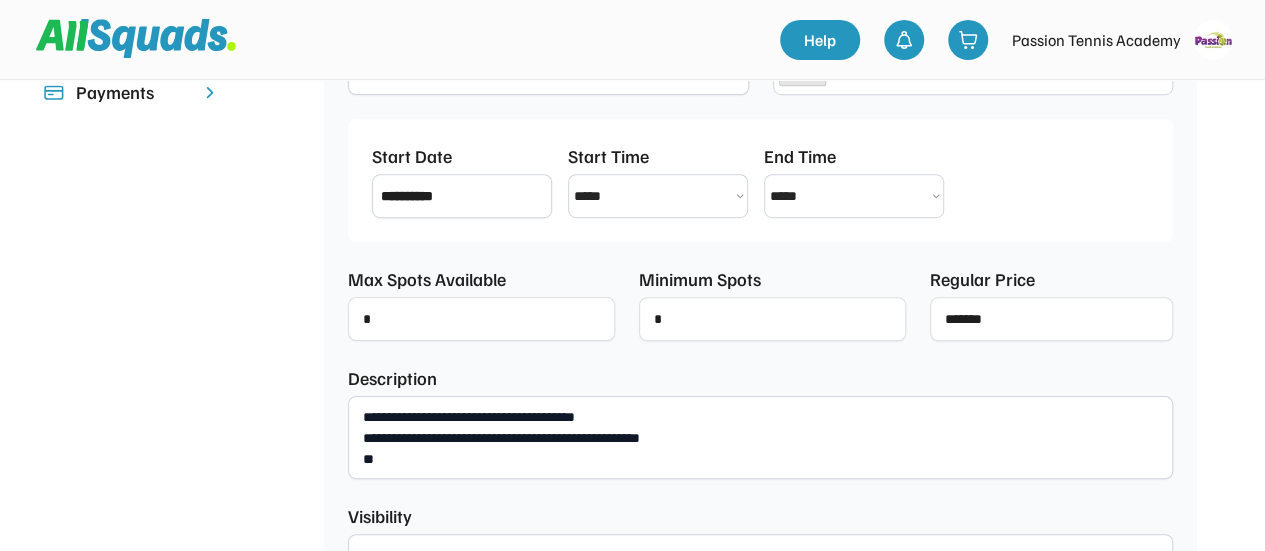 click on "**********" at bounding box center (760, 437) 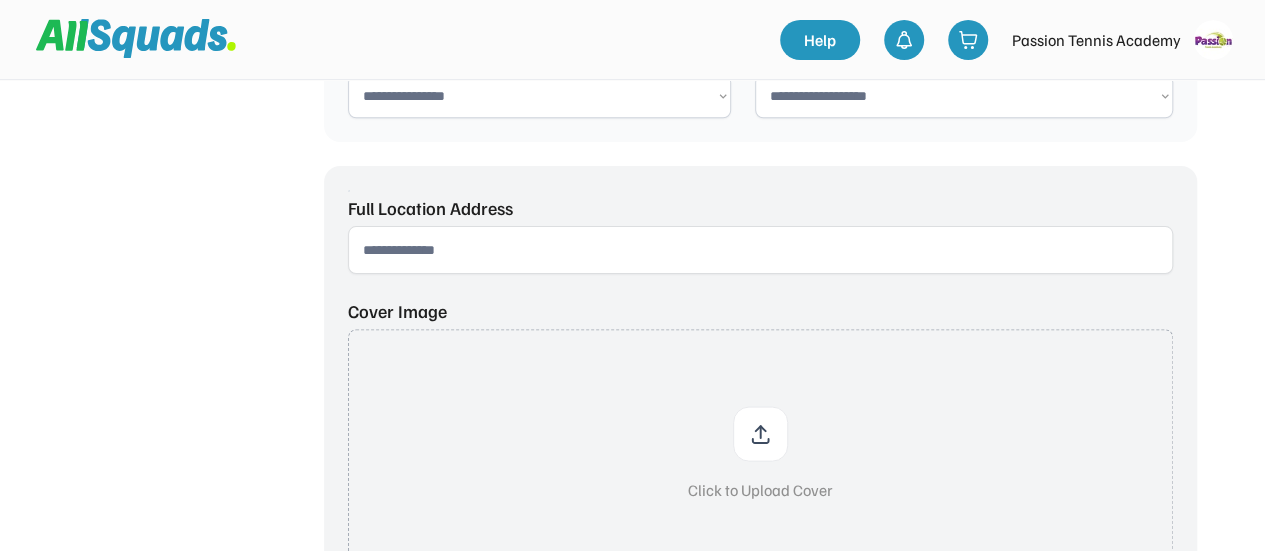 scroll, scrollTop: 1300, scrollLeft: 0, axis: vertical 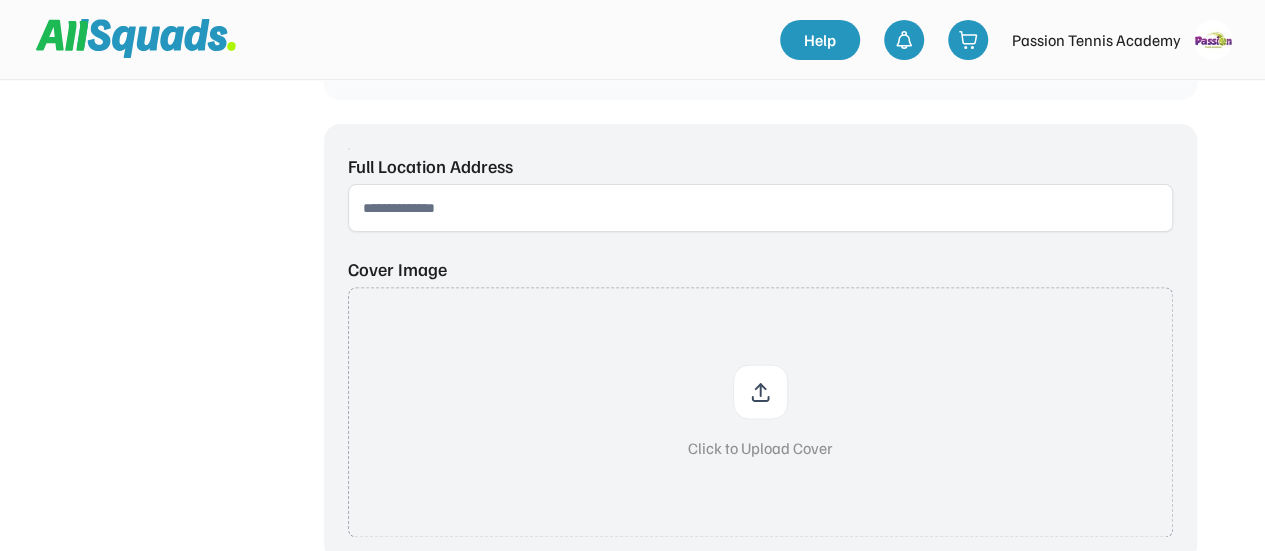 type on "**********" 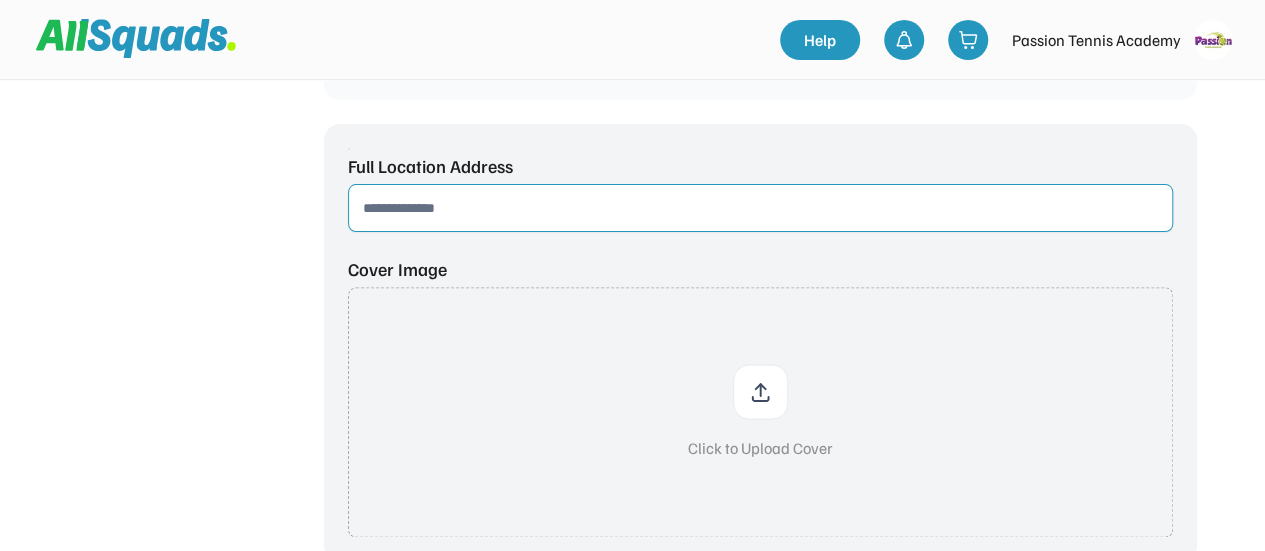 click at bounding box center (760, 208) 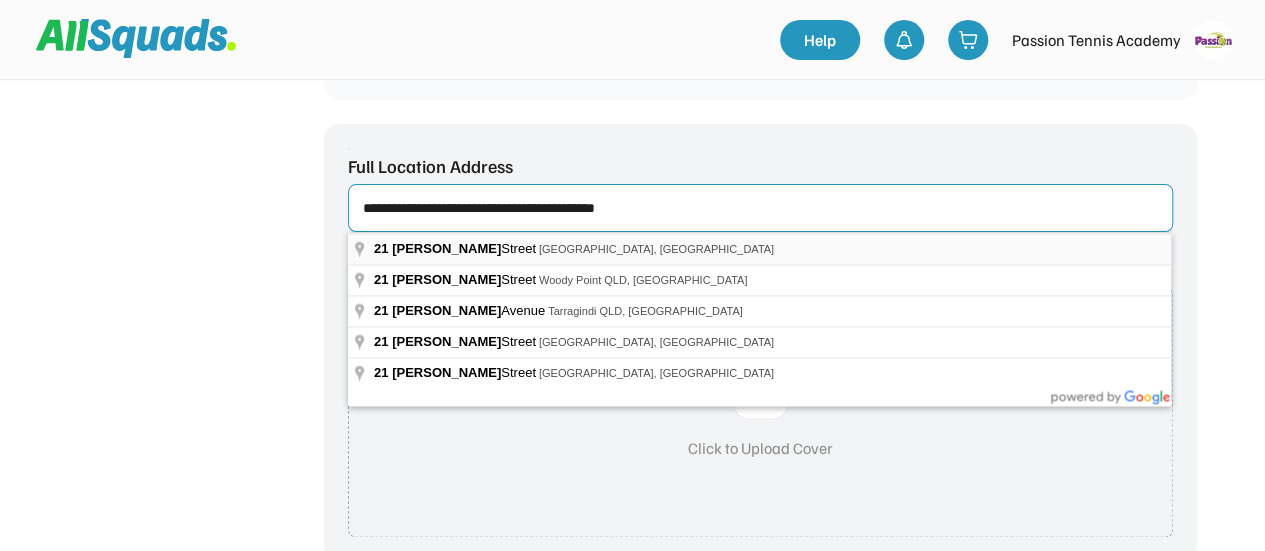 type on "**********" 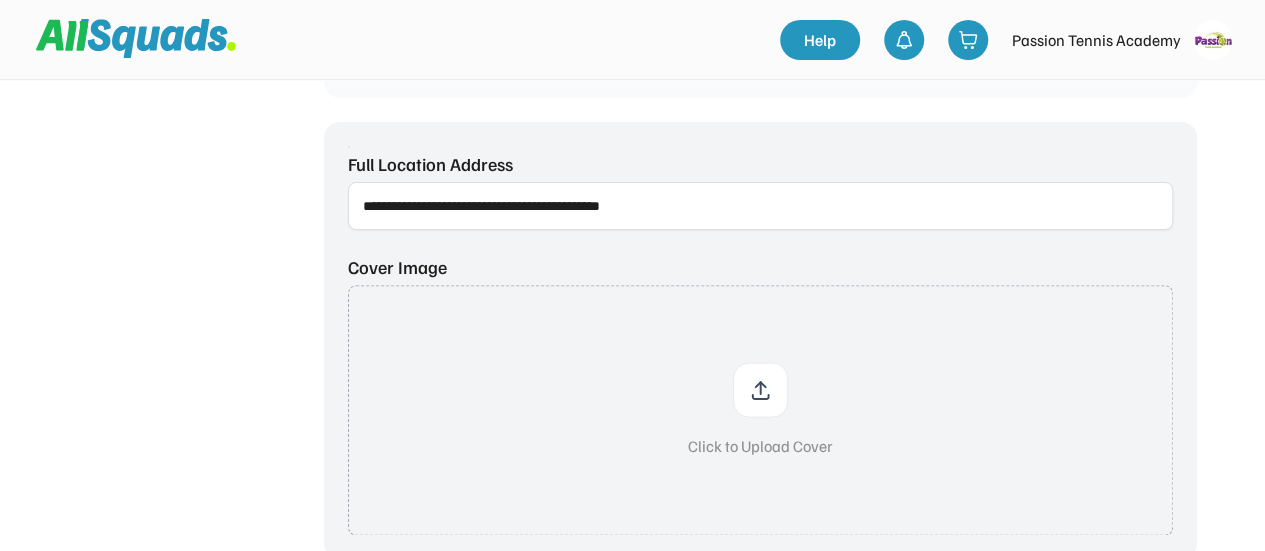 scroll, scrollTop: 1300, scrollLeft: 0, axis: vertical 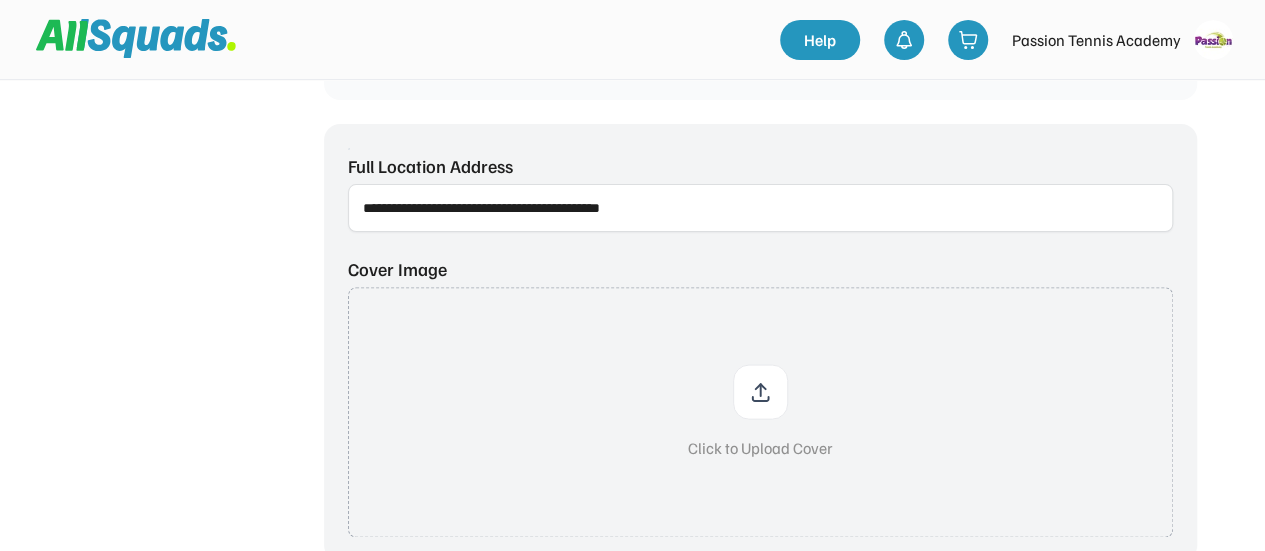 click at bounding box center (760, 412) 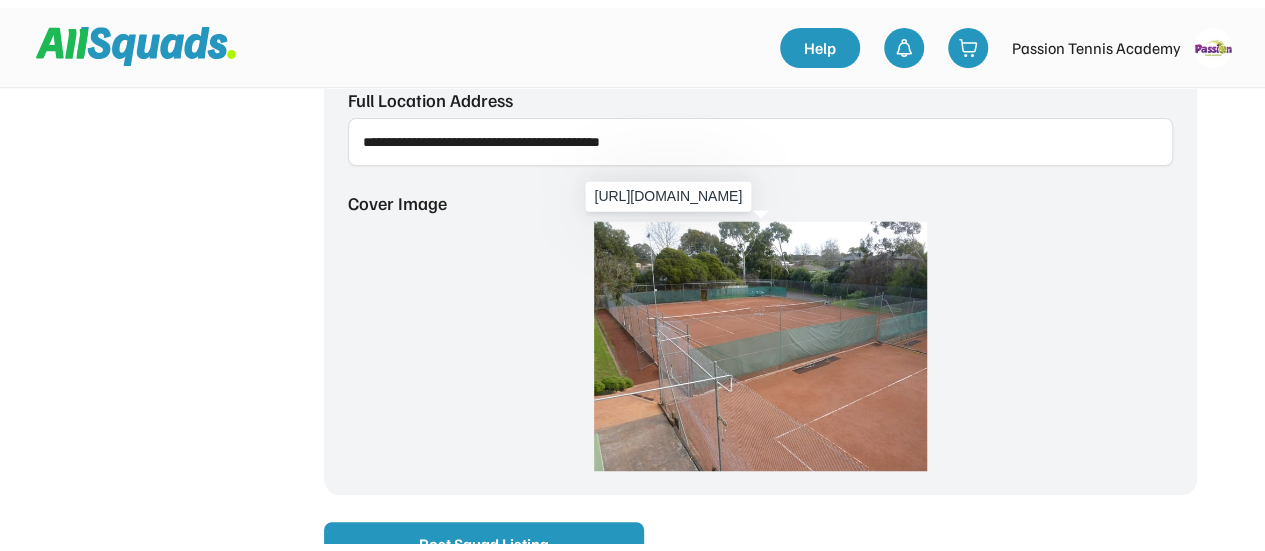 scroll, scrollTop: 1400, scrollLeft: 0, axis: vertical 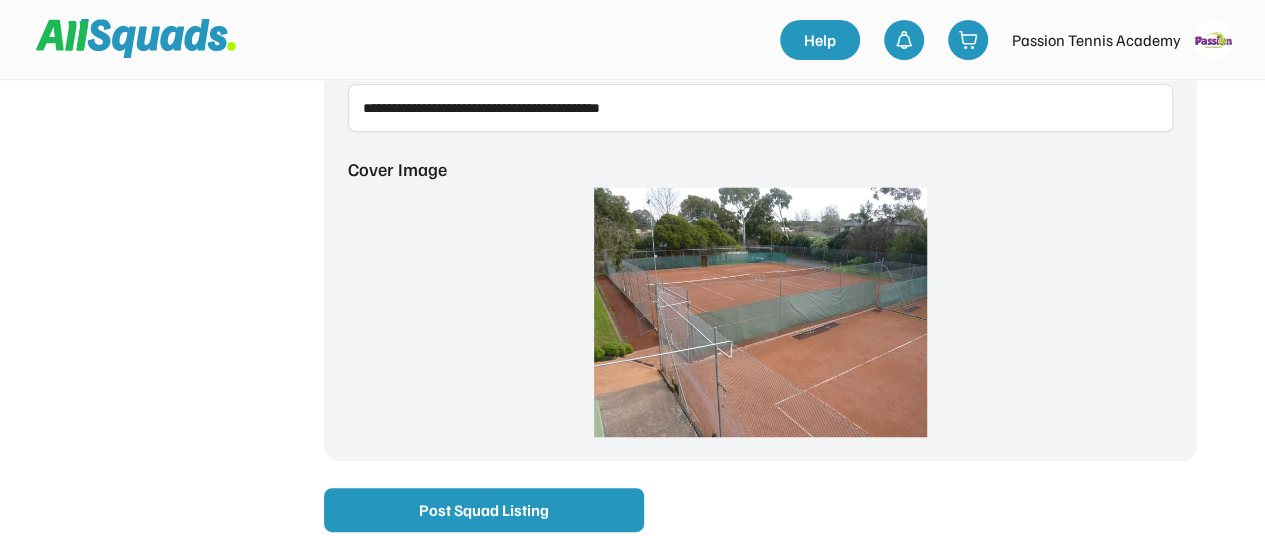 click at bounding box center (760, 312) 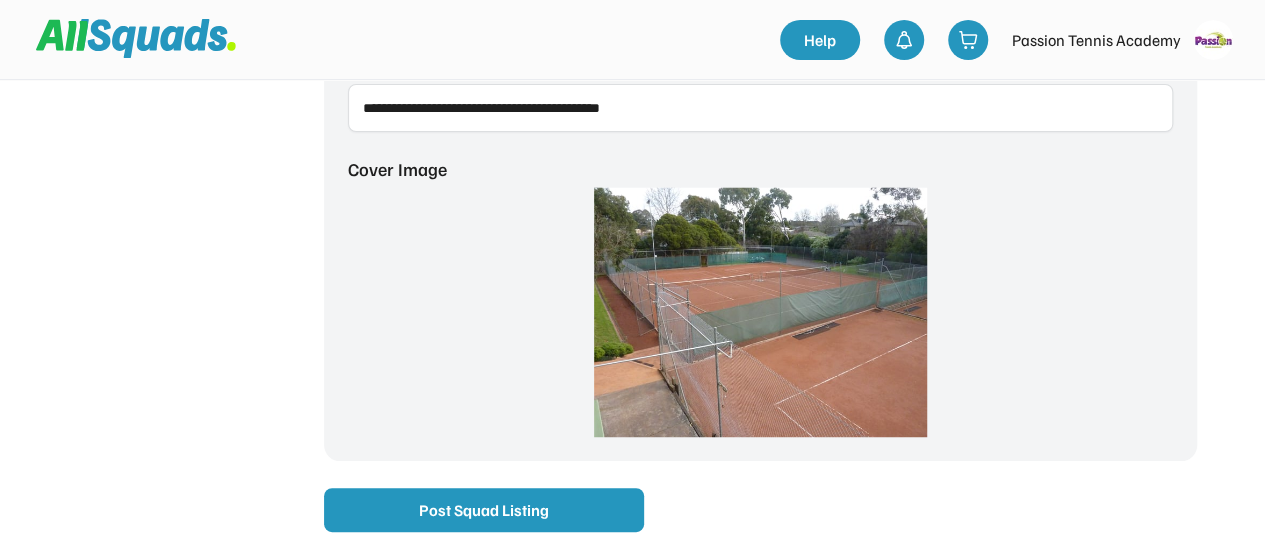 type on "**********" 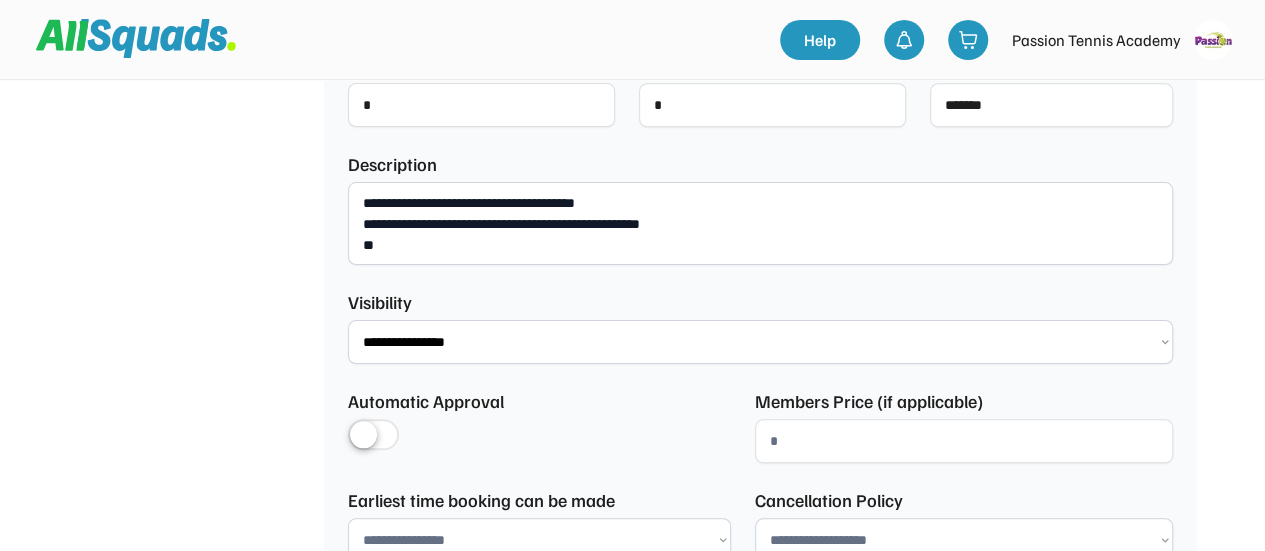 scroll, scrollTop: 700, scrollLeft: 0, axis: vertical 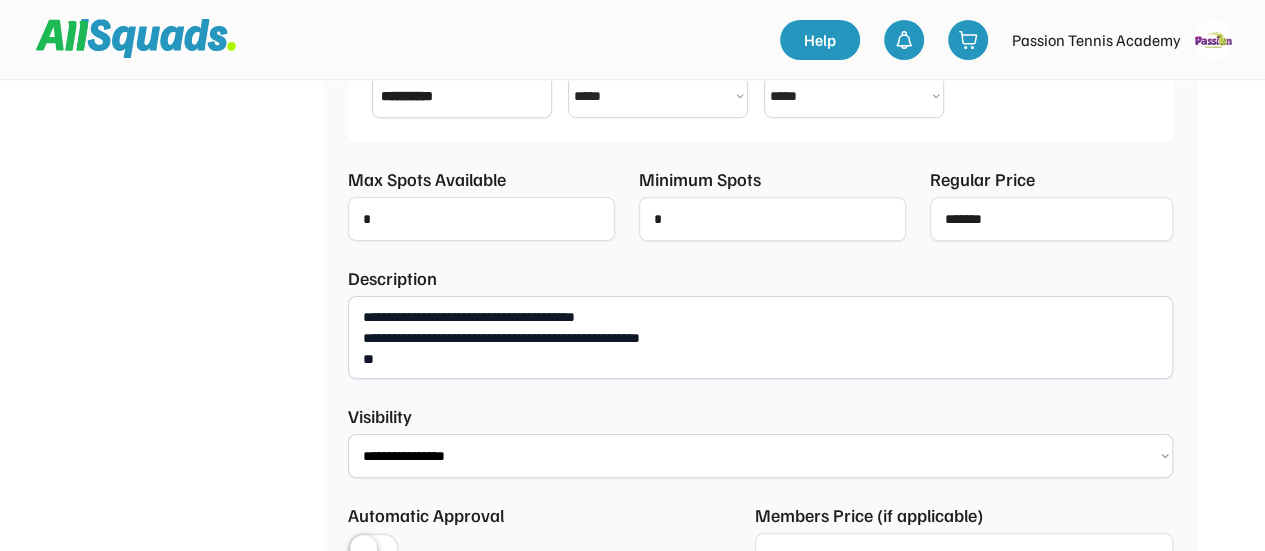 drag, startPoint x: 420, startPoint y: 353, endPoint x: 312, endPoint y: 293, distance: 123.54756 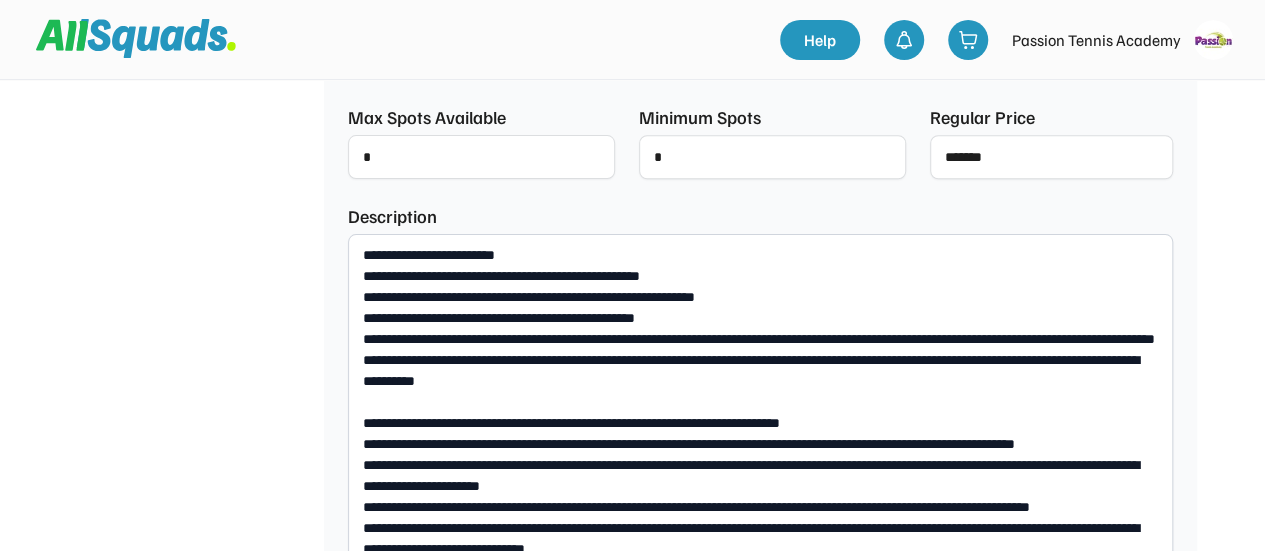 scroll, scrollTop: 790, scrollLeft: 0, axis: vertical 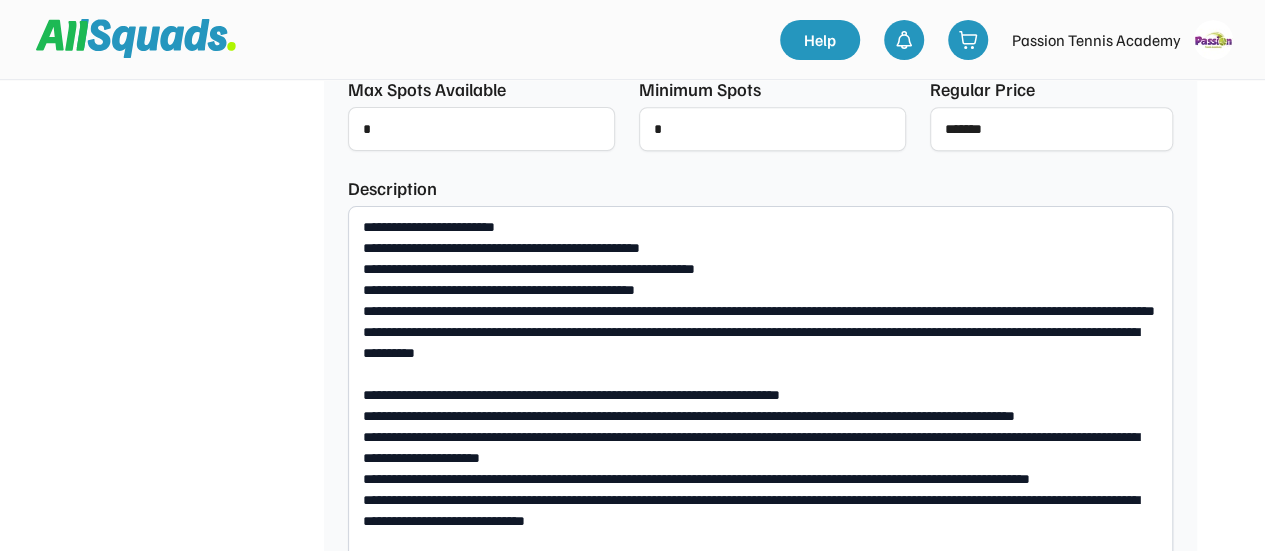 drag, startPoint x: 536, startPoint y: 227, endPoint x: 492, endPoint y: 226, distance: 44.011364 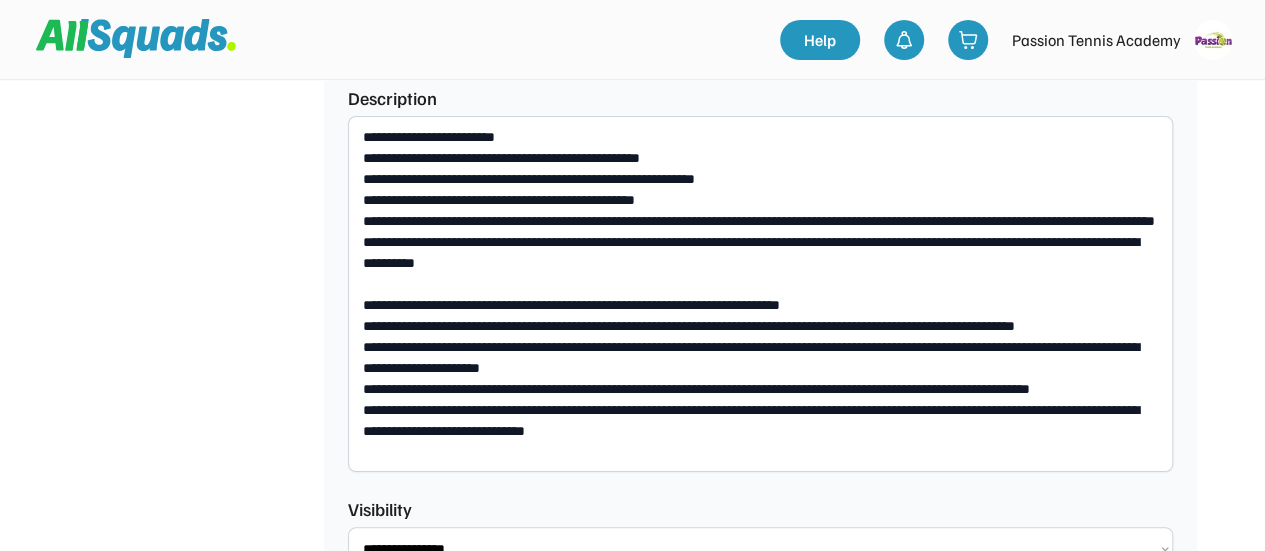 scroll, scrollTop: 790, scrollLeft: 0, axis: vertical 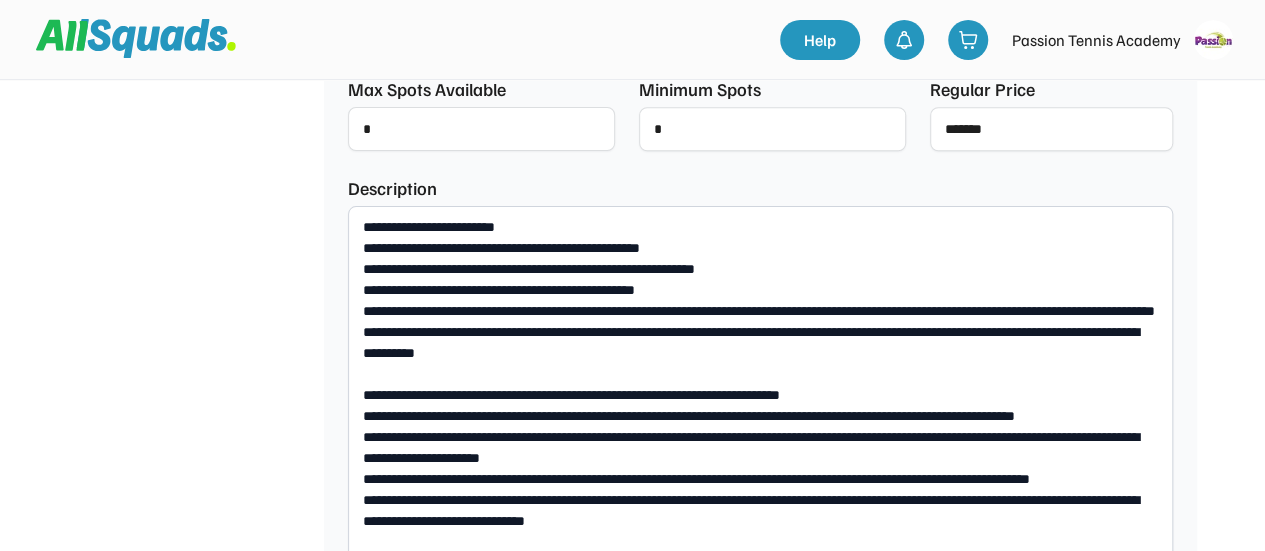 click at bounding box center [760, 384] 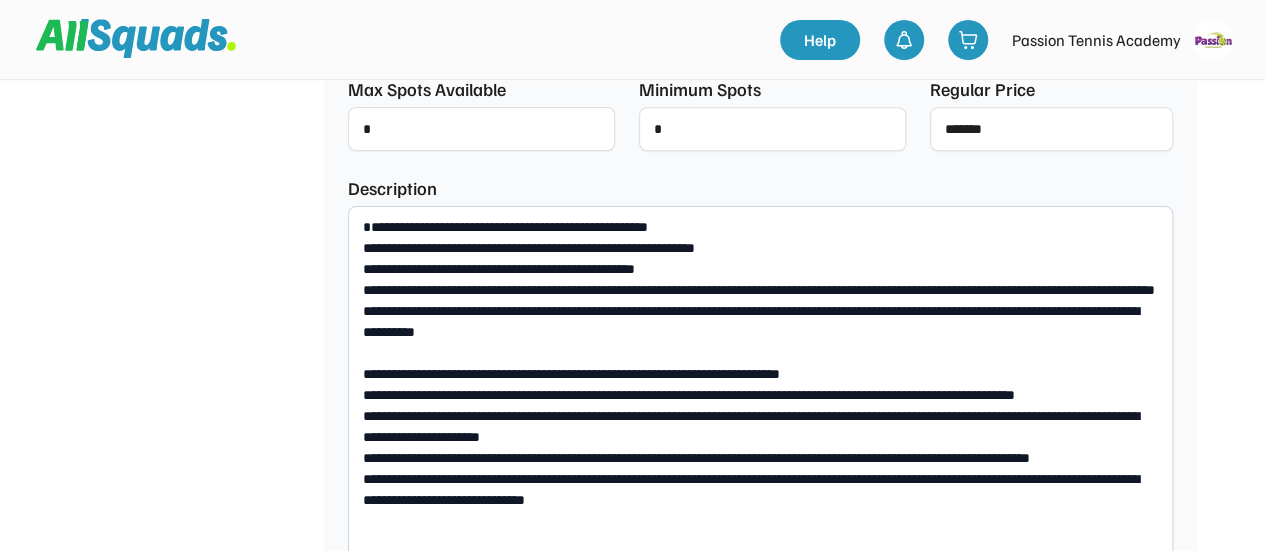 paste on "**********" 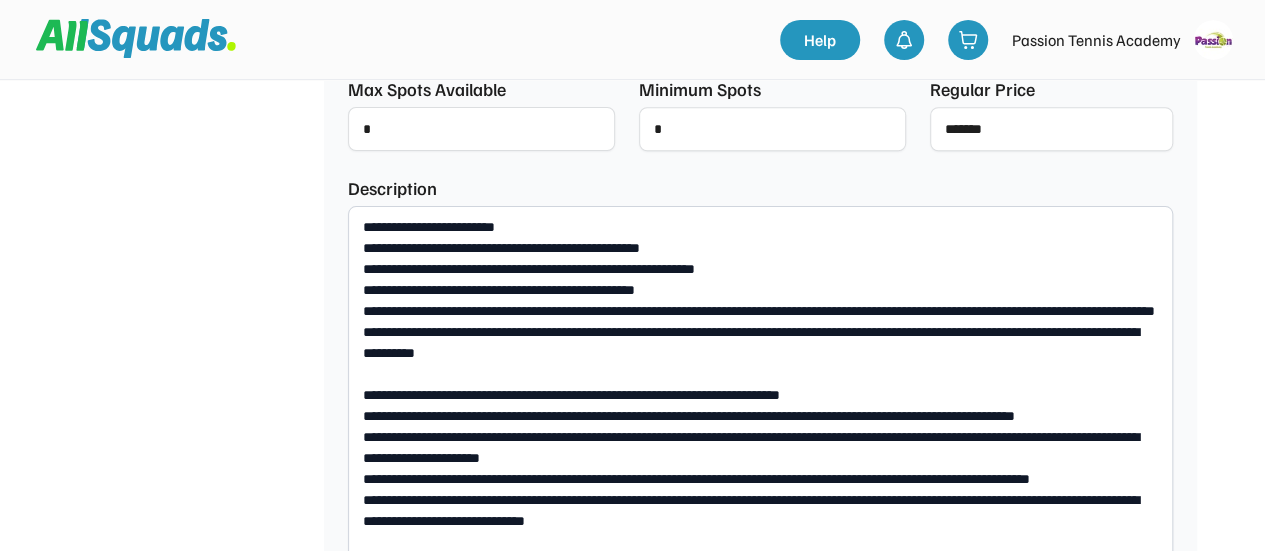 paste on "**********" 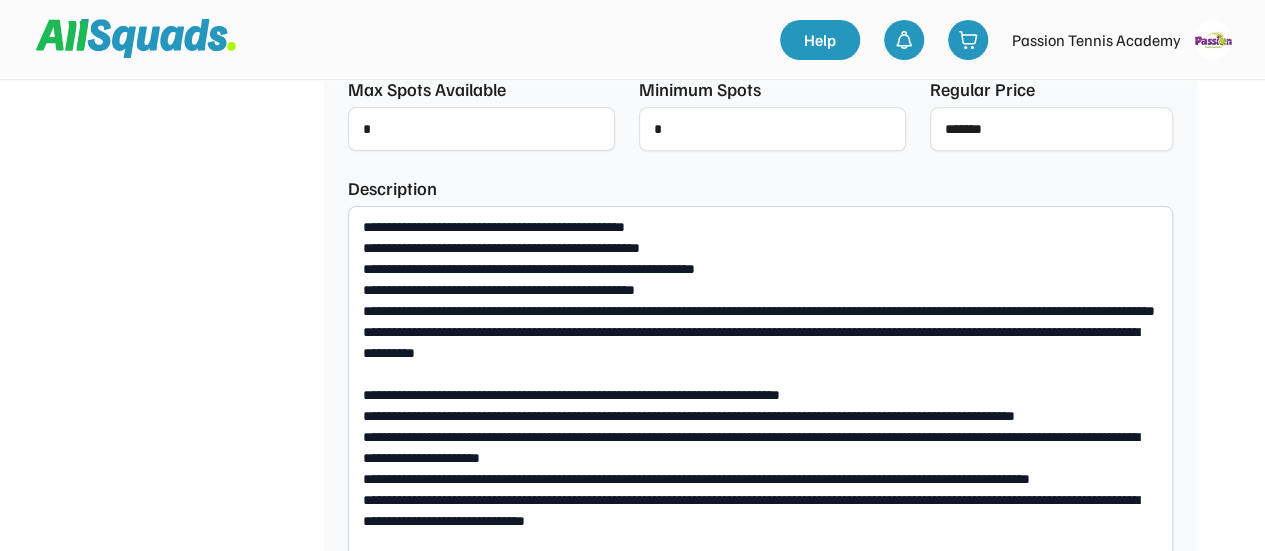 drag, startPoint x: 734, startPoint y: 229, endPoint x: 531, endPoint y: 237, distance: 203.15758 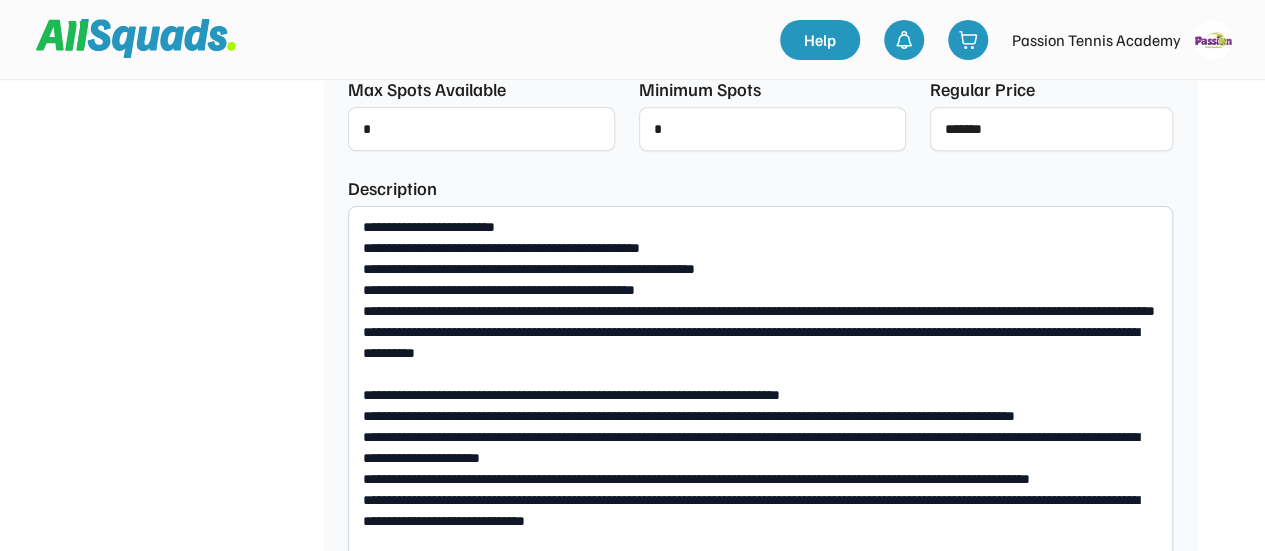 drag, startPoint x: 532, startPoint y: 225, endPoint x: 356, endPoint y: 237, distance: 176.40862 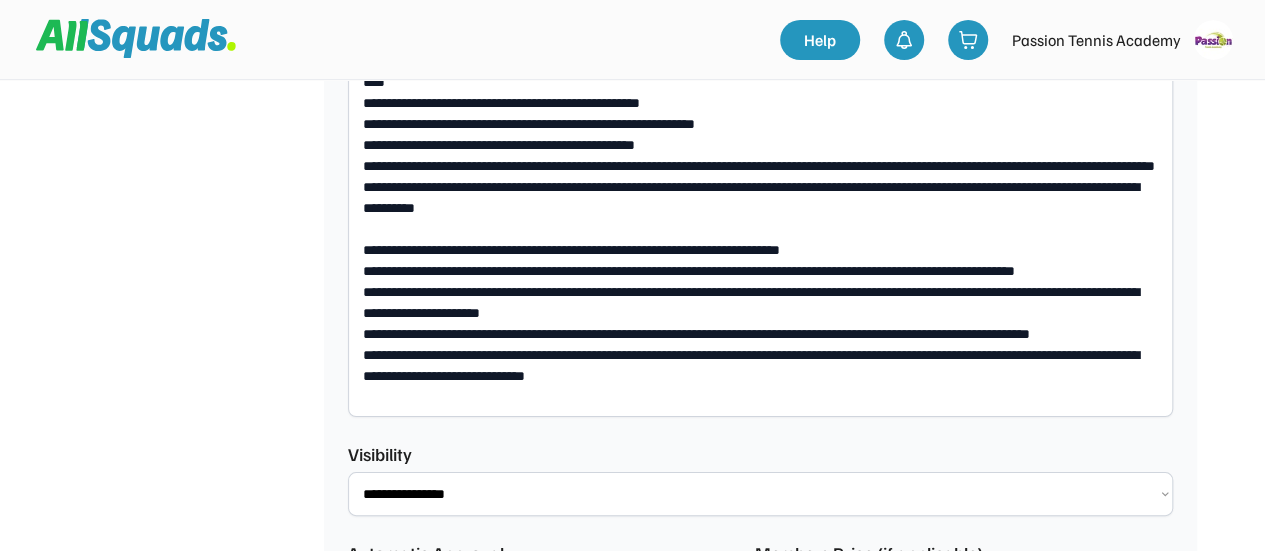 scroll, scrollTop: 872, scrollLeft: 0, axis: vertical 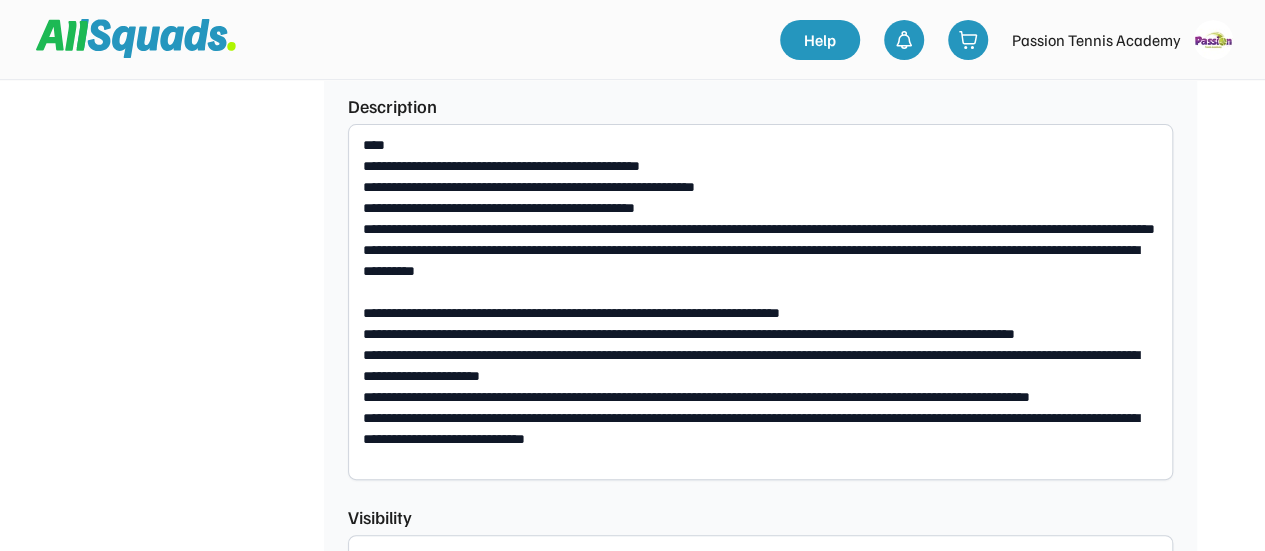 click at bounding box center (760, 302) 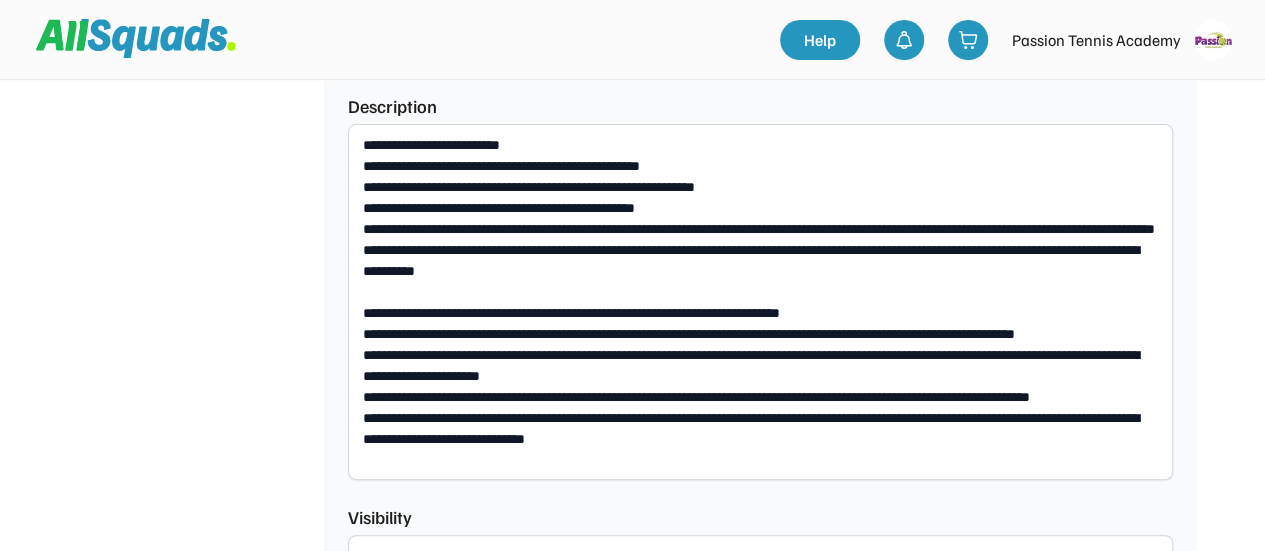 drag, startPoint x: 865, startPoint y: 332, endPoint x: 352, endPoint y: 334, distance: 513.0039 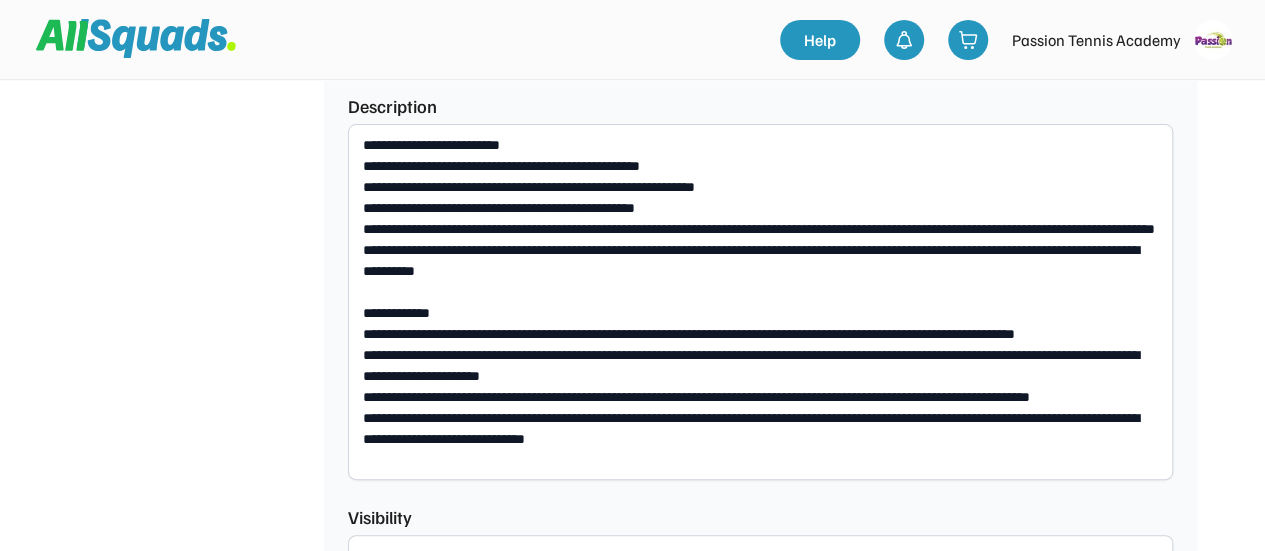 click at bounding box center (760, 302) 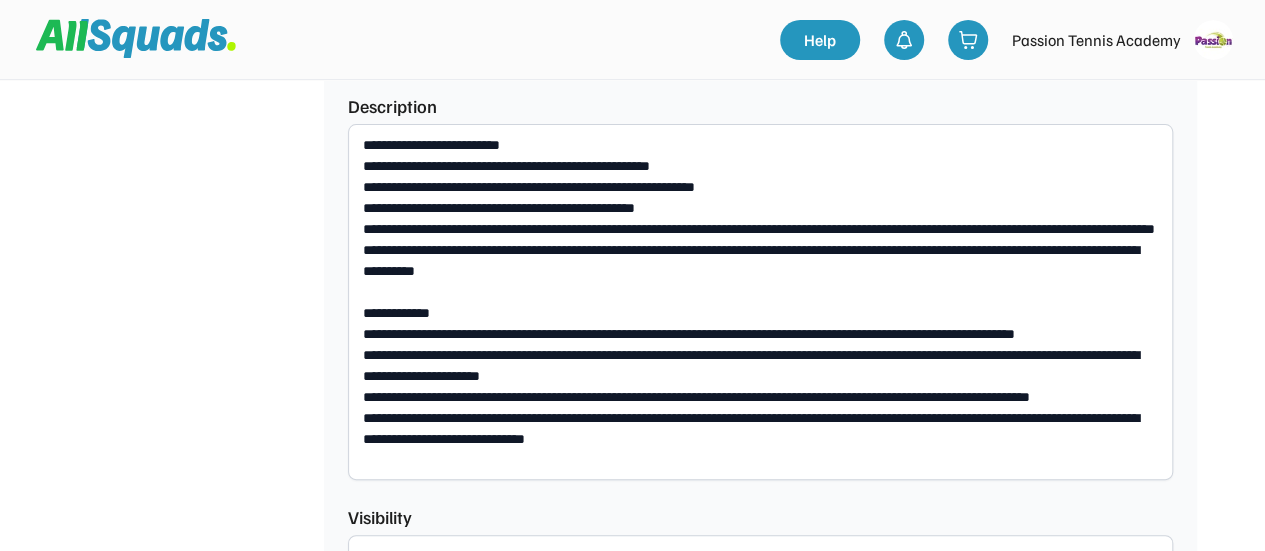 click on "**********" at bounding box center [760, 557] 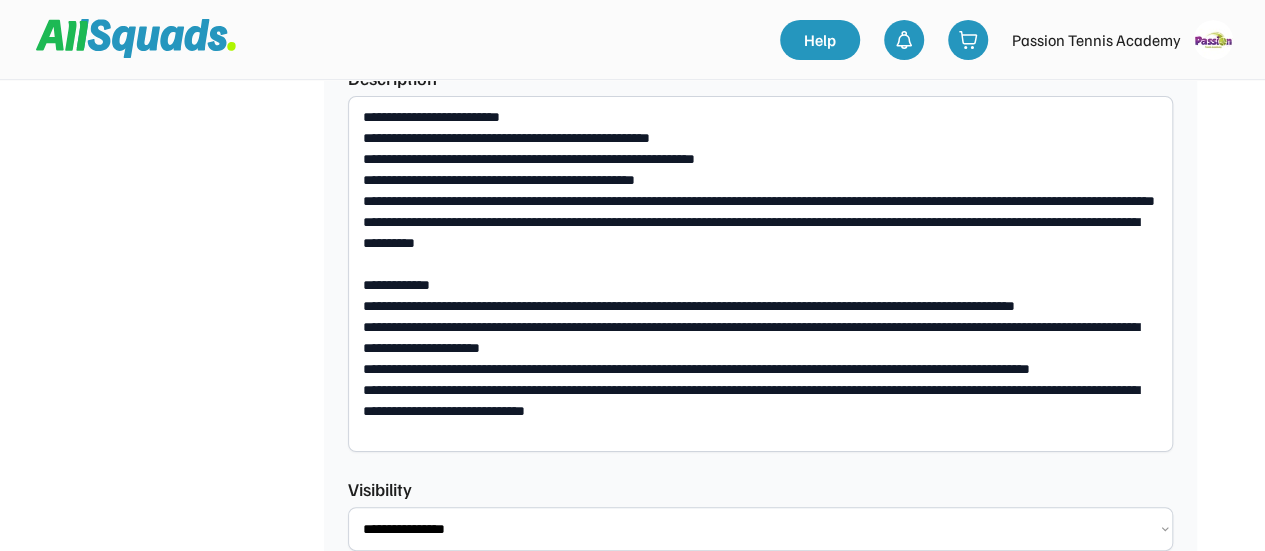 click at bounding box center [760, 274] 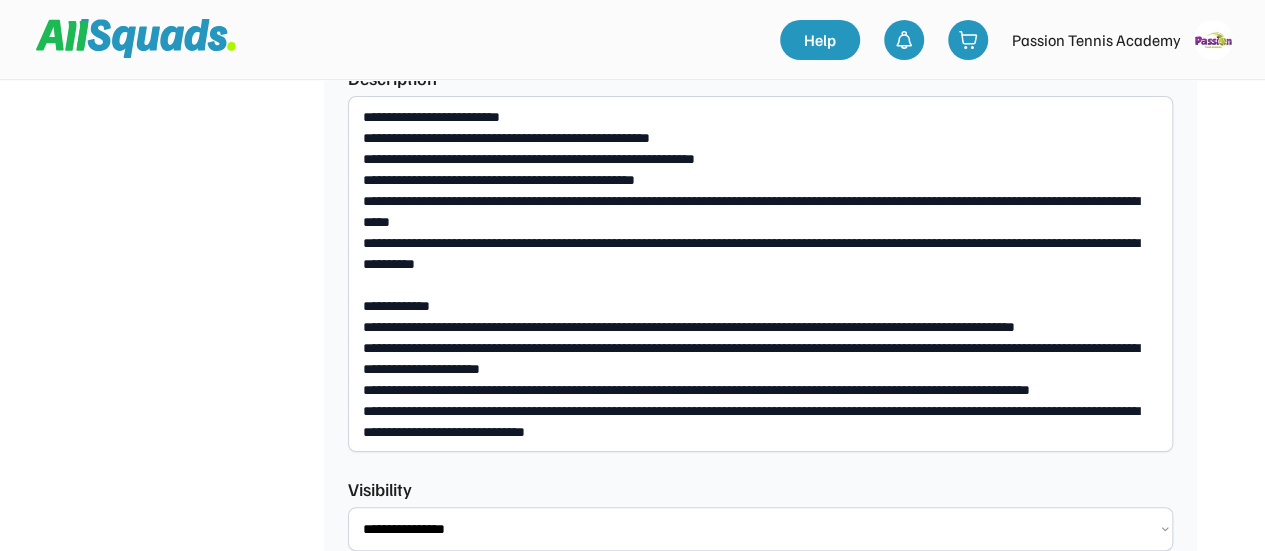 click at bounding box center [760, 274] 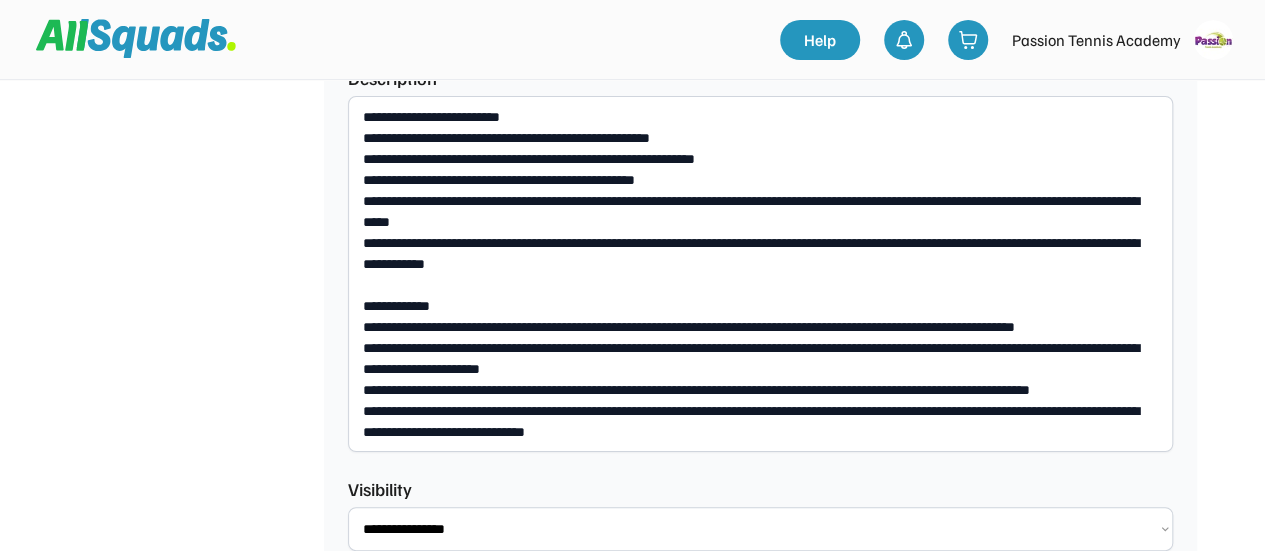 click at bounding box center (760, 274) 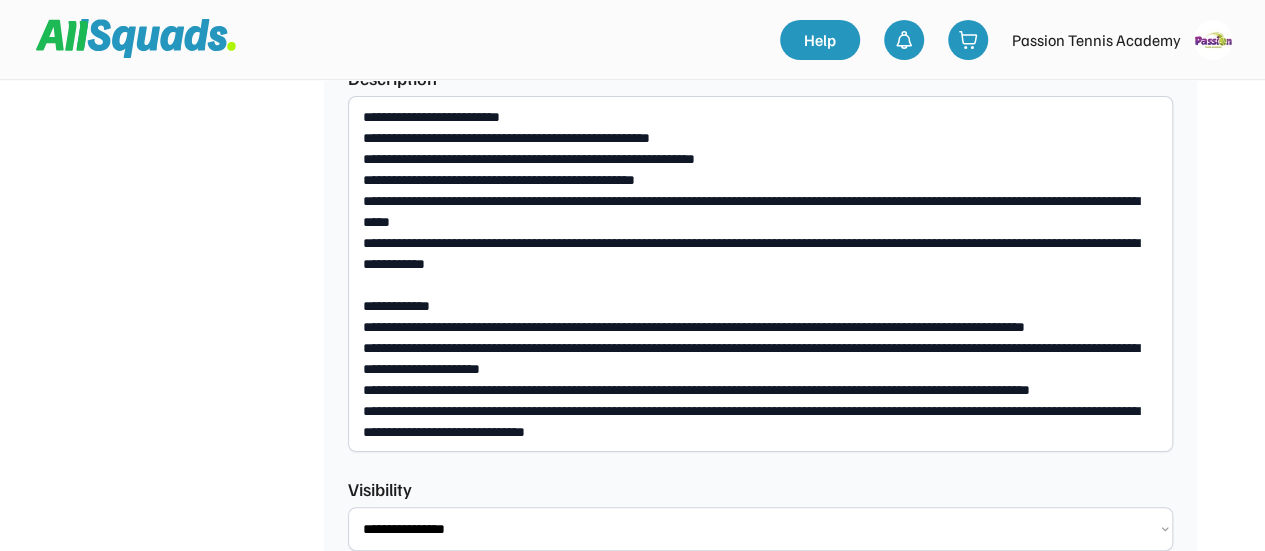 click at bounding box center (760, 274) 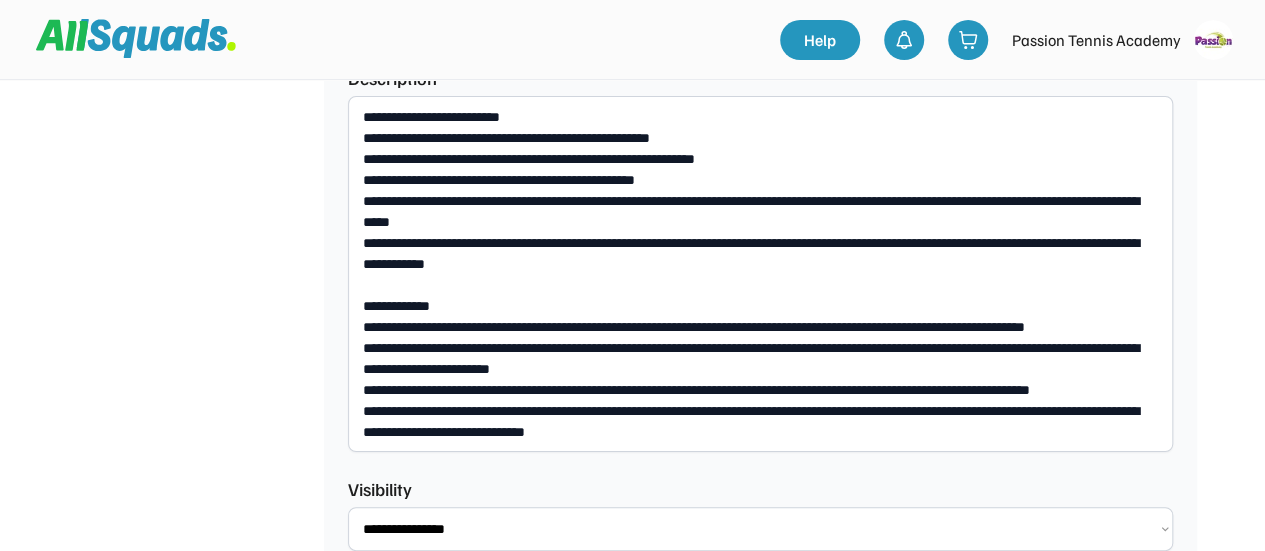 click at bounding box center [760, 274] 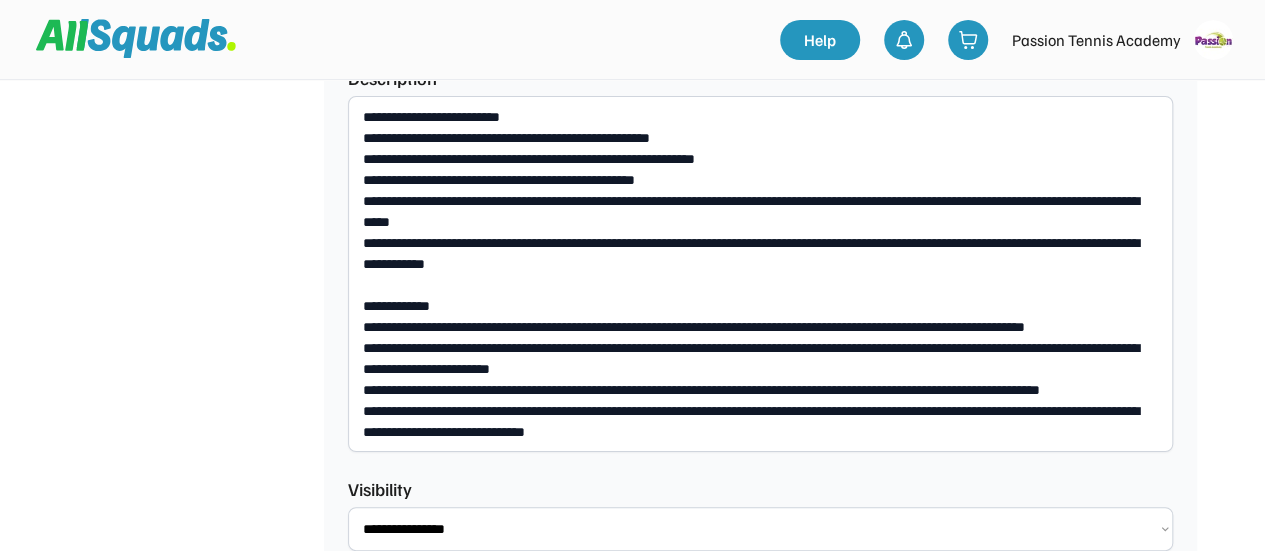 click at bounding box center [760, 274] 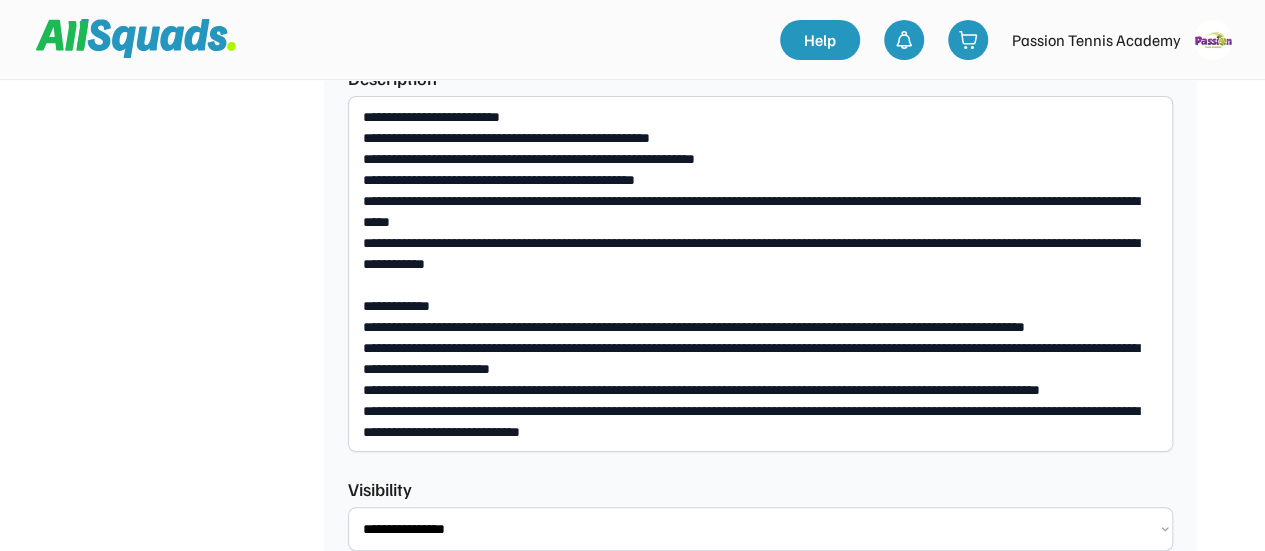 click at bounding box center (760, 274) 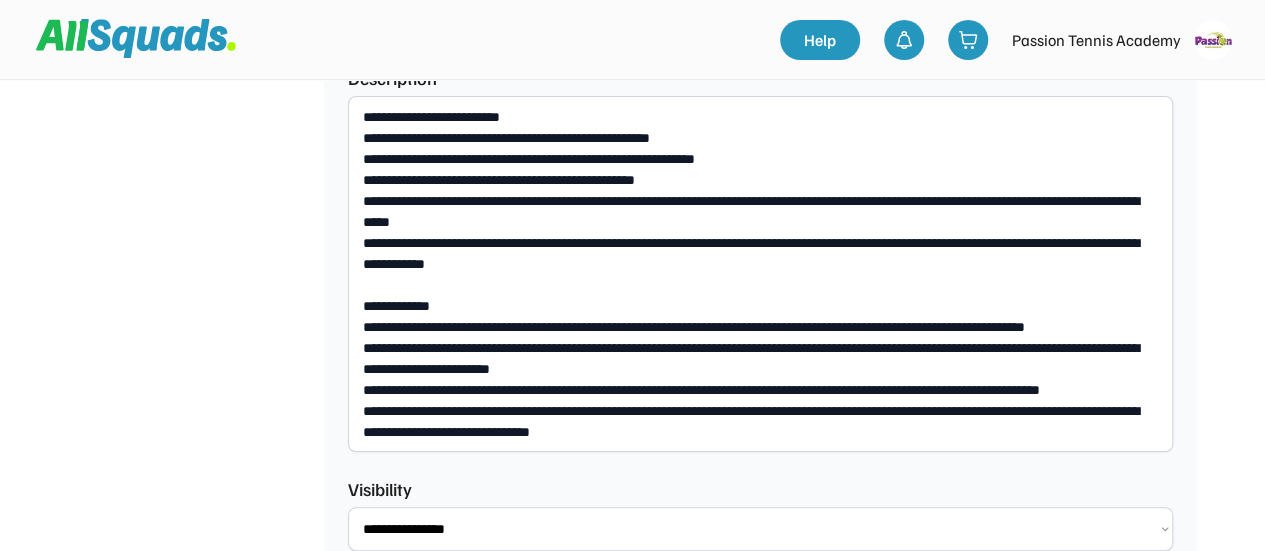 click at bounding box center (760, 274) 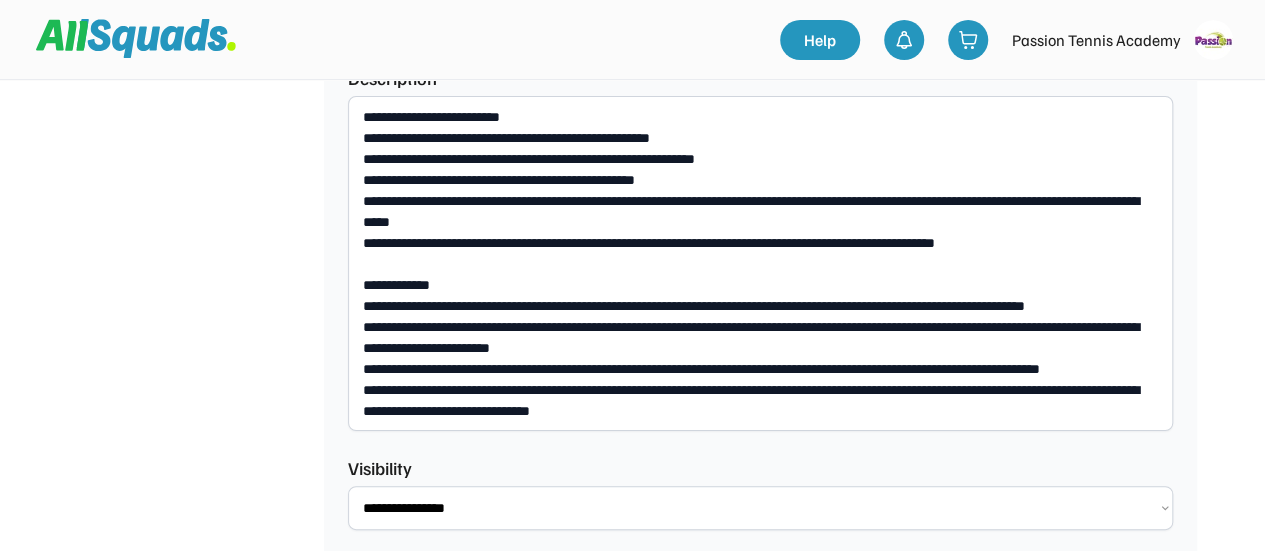 click at bounding box center (760, 263) 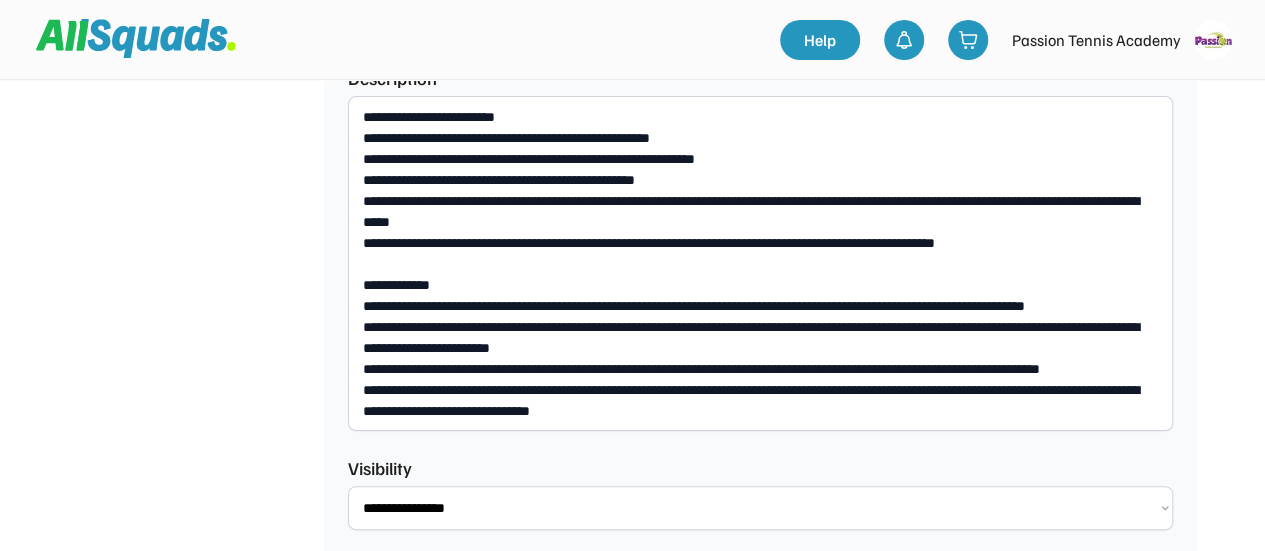 click at bounding box center (760, 263) 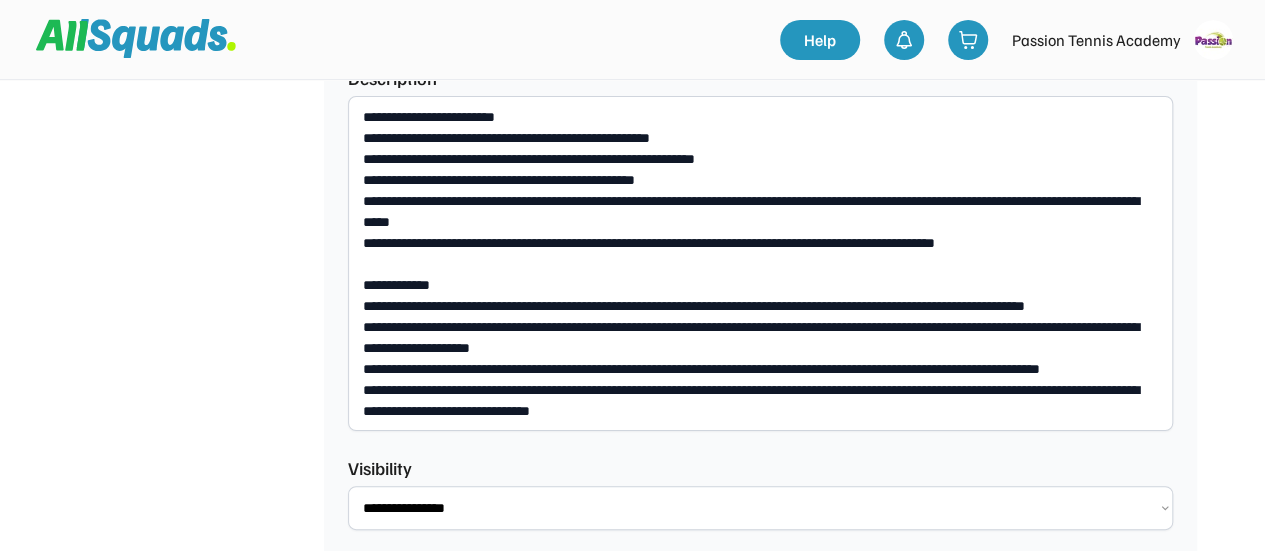 click at bounding box center [760, 263] 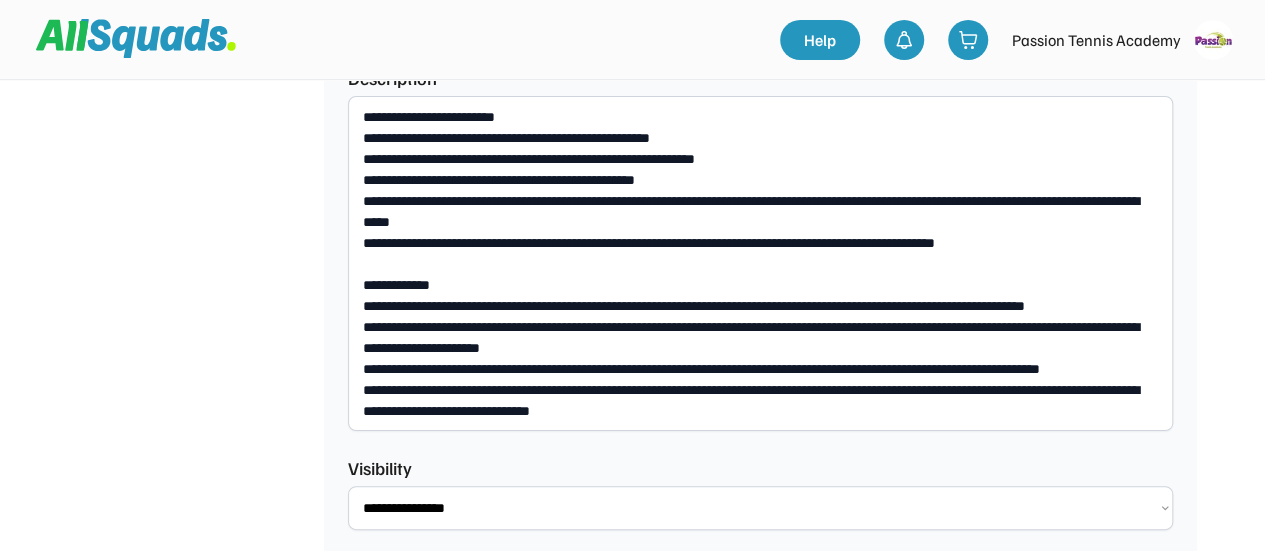 drag, startPoint x: 658, startPoint y: 347, endPoint x: 1082, endPoint y: 334, distance: 424.19925 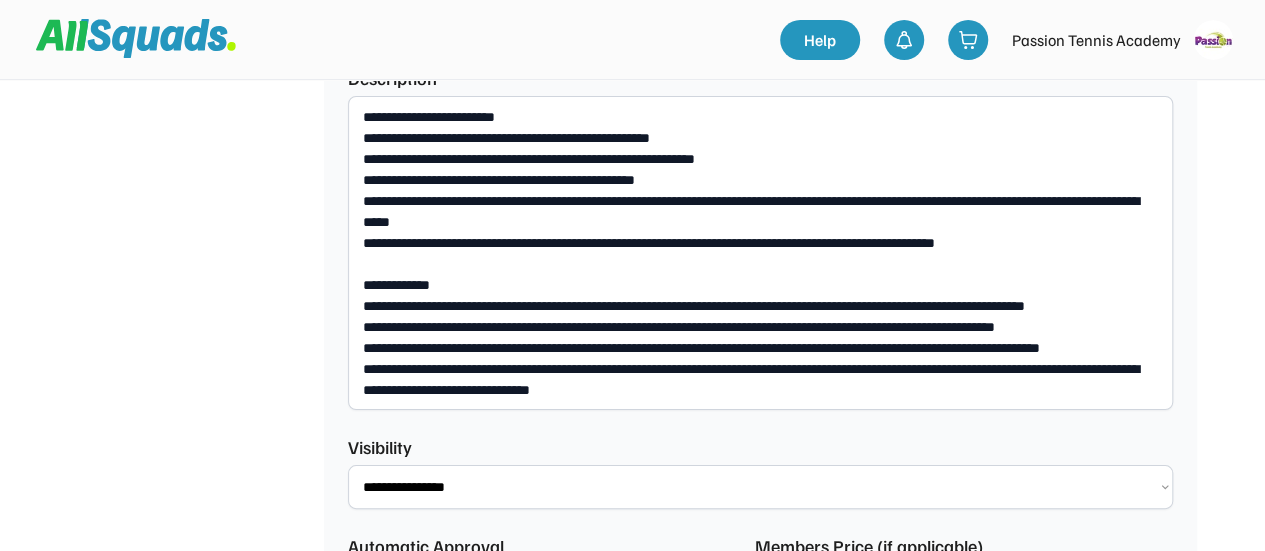 drag, startPoint x: 982, startPoint y: 331, endPoint x: 948, endPoint y: 334, distance: 34.132095 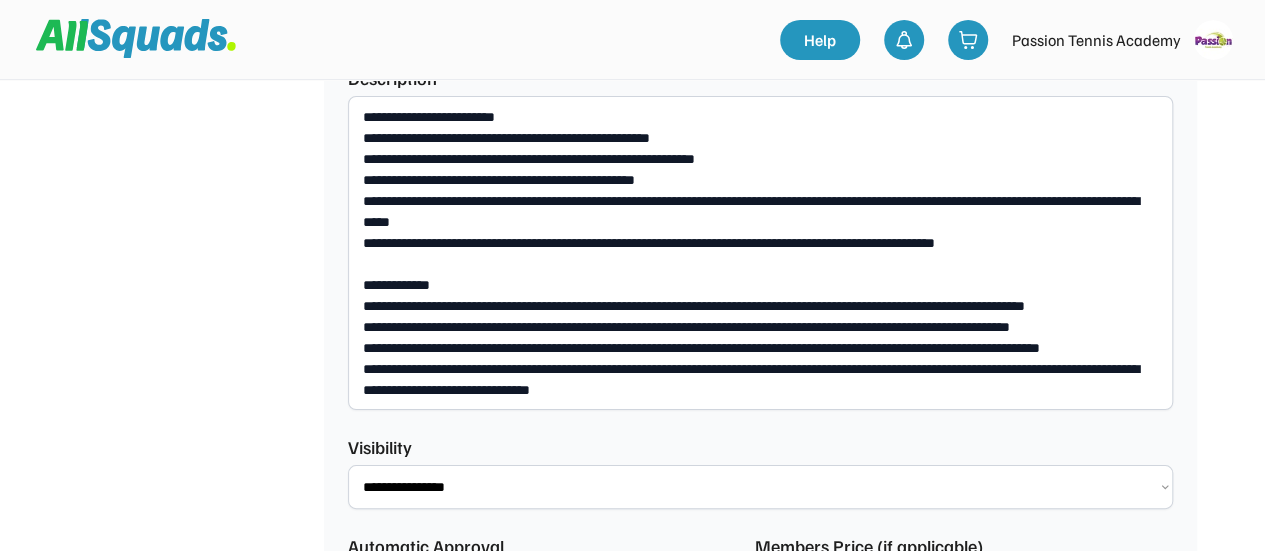 click at bounding box center [760, 253] 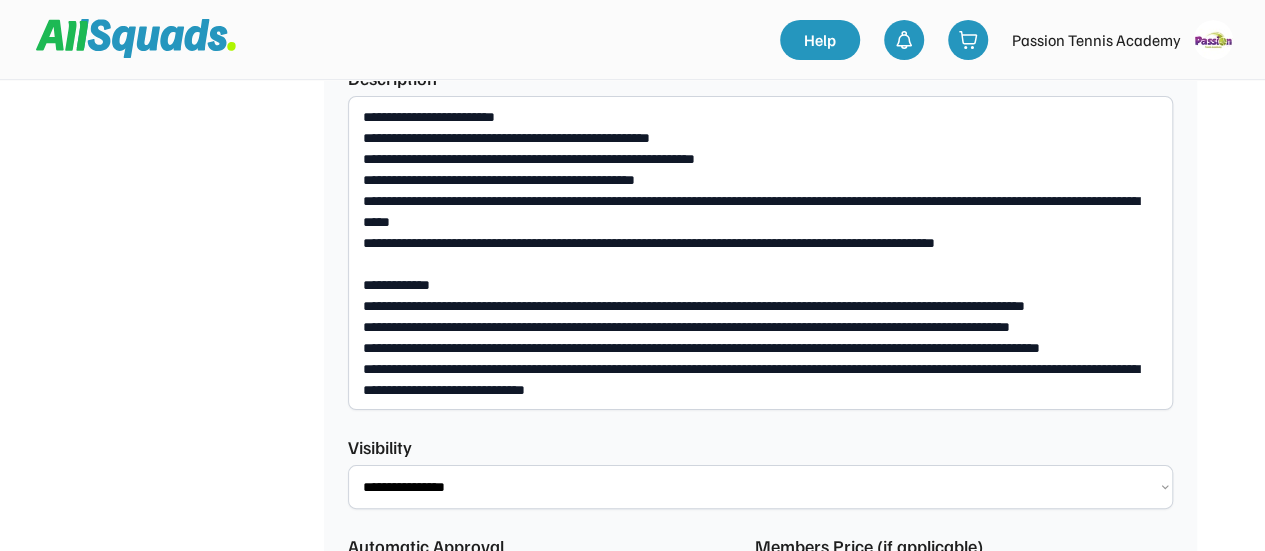 click at bounding box center [760, 253] 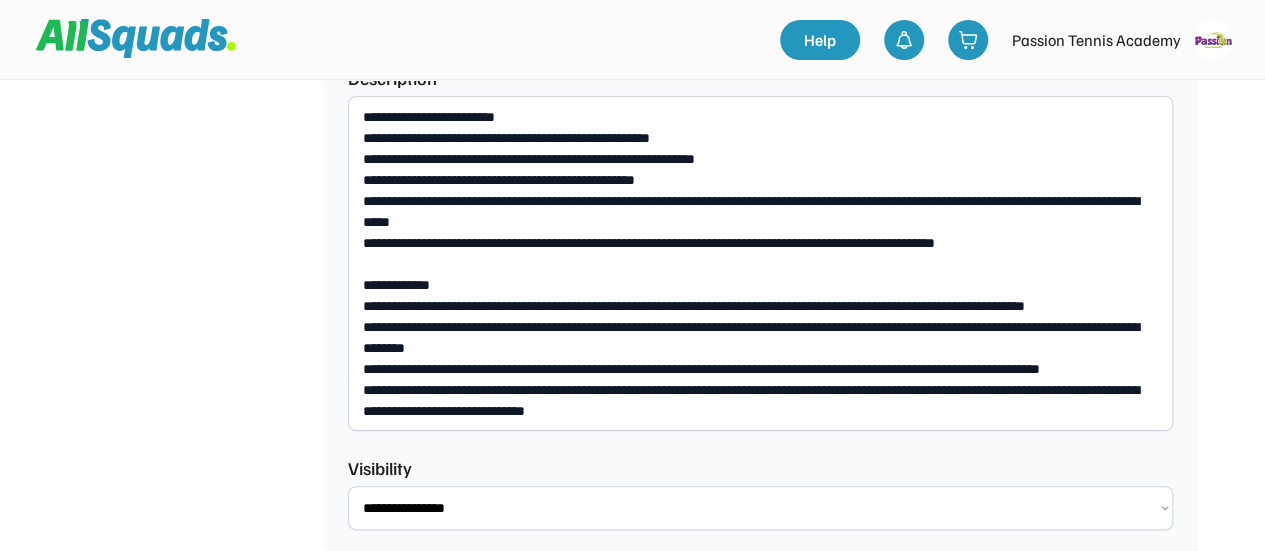 click at bounding box center [760, 263] 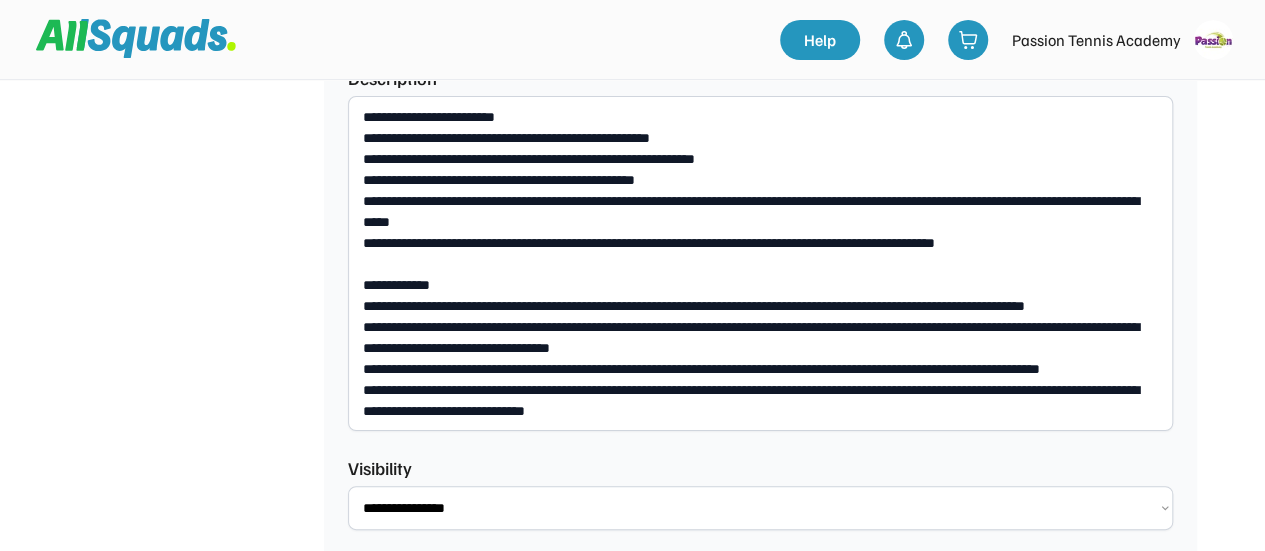 drag, startPoint x: 858, startPoint y: 329, endPoint x: 823, endPoint y: 329, distance: 35 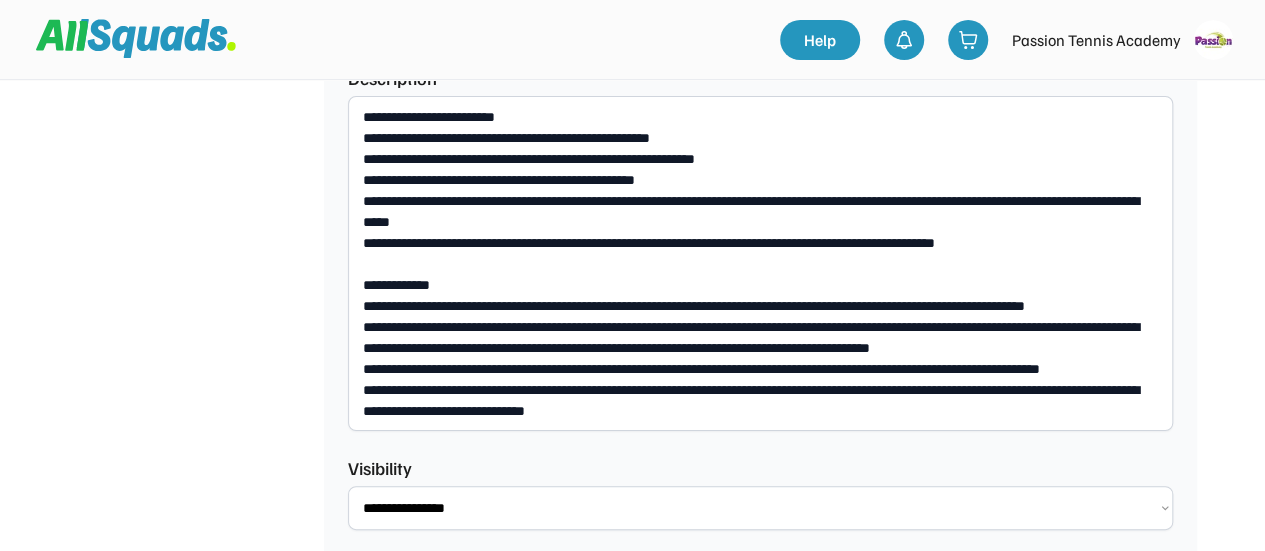 click at bounding box center (760, 263) 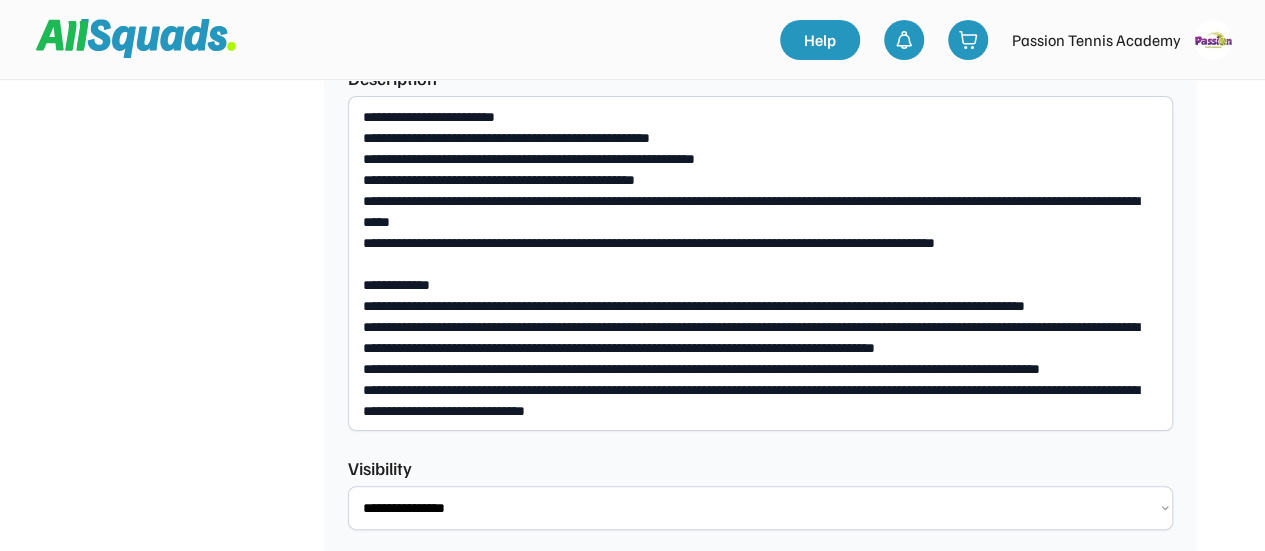 drag, startPoint x: 1055, startPoint y: 353, endPoint x: 666, endPoint y: 356, distance: 389.01157 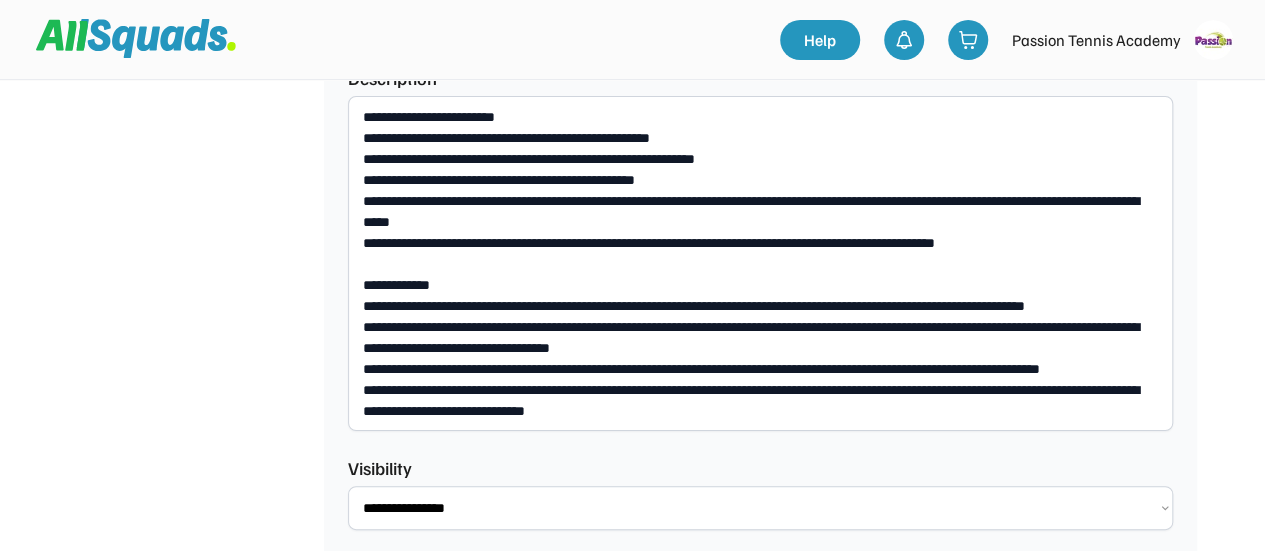 drag, startPoint x: 772, startPoint y: 329, endPoint x: 603, endPoint y: 323, distance: 169.10648 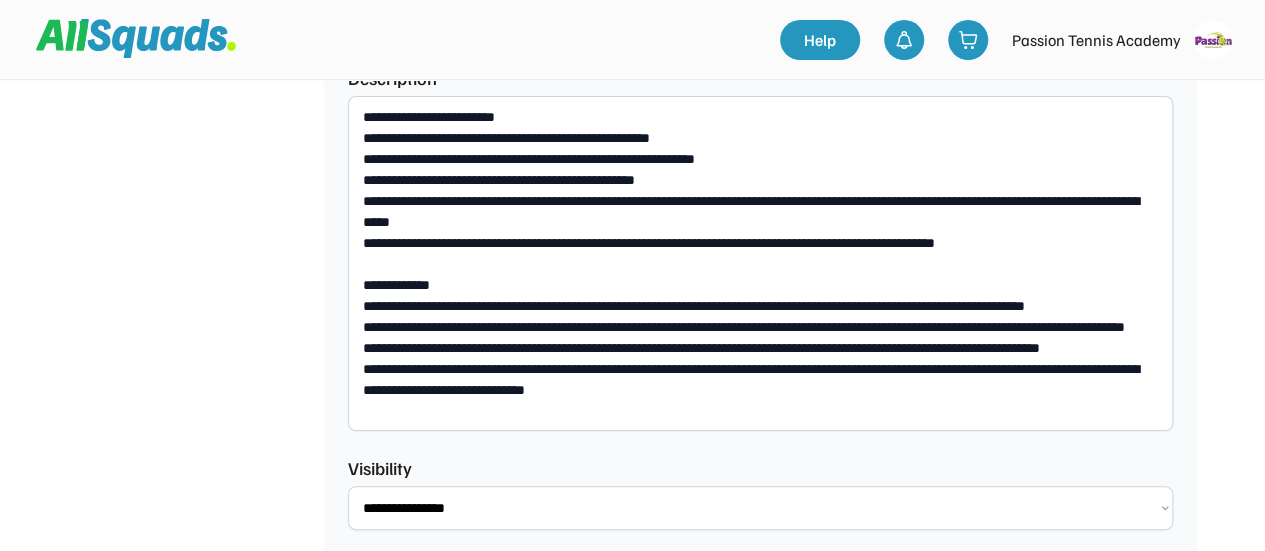 click at bounding box center (760, 263) 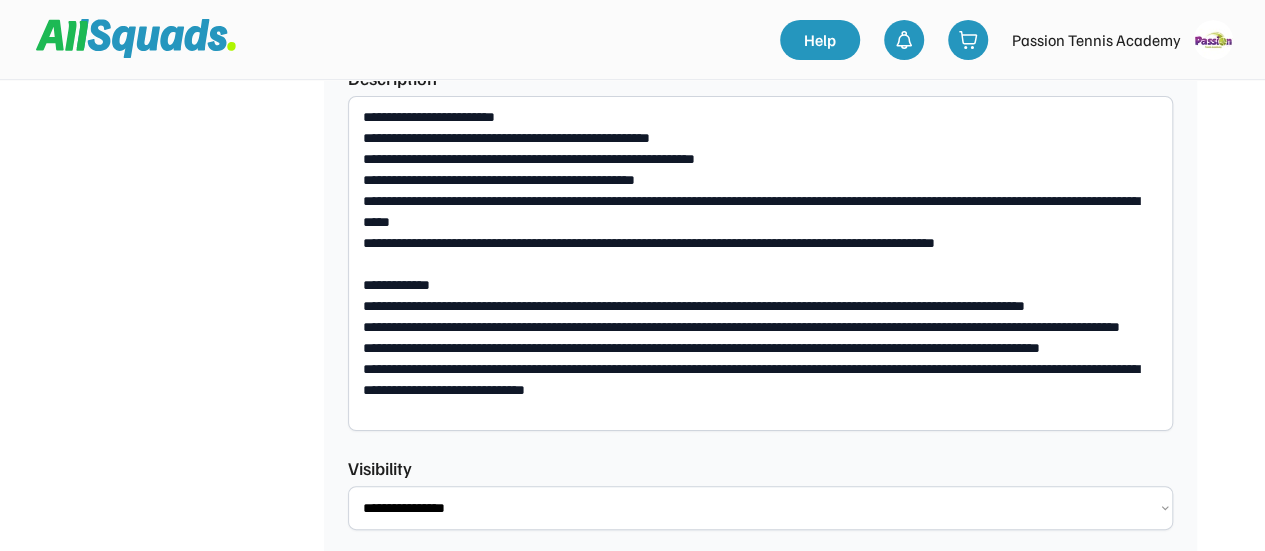 drag, startPoint x: 1083, startPoint y: 391, endPoint x: 464, endPoint y: 392, distance: 619.0008 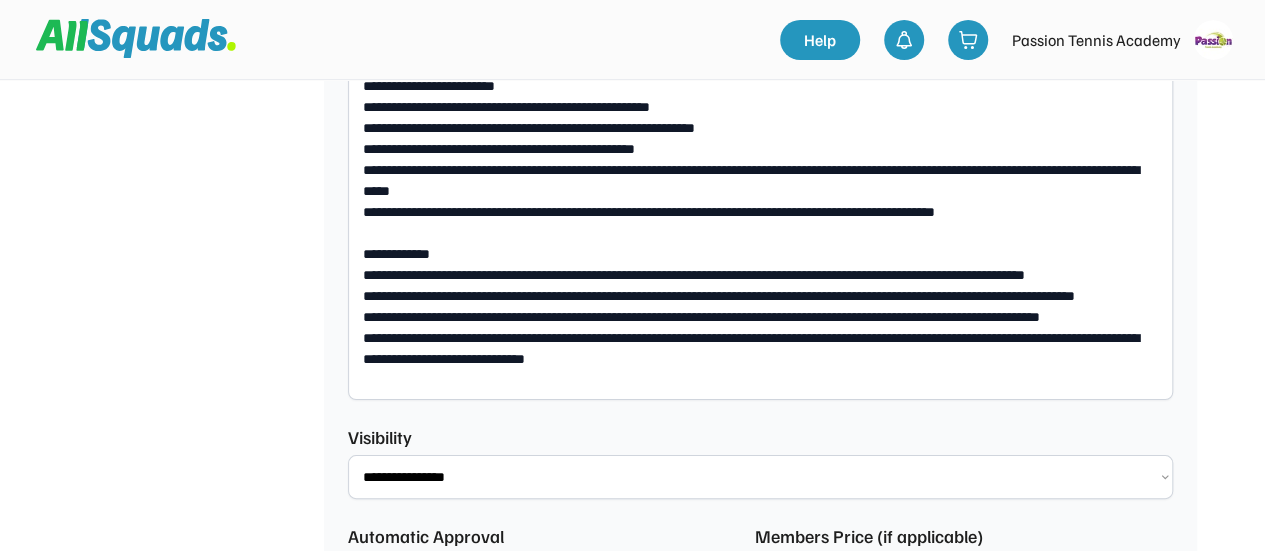 scroll, scrollTop: 900, scrollLeft: 0, axis: vertical 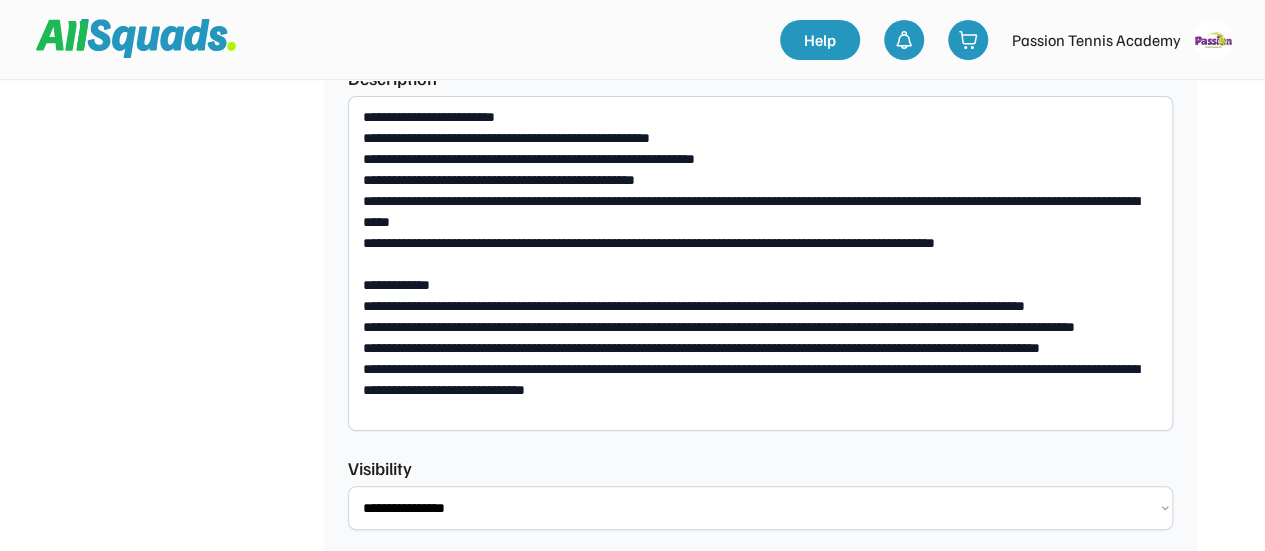 drag, startPoint x: 618, startPoint y: 328, endPoint x: 558, endPoint y: 331, distance: 60.074955 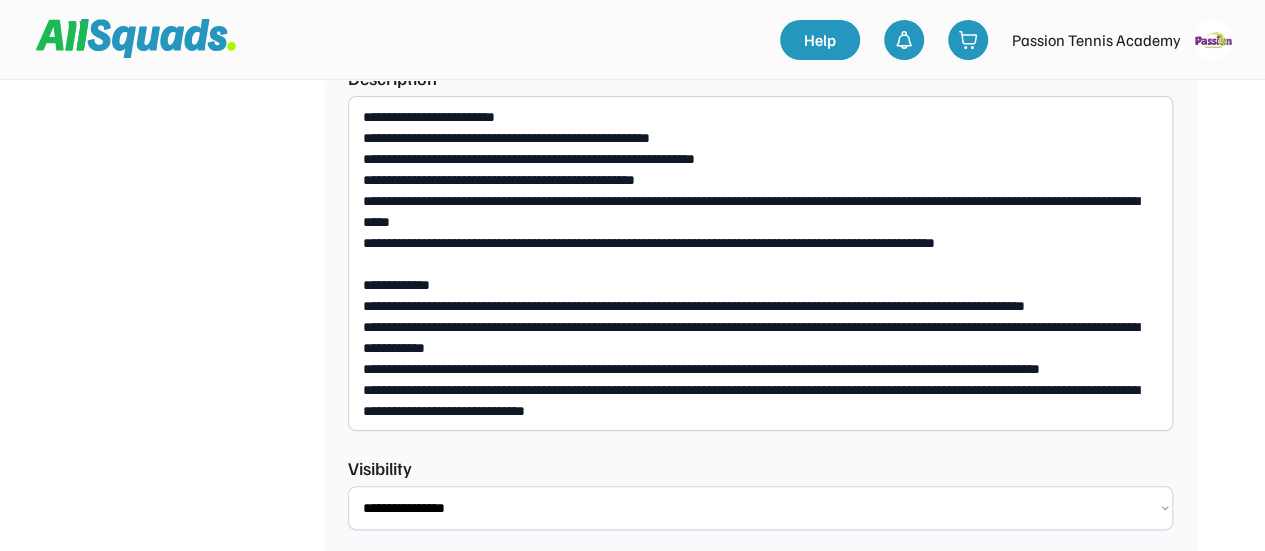 drag, startPoint x: 1098, startPoint y: 328, endPoint x: 1059, endPoint y: 323, distance: 39.319206 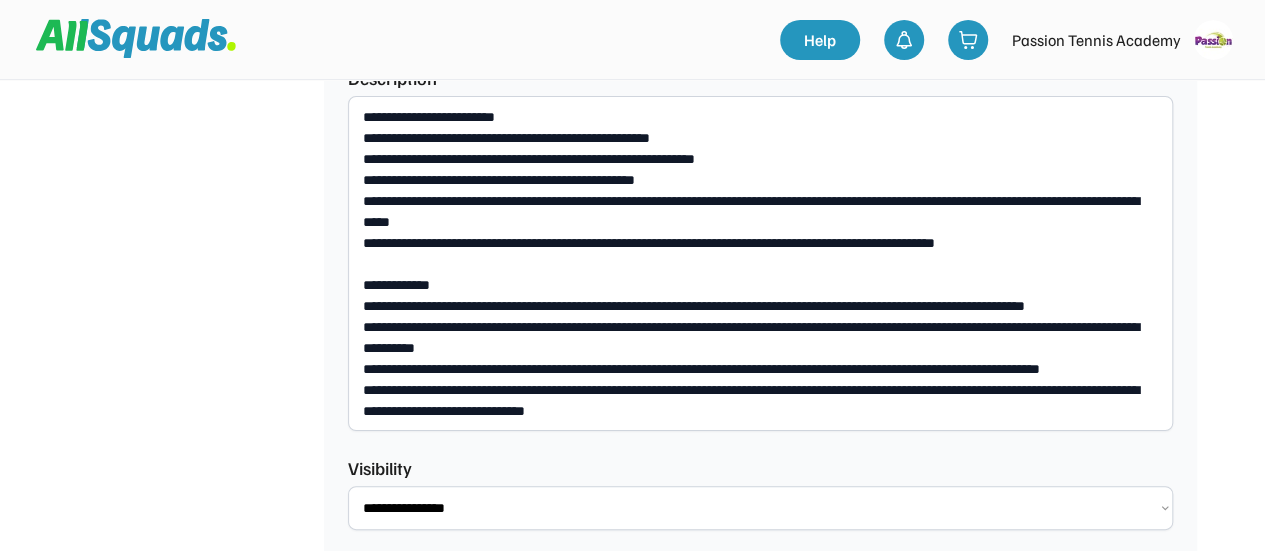 drag, startPoint x: 580, startPoint y: 349, endPoint x: 1156, endPoint y: 331, distance: 576.2812 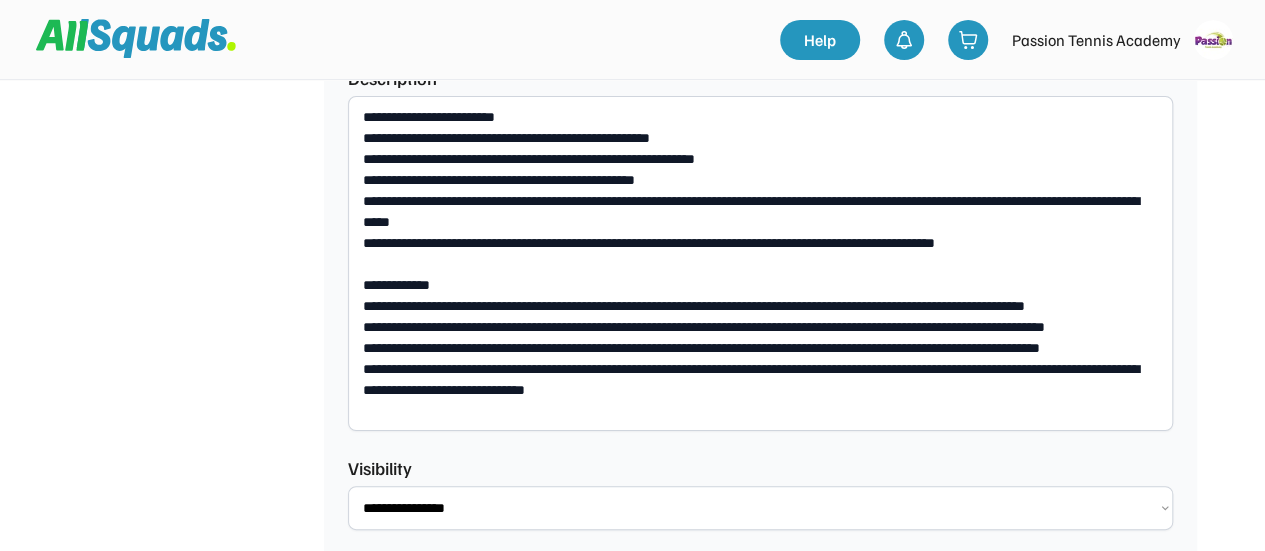 drag, startPoint x: 1146, startPoint y: 371, endPoint x: 371, endPoint y: 369, distance: 775.00256 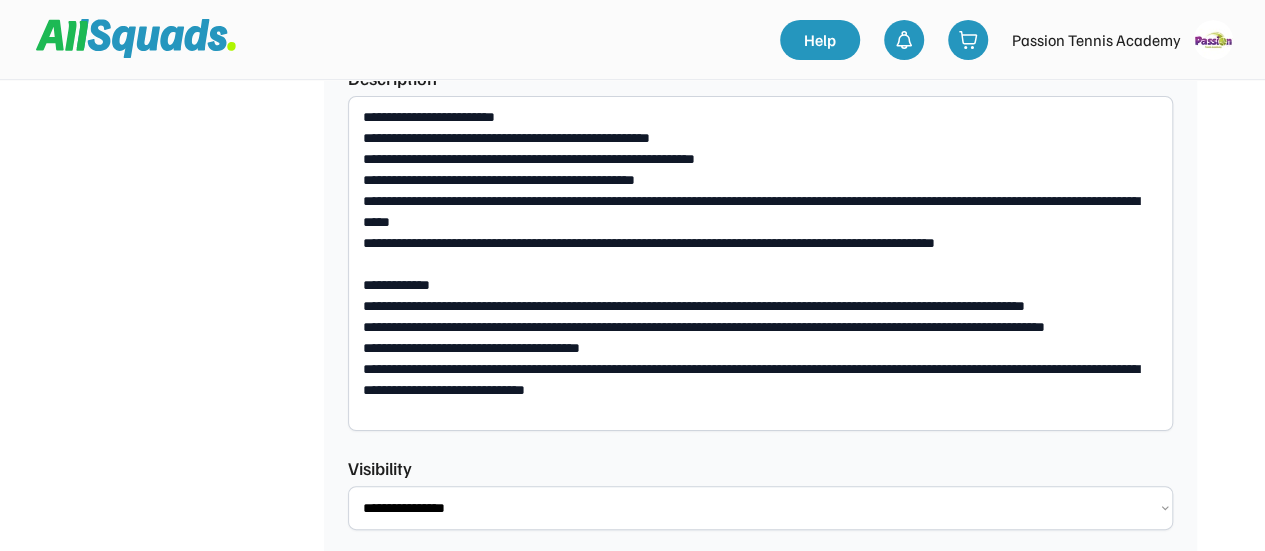 click on "**********" at bounding box center [760, 263] 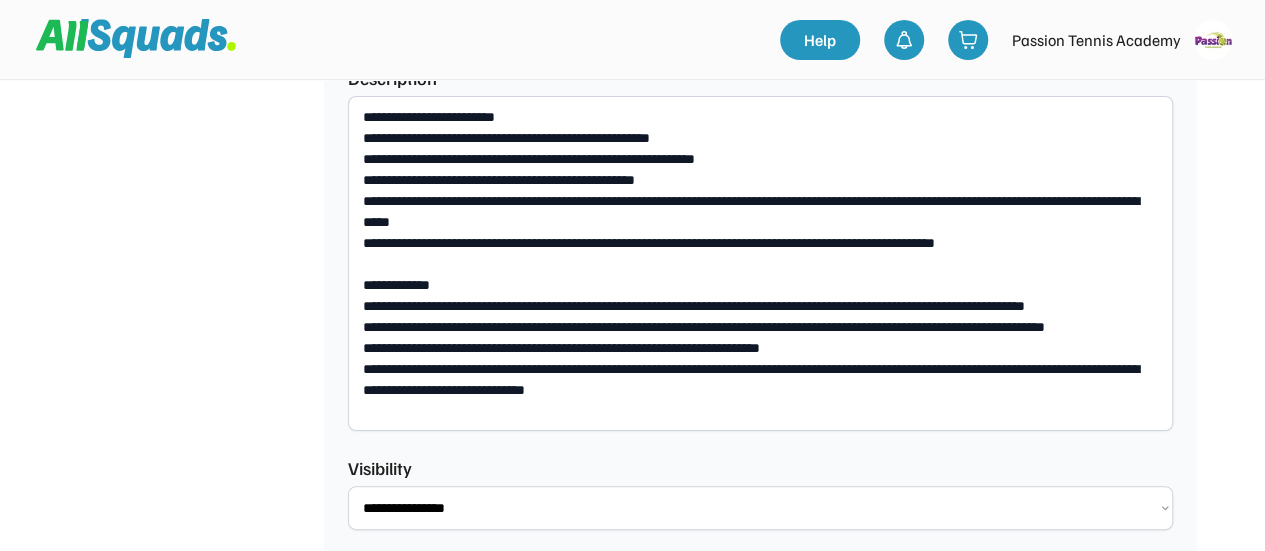 drag, startPoint x: 770, startPoint y: 373, endPoint x: 681, endPoint y: 376, distance: 89.050545 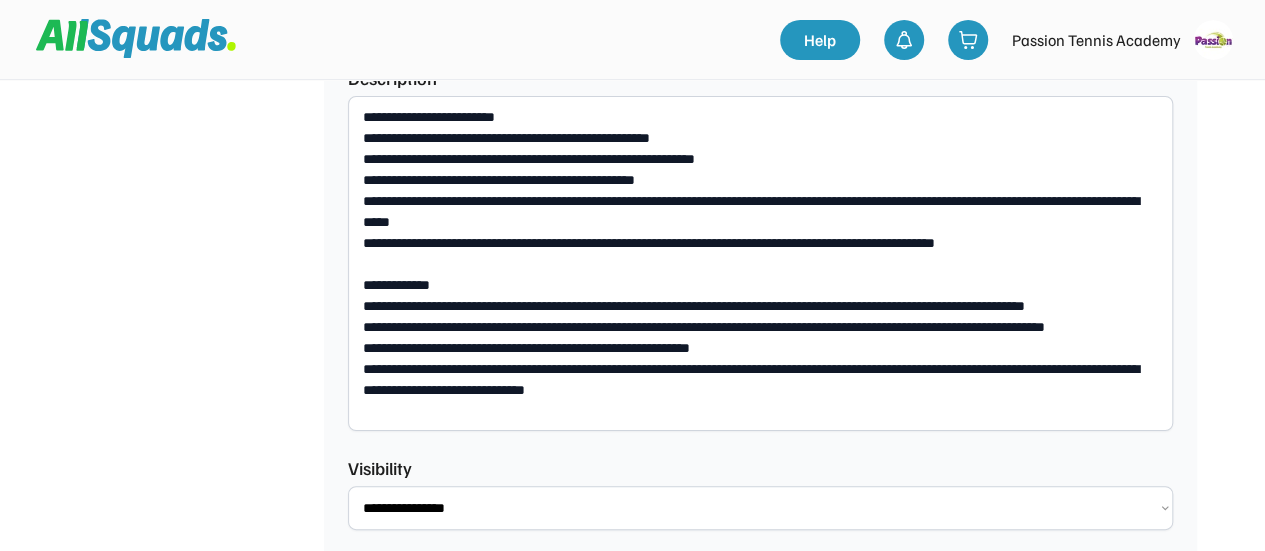 drag, startPoint x: 1076, startPoint y: 391, endPoint x: 696, endPoint y: 391, distance: 380 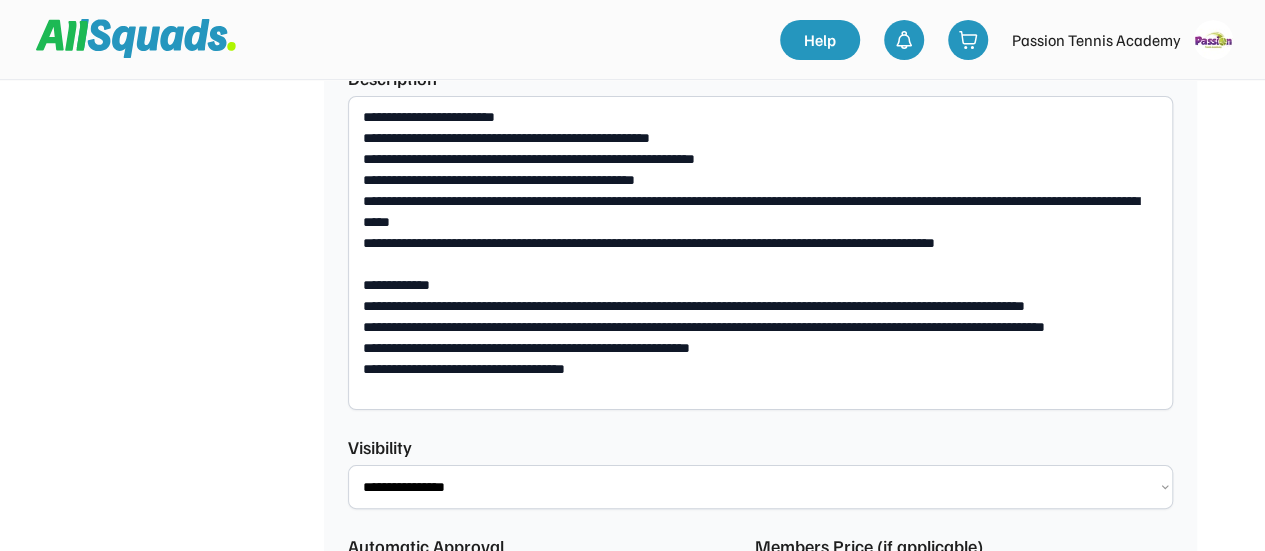 drag, startPoint x: 830, startPoint y: 325, endPoint x: 831, endPoint y: 340, distance: 15.033297 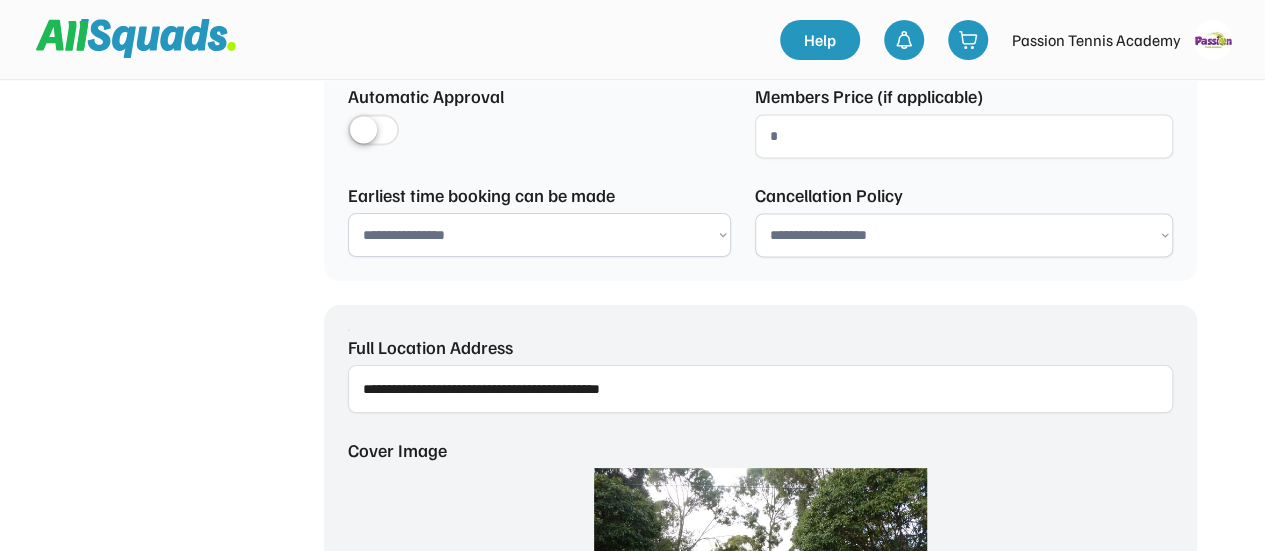 scroll, scrollTop: 1400, scrollLeft: 0, axis: vertical 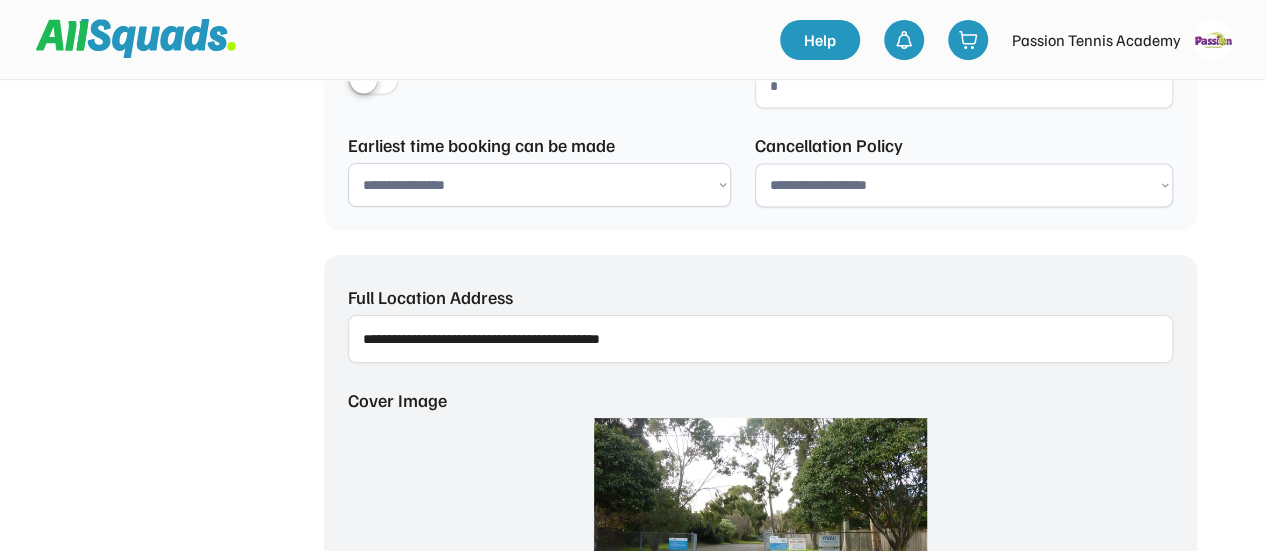 type on "**********" 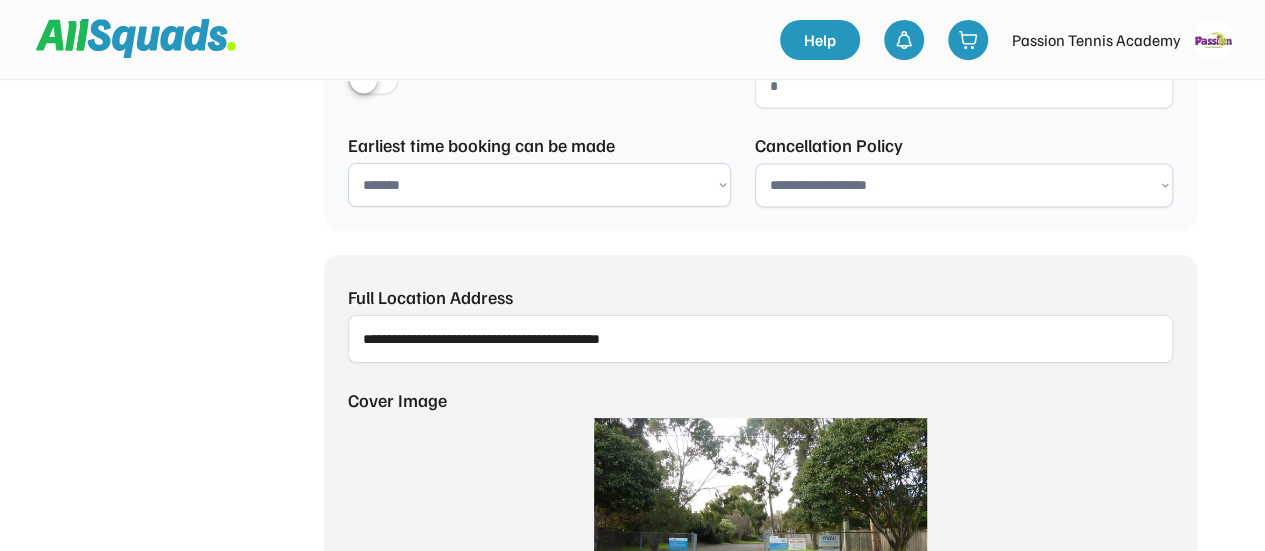 click on "**********" at bounding box center (539, 185) 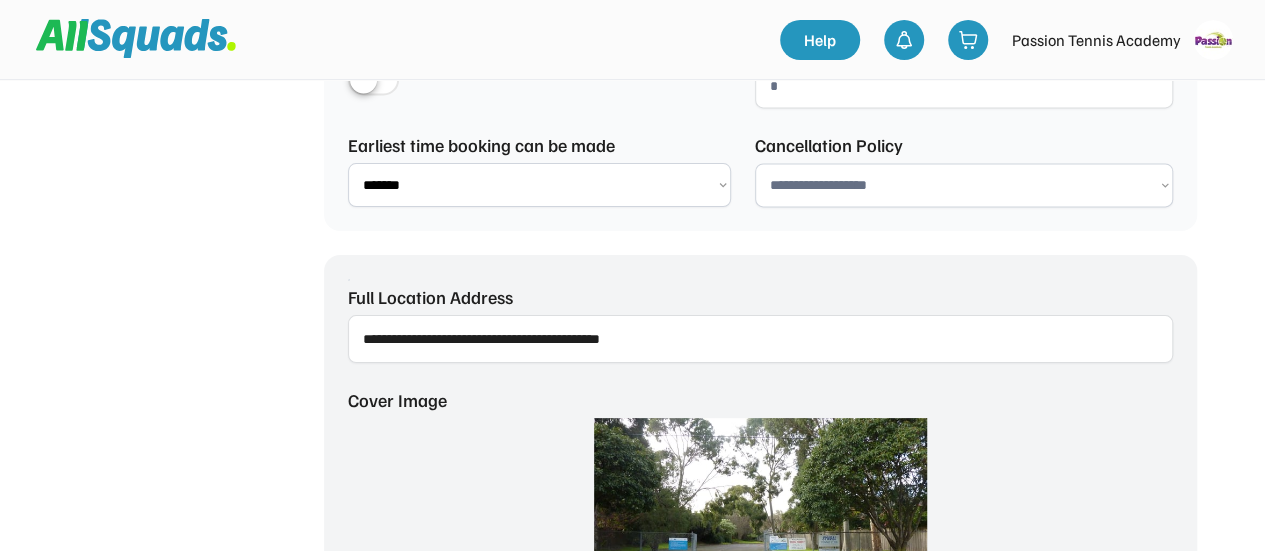 click on "**********" at bounding box center [964, 185] 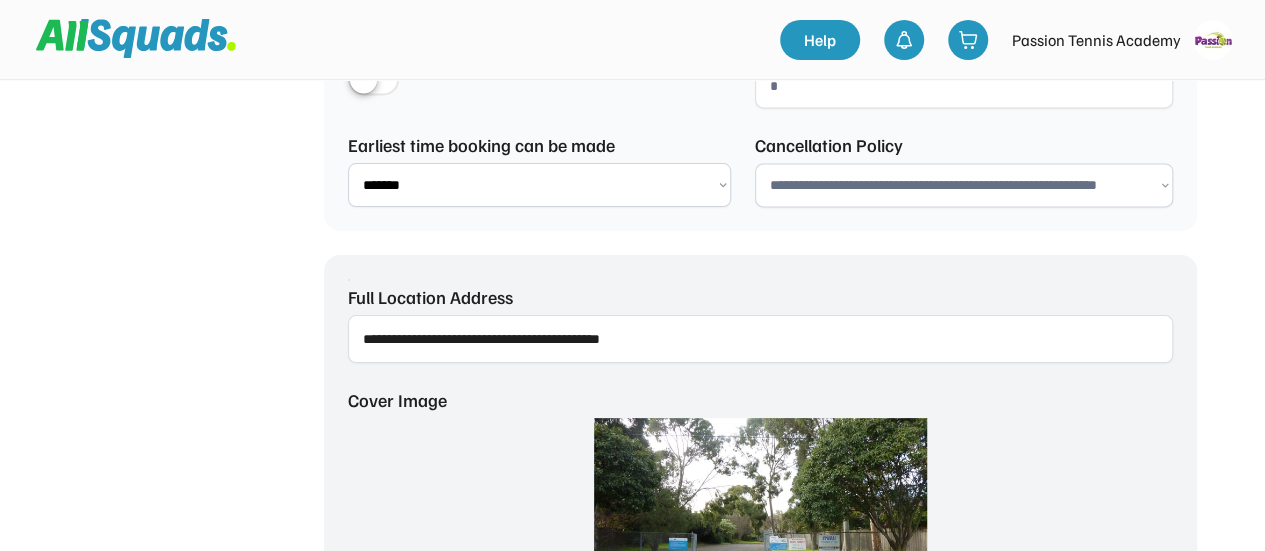 click on "**********" at bounding box center (964, 185) 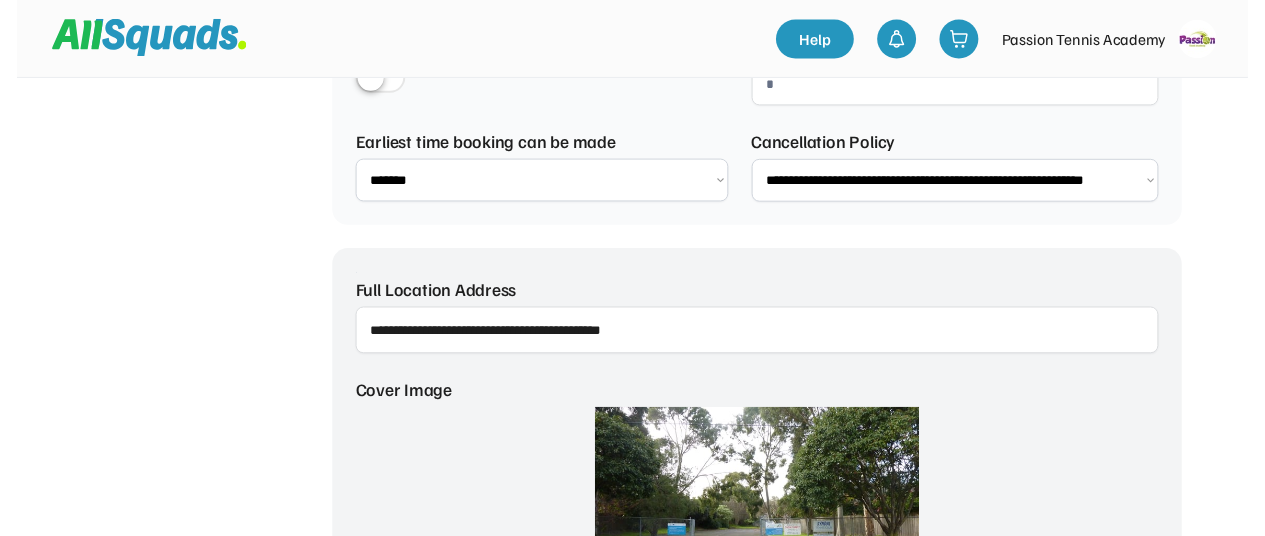 scroll, scrollTop: 1600, scrollLeft: 0, axis: vertical 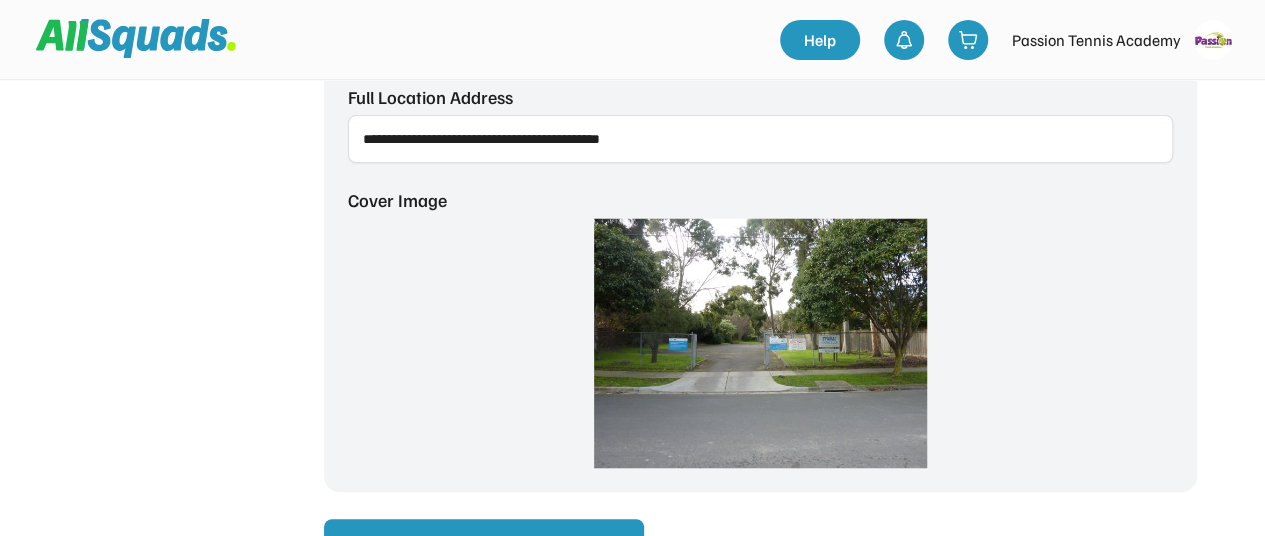 click at bounding box center [760, 343] 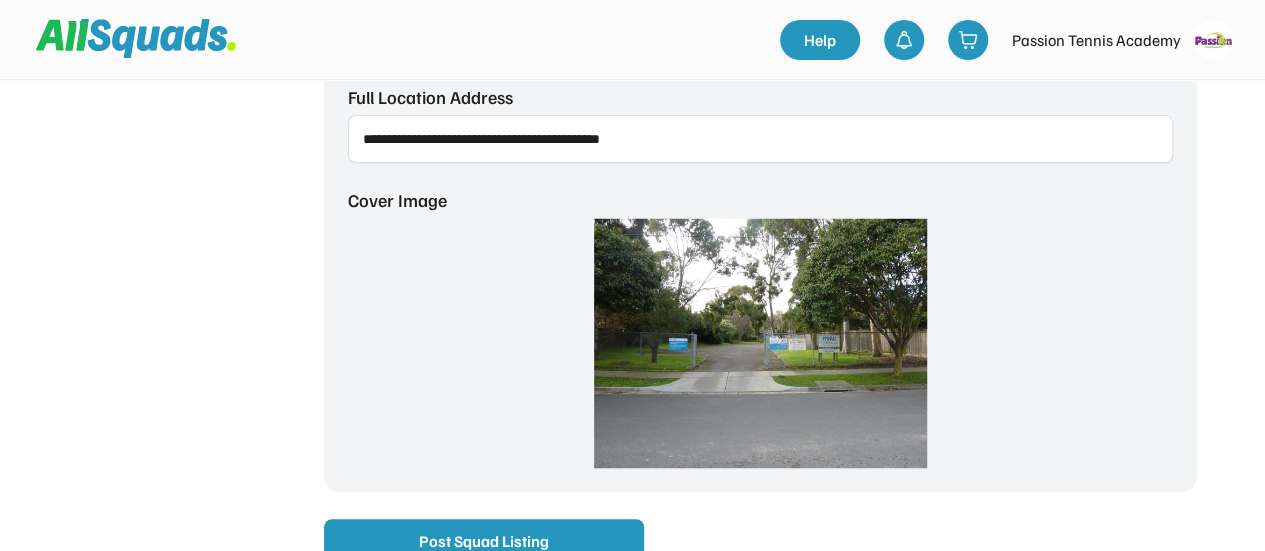 type on "**********" 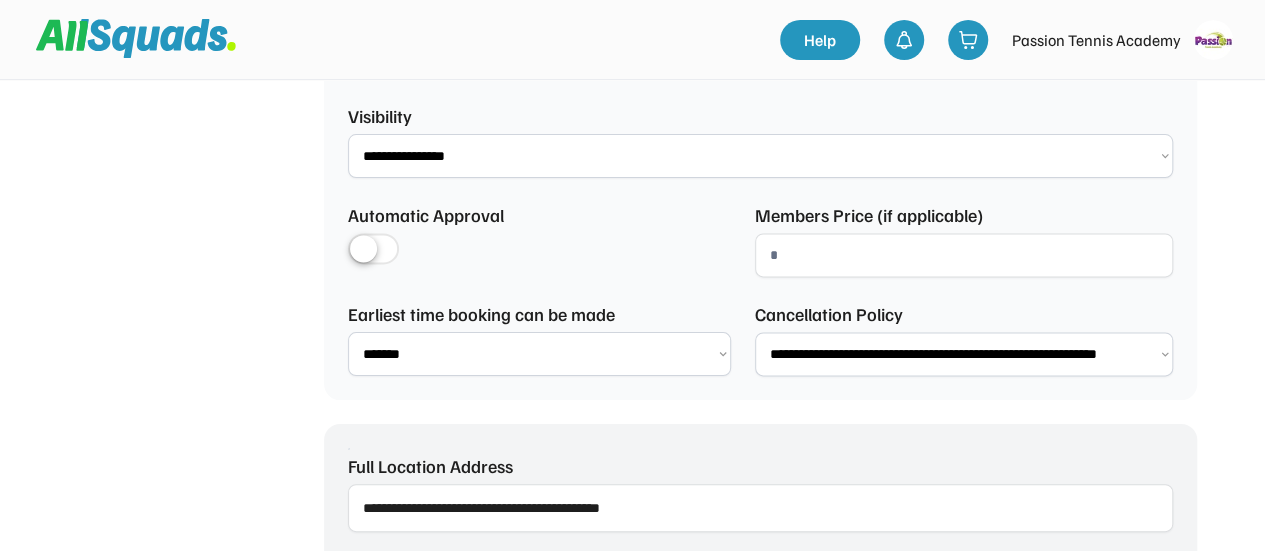 scroll, scrollTop: 1200, scrollLeft: 0, axis: vertical 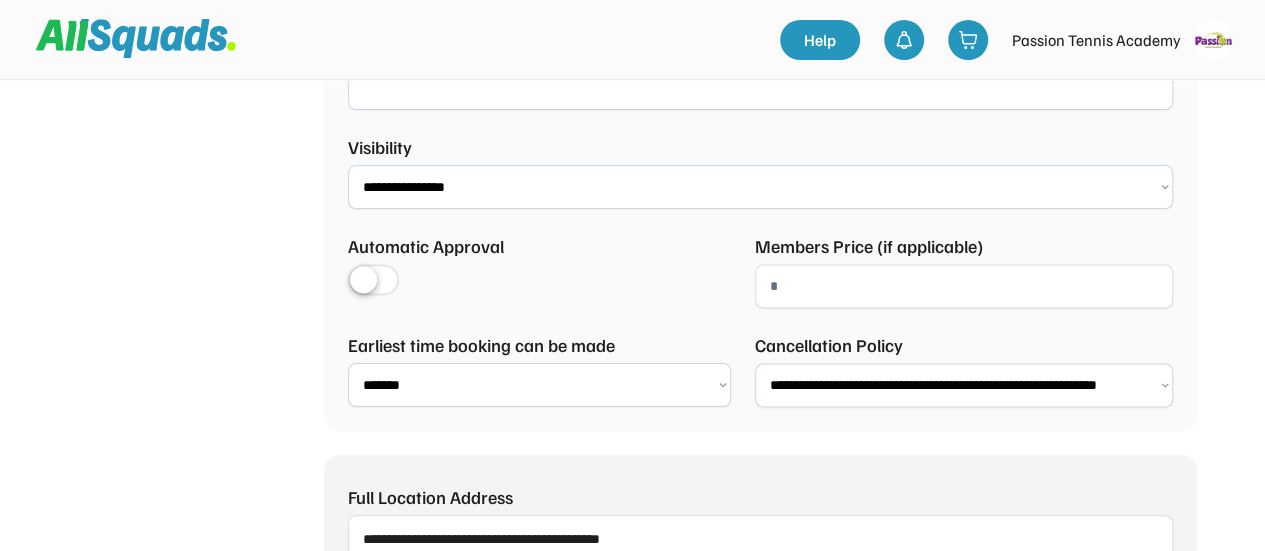 click on "**********" at bounding box center [539, 385] 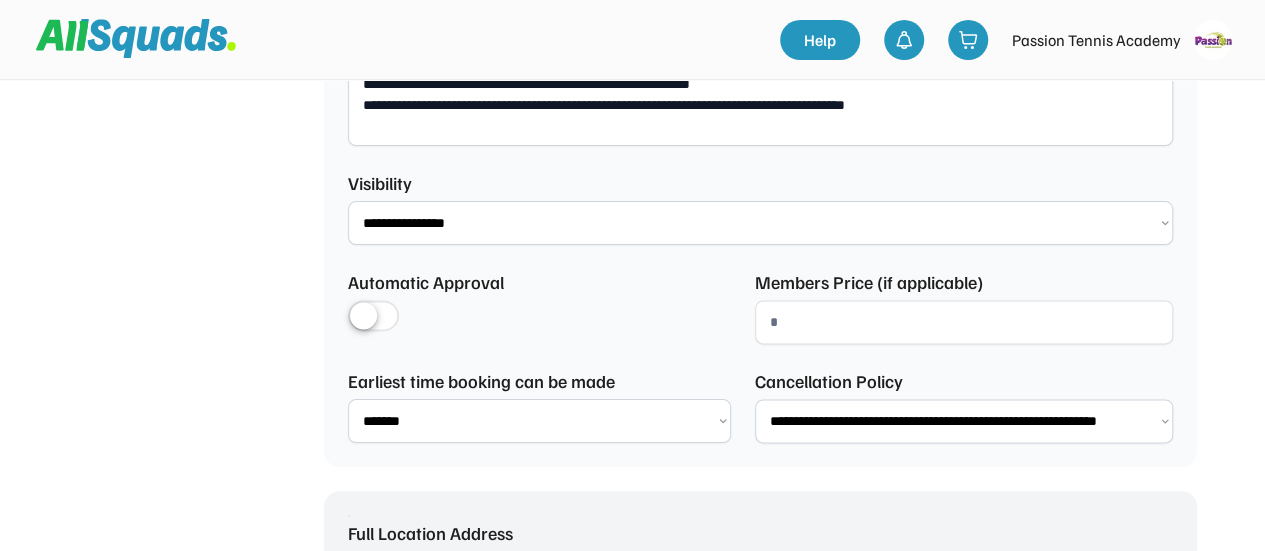 scroll, scrollTop: 1200, scrollLeft: 0, axis: vertical 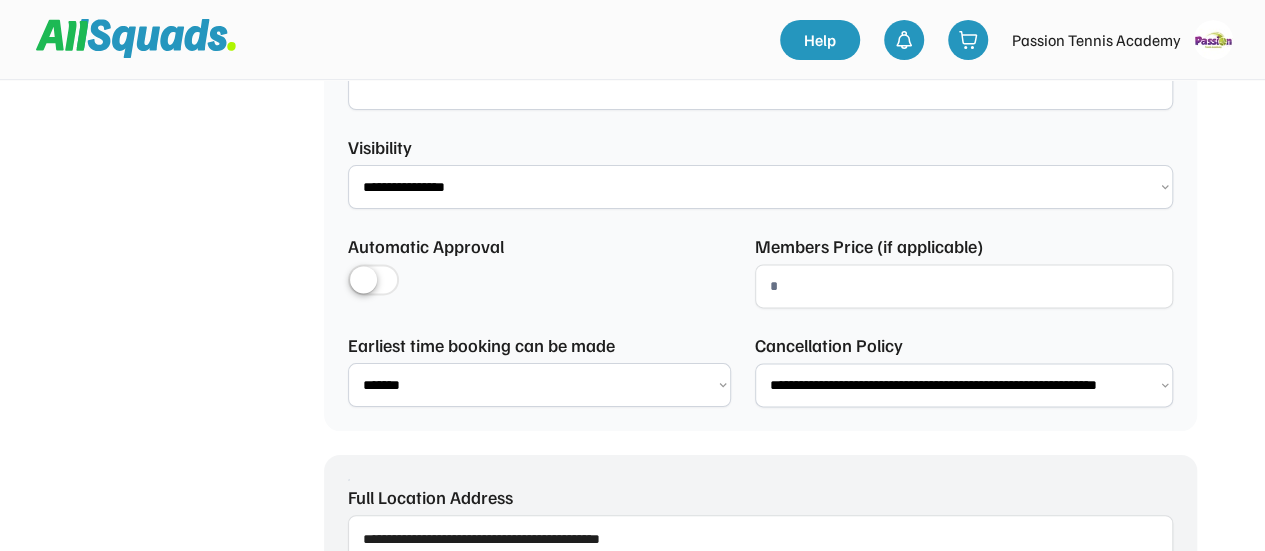 click on "**********" at bounding box center (539, 385) 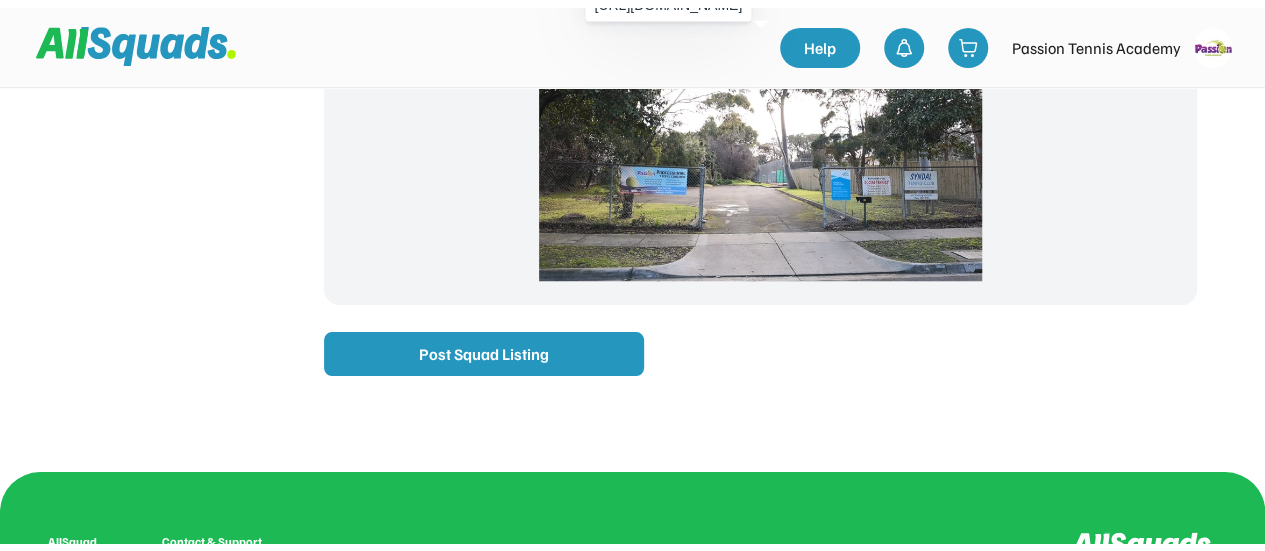 scroll, scrollTop: 1800, scrollLeft: 0, axis: vertical 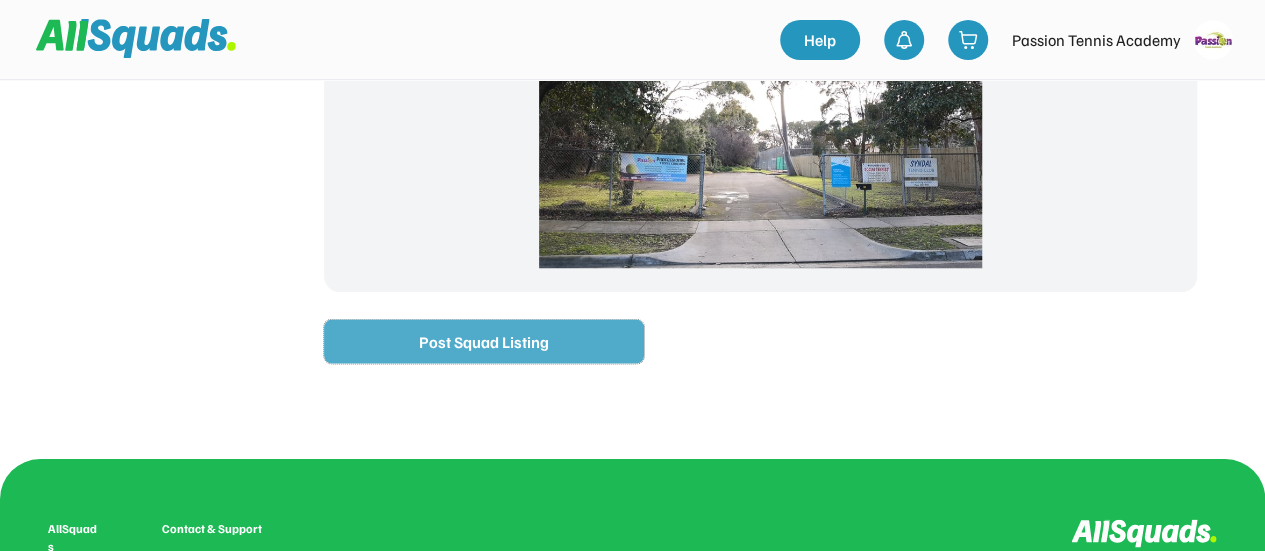 click on "Post Squad Listing" at bounding box center [484, 341] 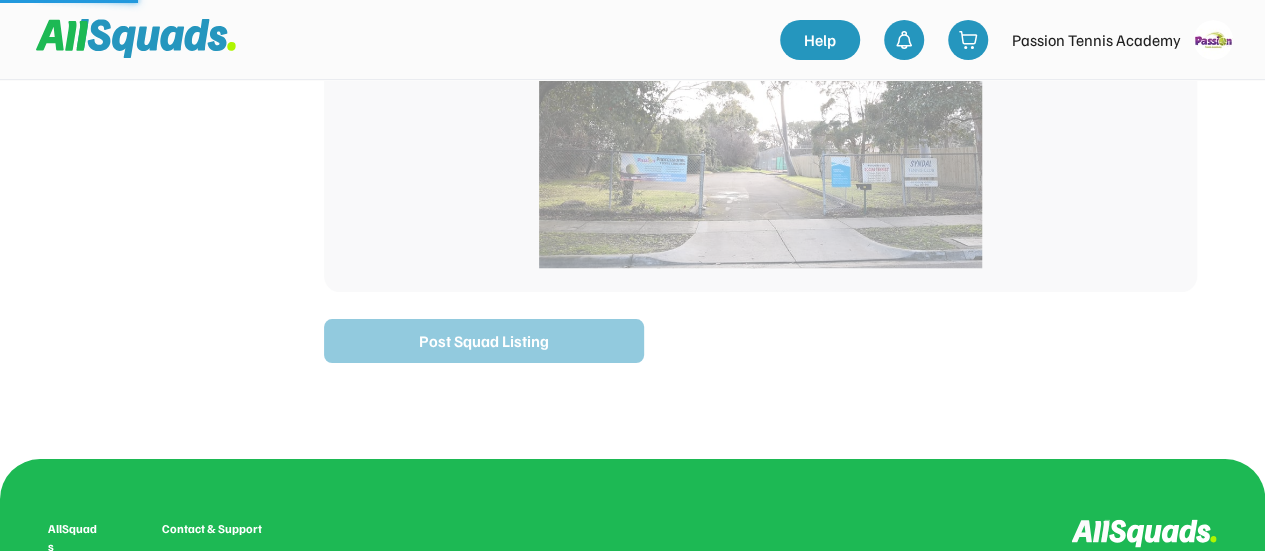 type 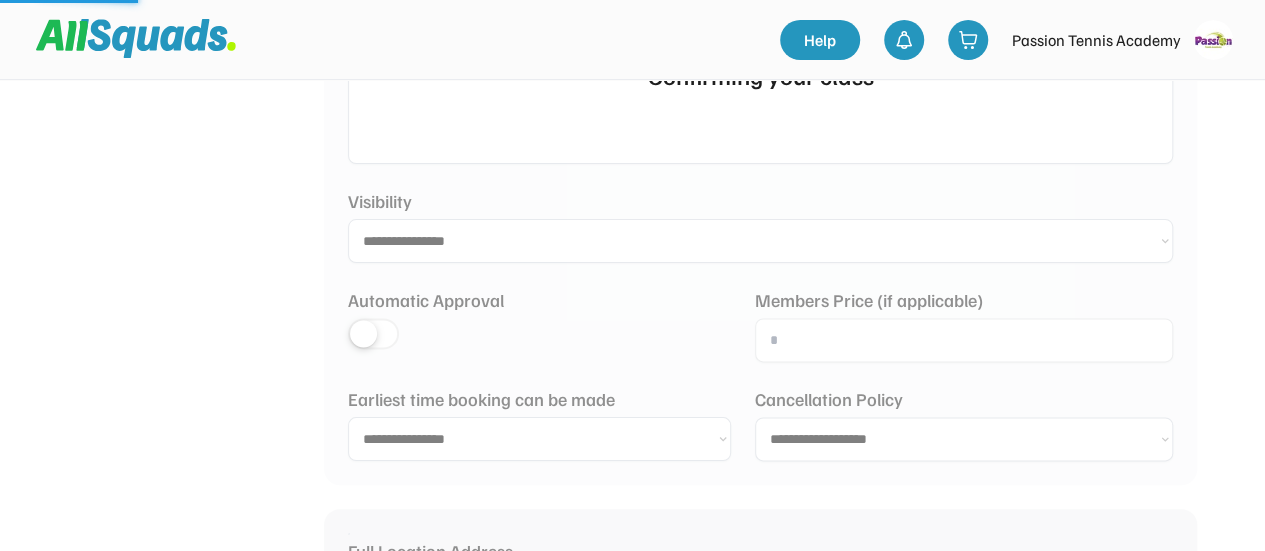 select 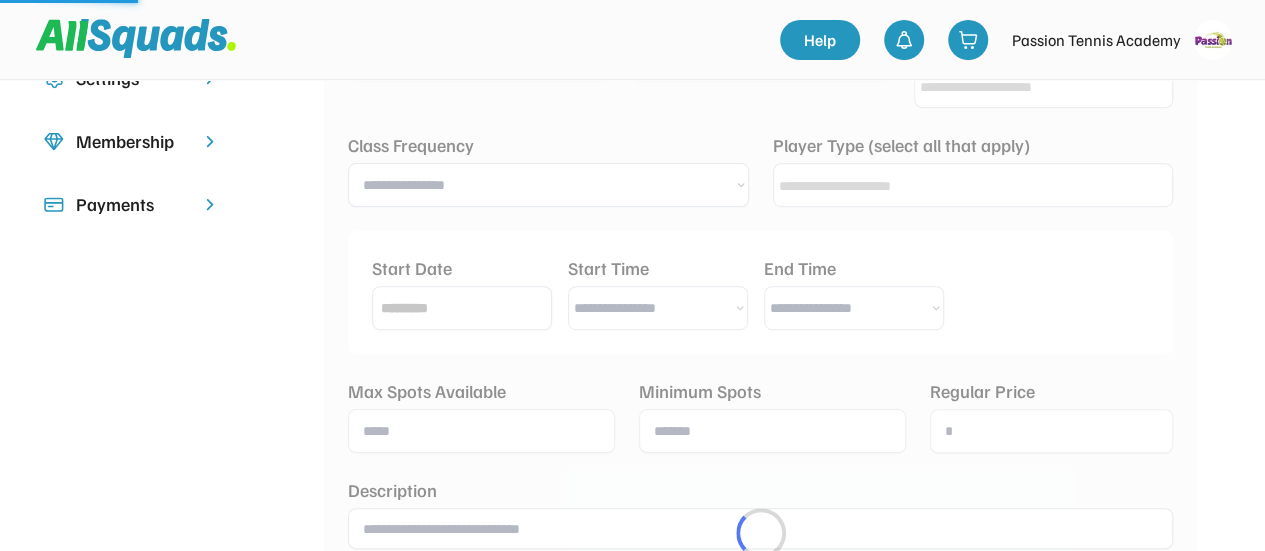 scroll, scrollTop: 196, scrollLeft: 0, axis: vertical 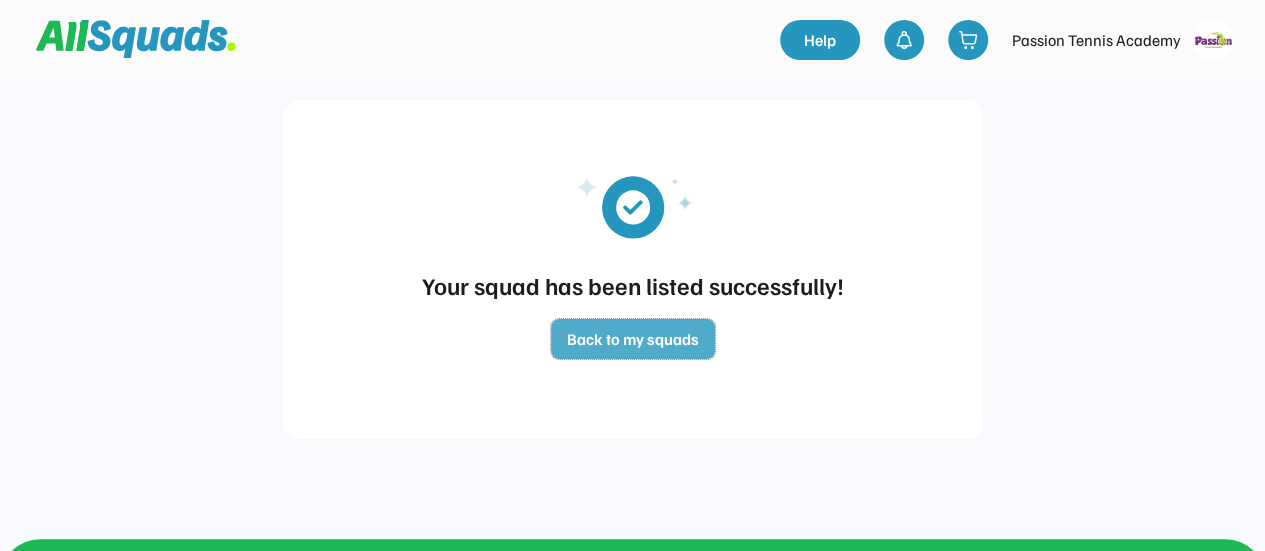 click on "Back to my squads" at bounding box center [633, 339] 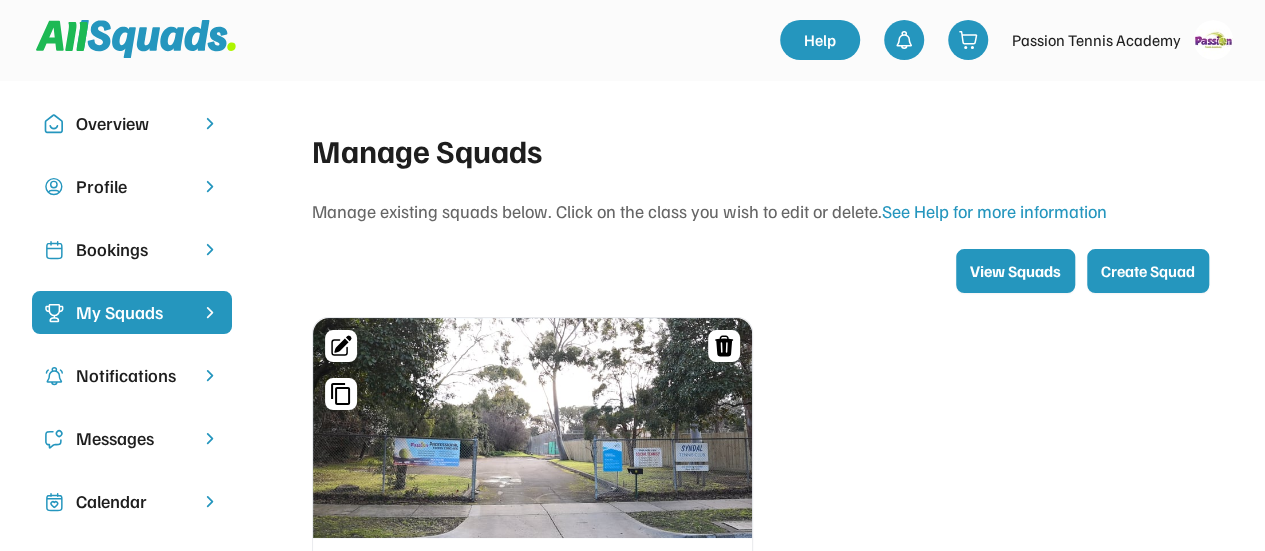 scroll, scrollTop: 0, scrollLeft: 0, axis: both 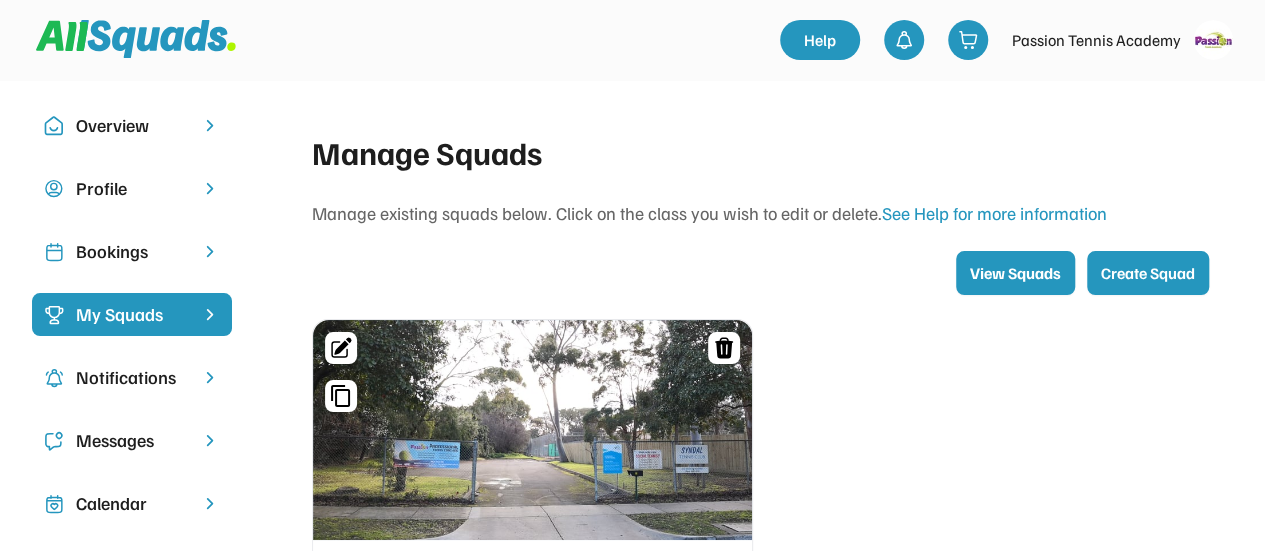 click on "View Squads" at bounding box center (1015, 273) 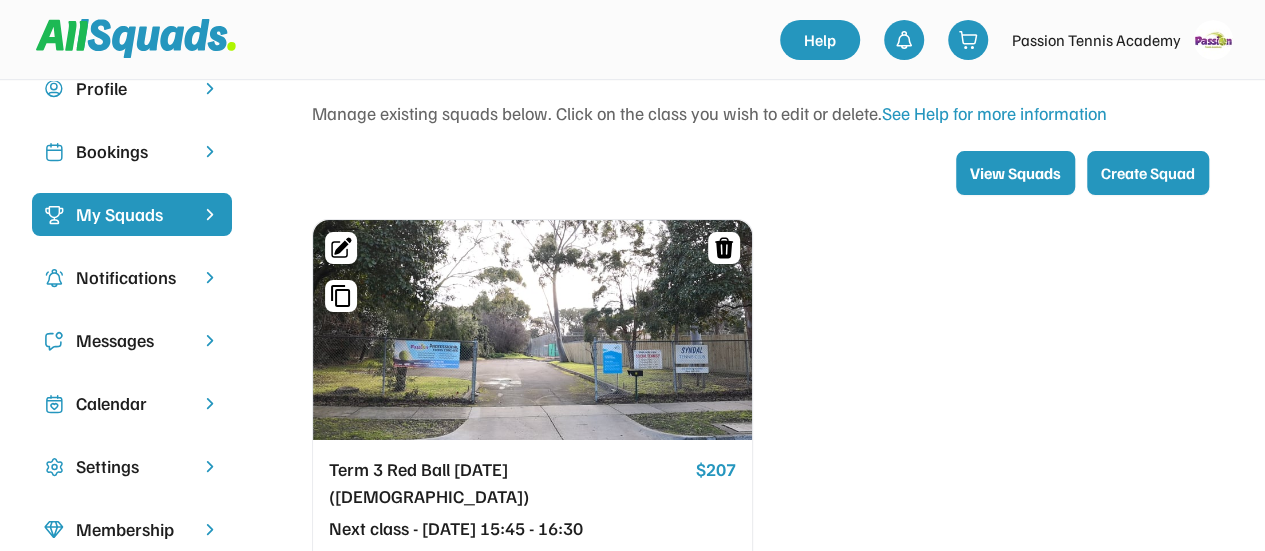 scroll, scrollTop: 200, scrollLeft: 0, axis: vertical 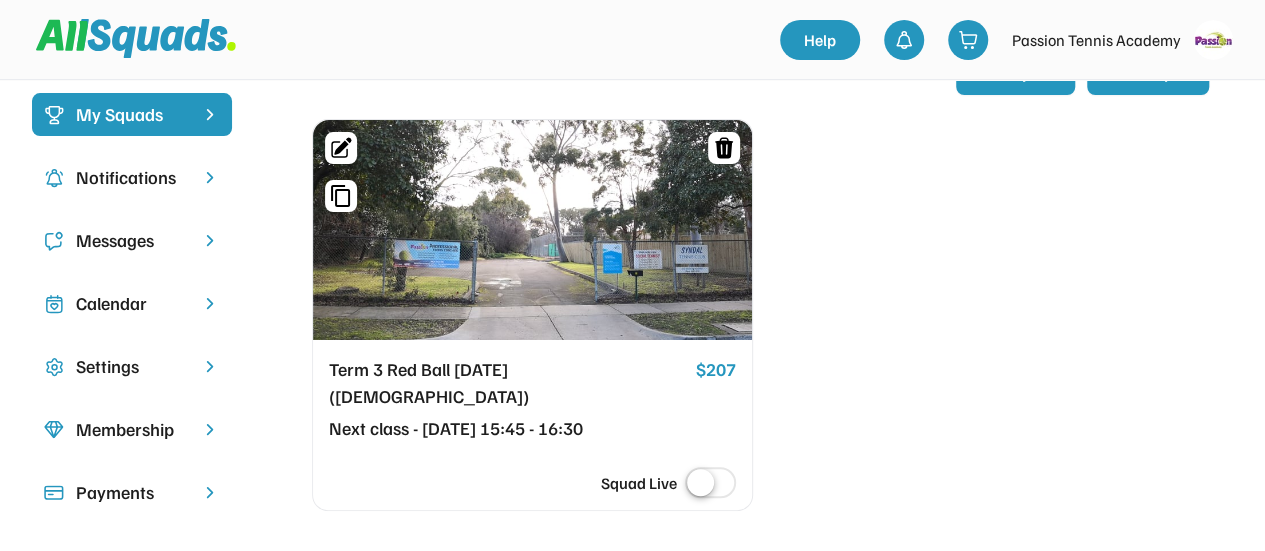 click at bounding box center (341, 148) 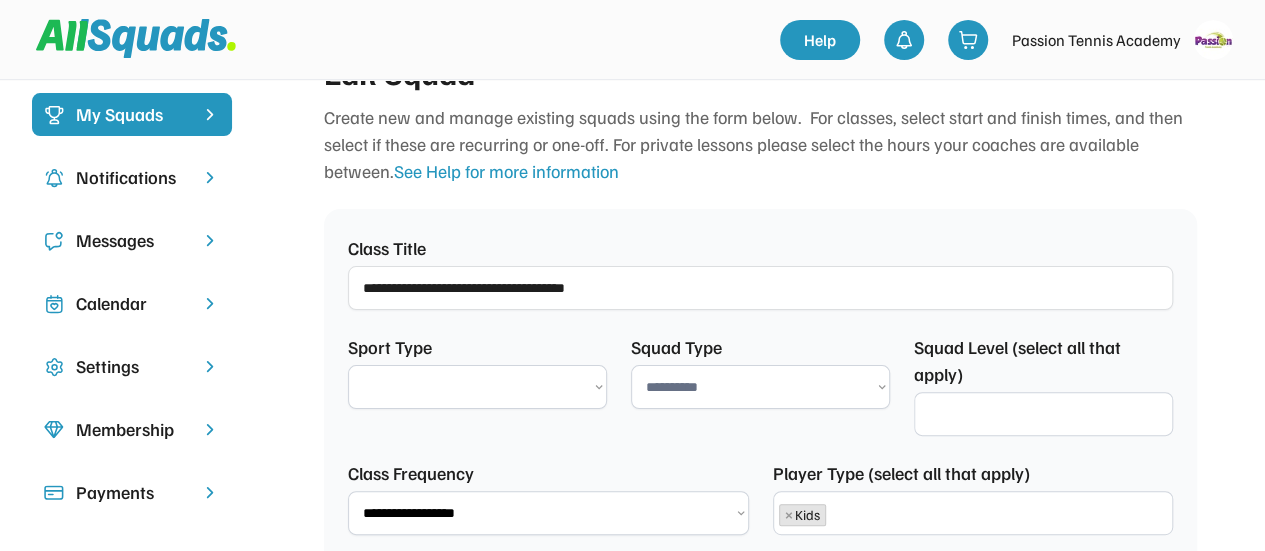 scroll, scrollTop: 104, scrollLeft: 0, axis: vertical 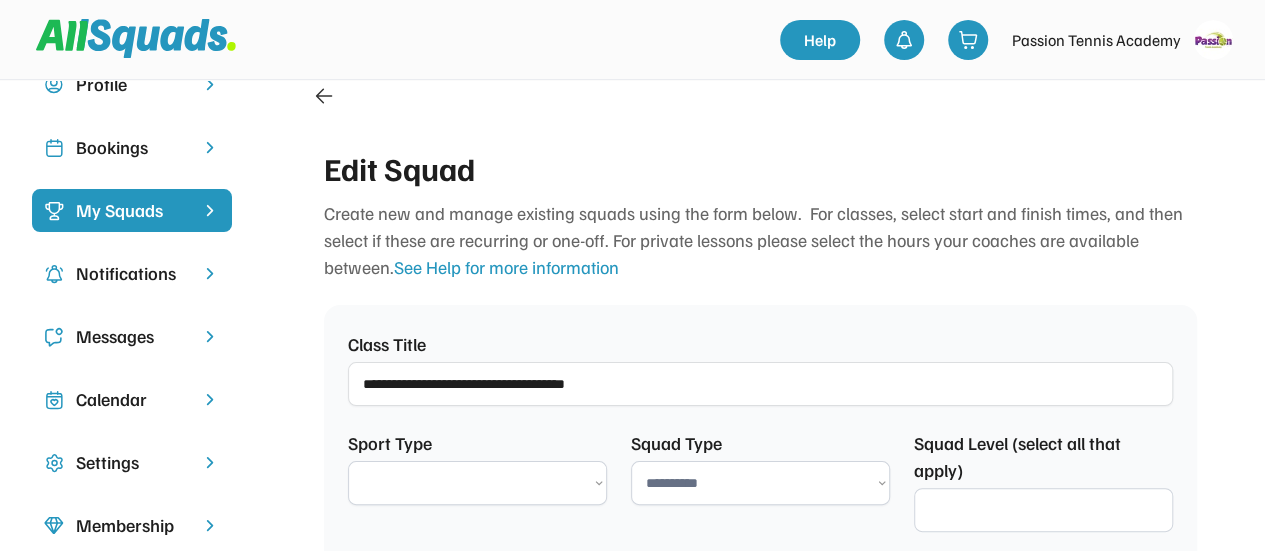select on "**********" 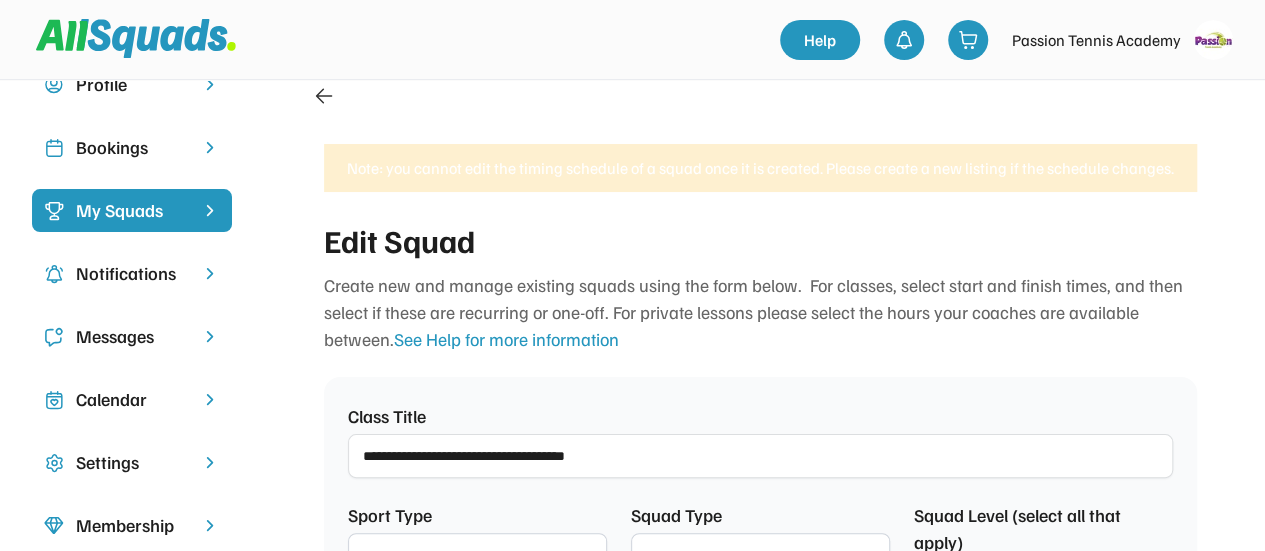 select 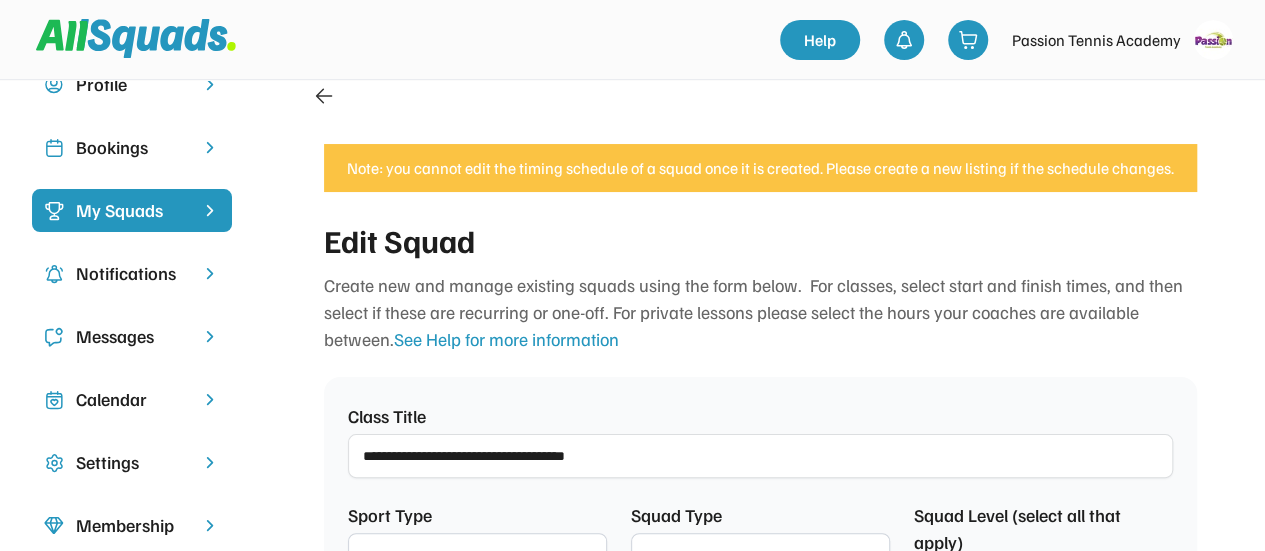 select on "**********" 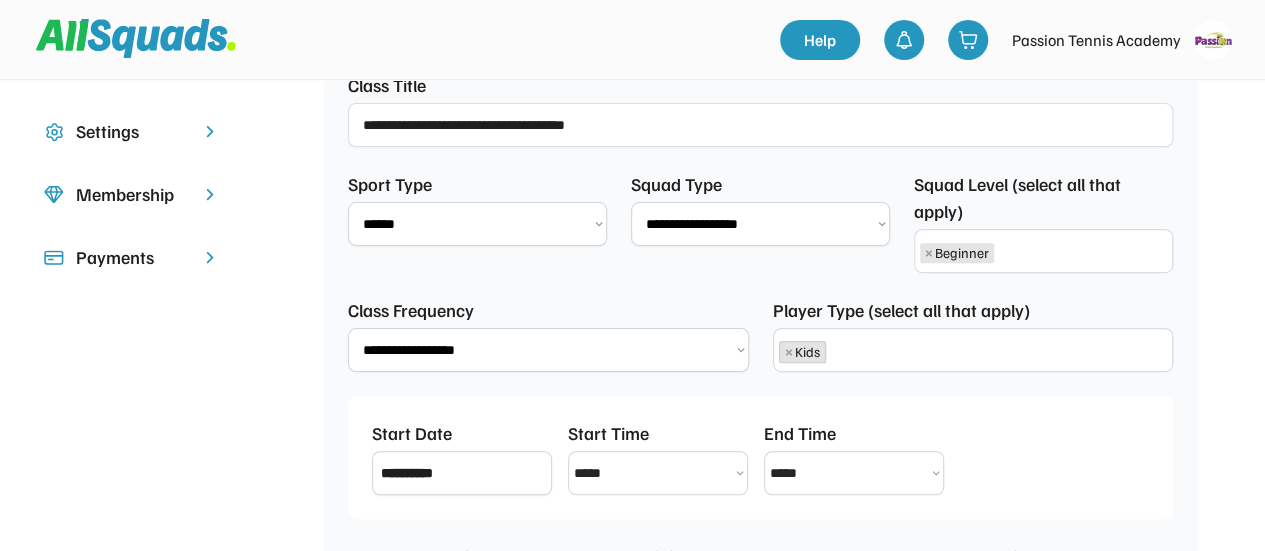 scroll, scrollTop: 404, scrollLeft: 0, axis: vertical 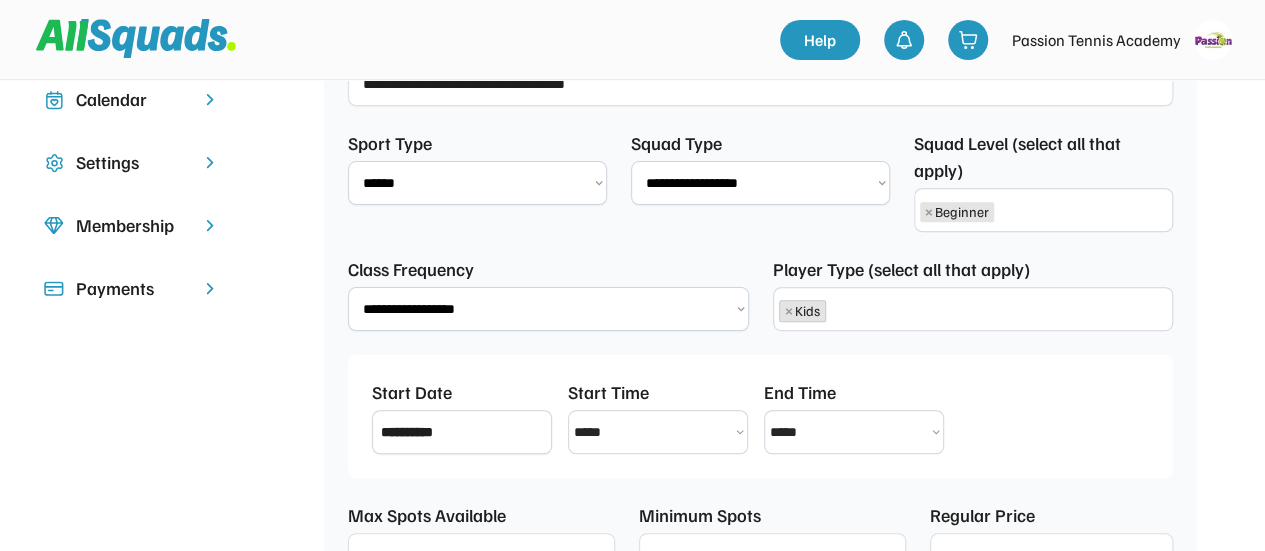 click on "× Beginner" at bounding box center [1043, 209] 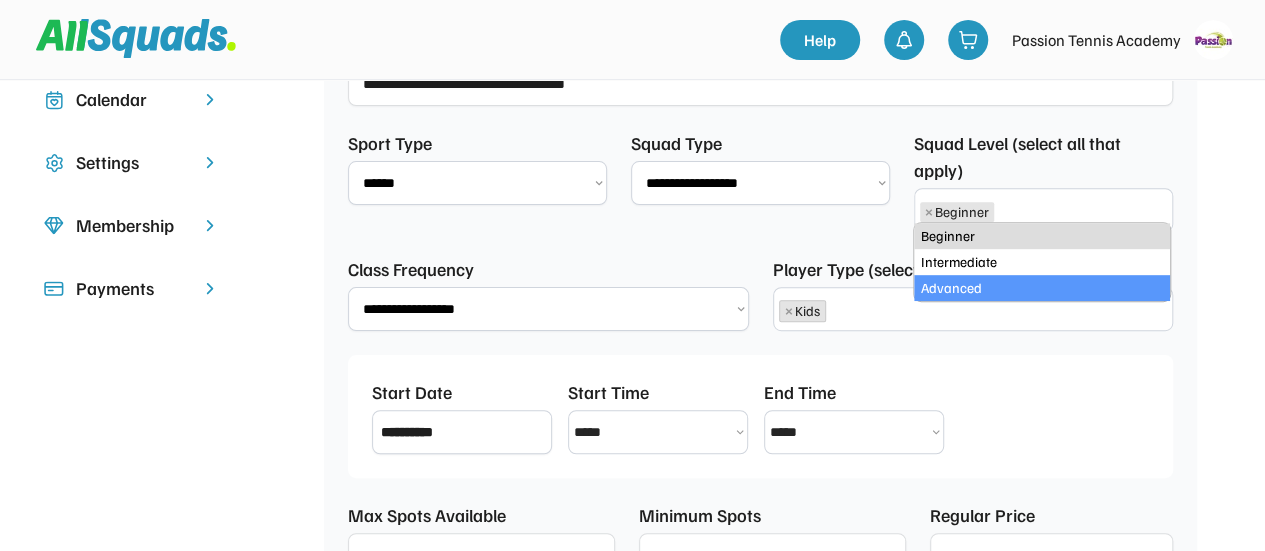 click on "× Kids" at bounding box center (973, 308) 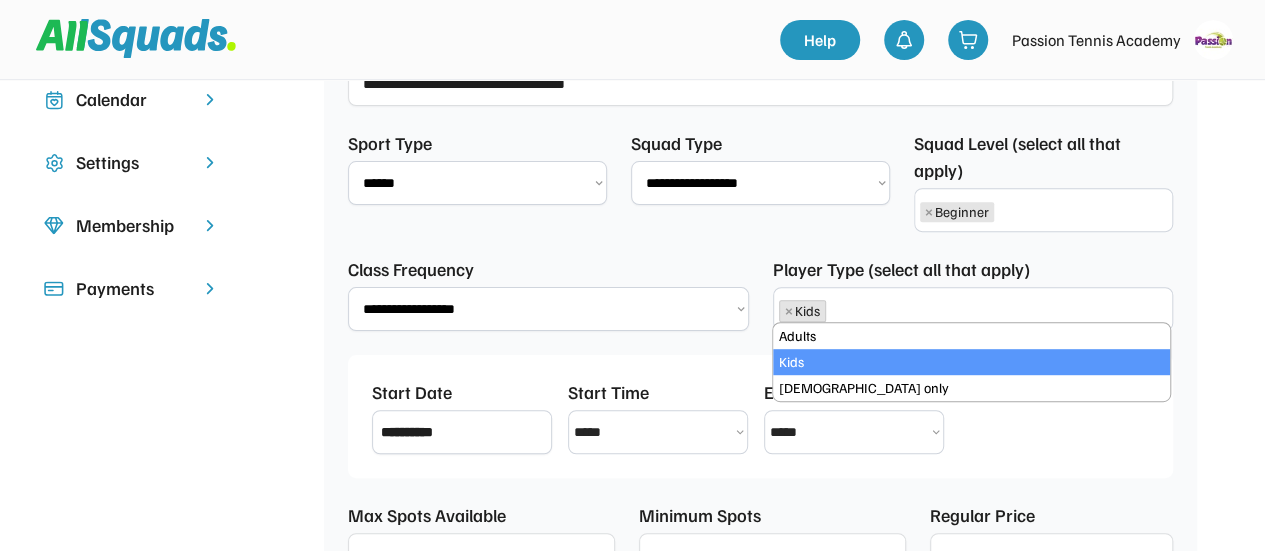 click on "× Kids" at bounding box center [973, 308] 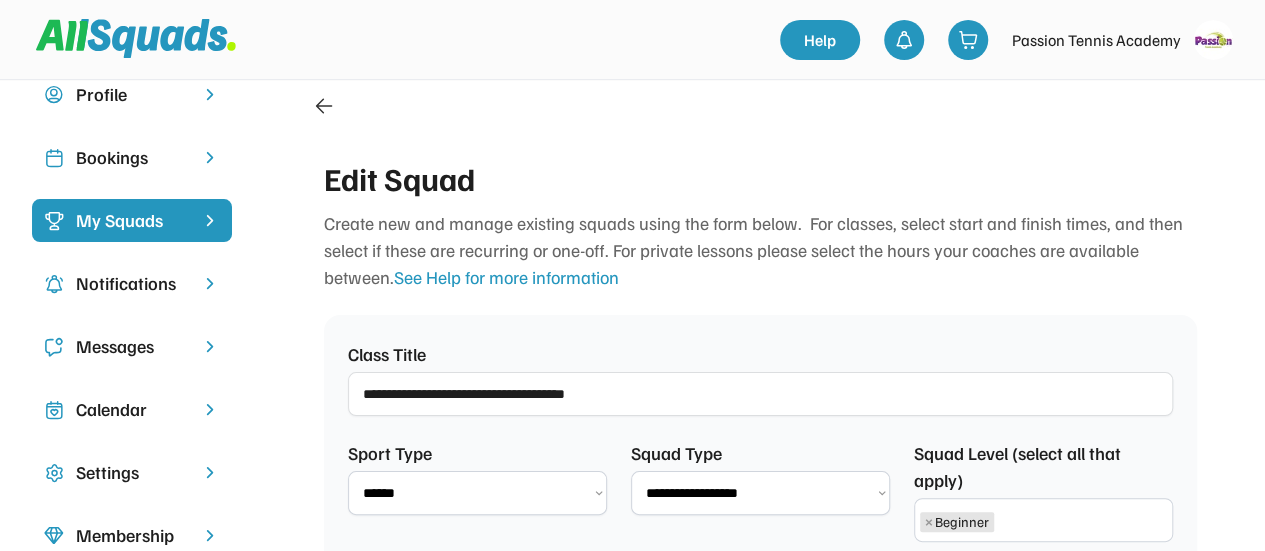 scroll, scrollTop: 0, scrollLeft: 0, axis: both 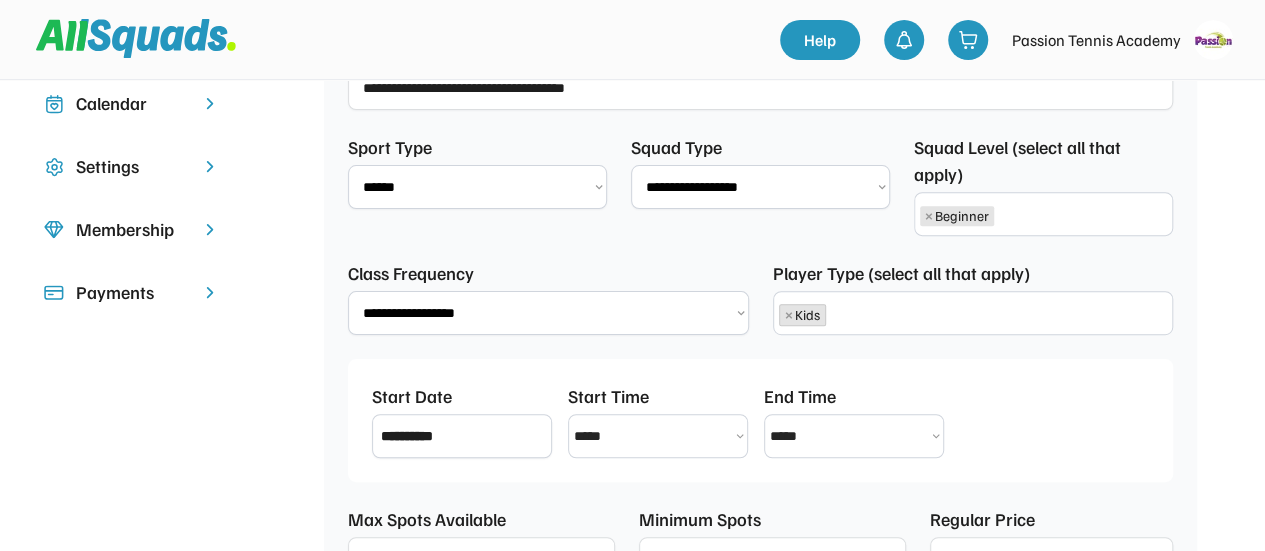 click on "**********" at bounding box center [477, 187] 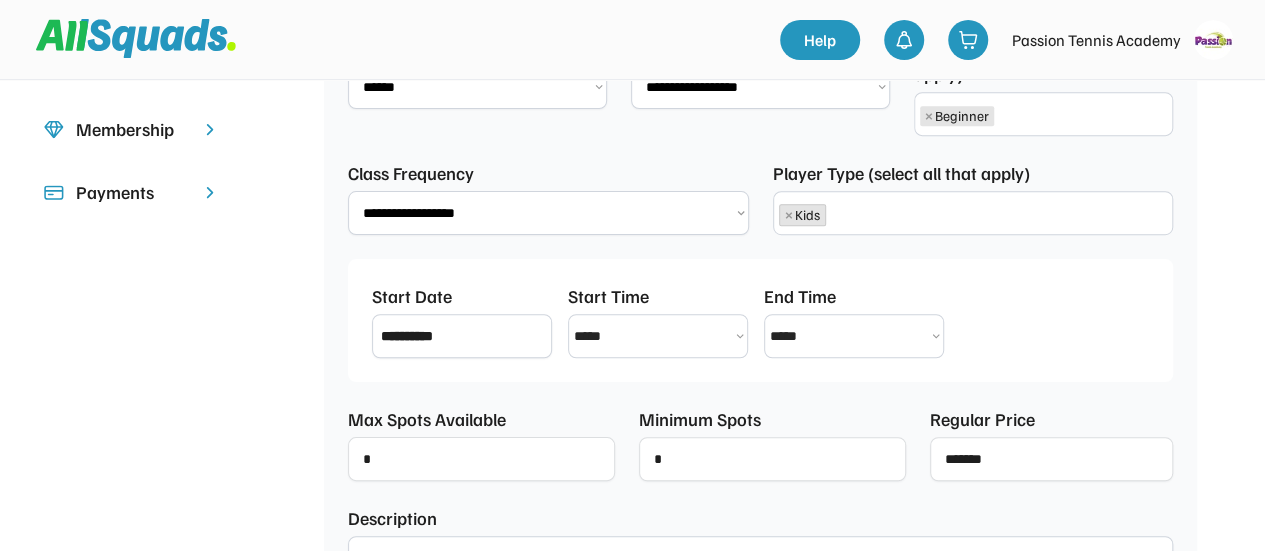 scroll, scrollTop: 0, scrollLeft: 0, axis: both 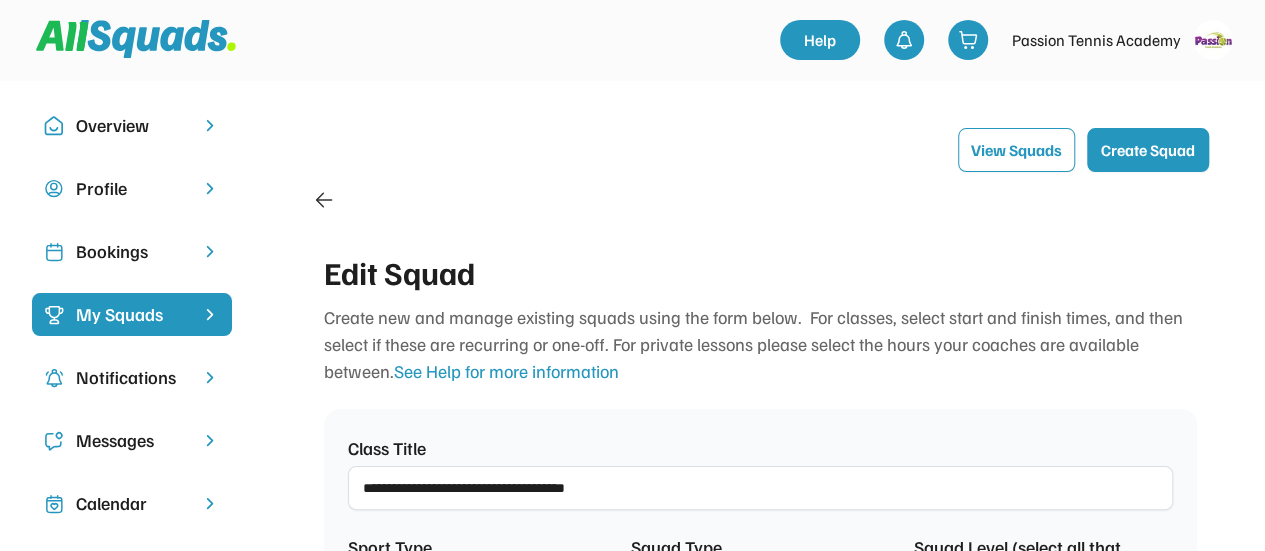 click on "Profile" at bounding box center [132, 188] 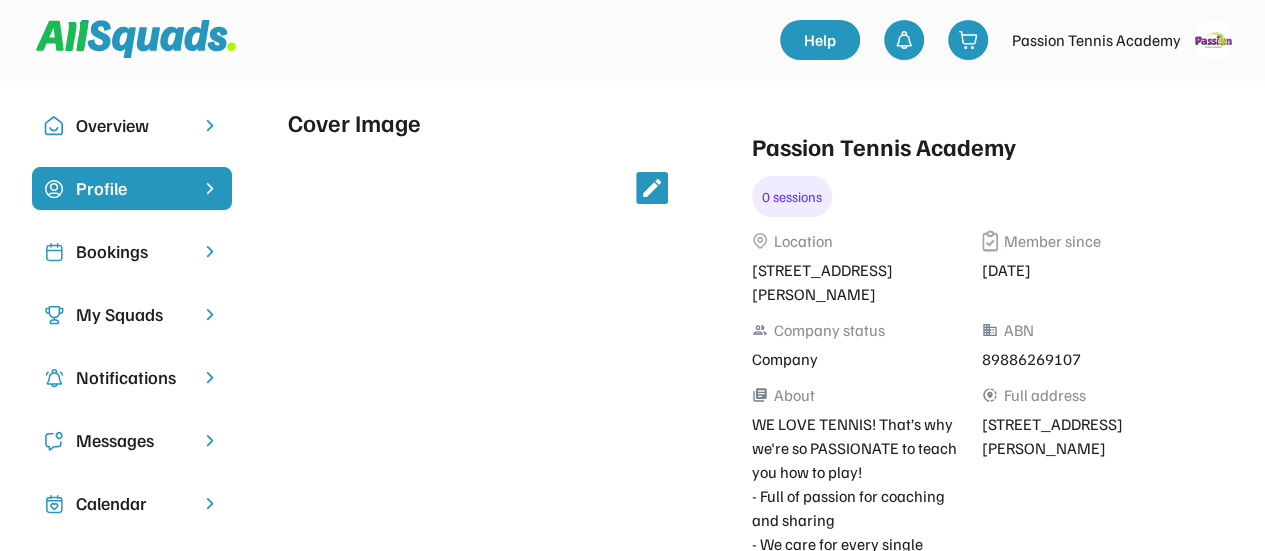 click on "My Squads" at bounding box center [132, 314] 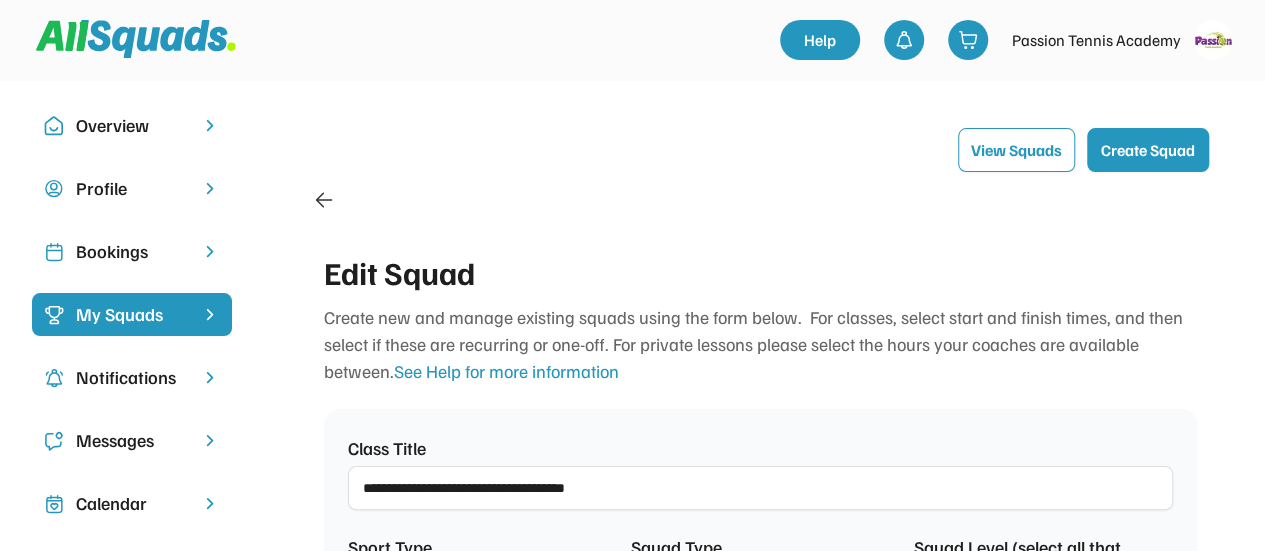 scroll, scrollTop: 17, scrollLeft: 0, axis: vertical 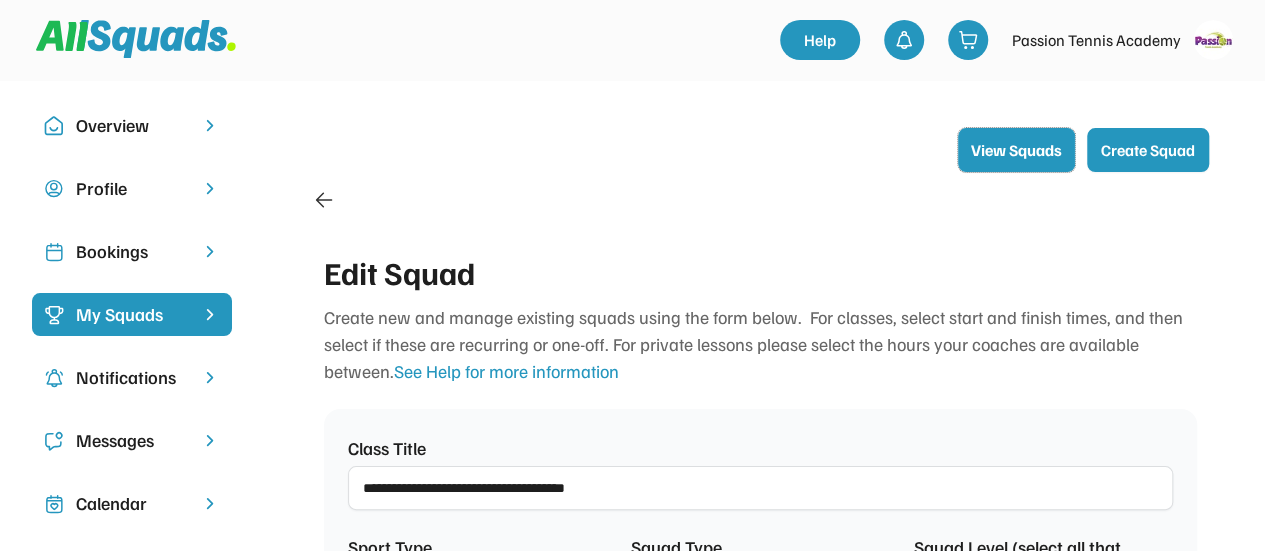 click on "View Squads" at bounding box center (1016, 150) 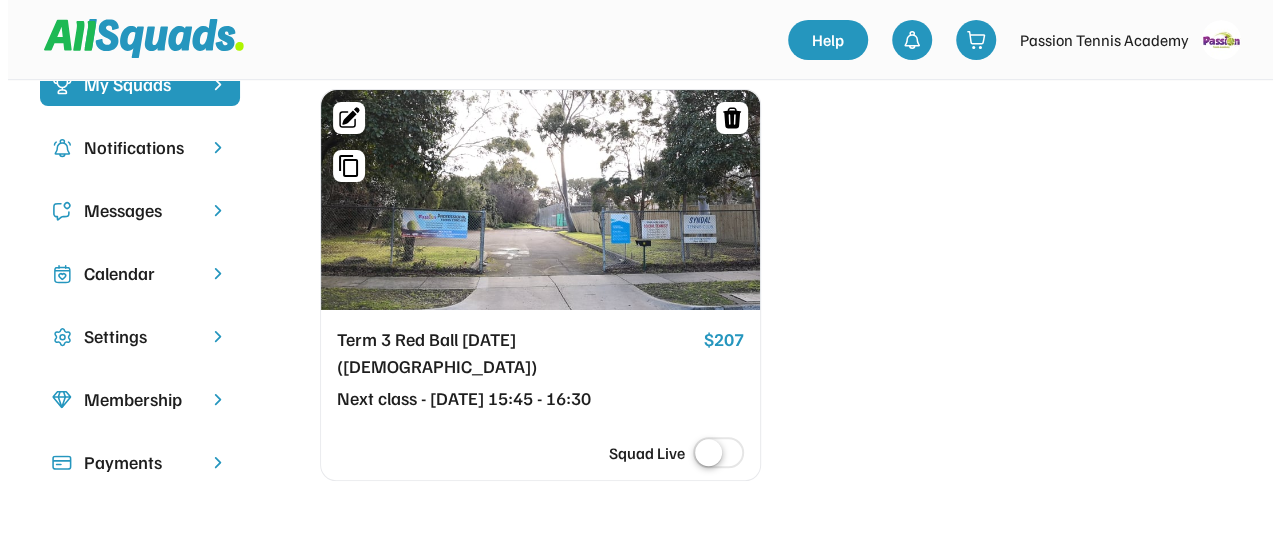 scroll, scrollTop: 200, scrollLeft: 0, axis: vertical 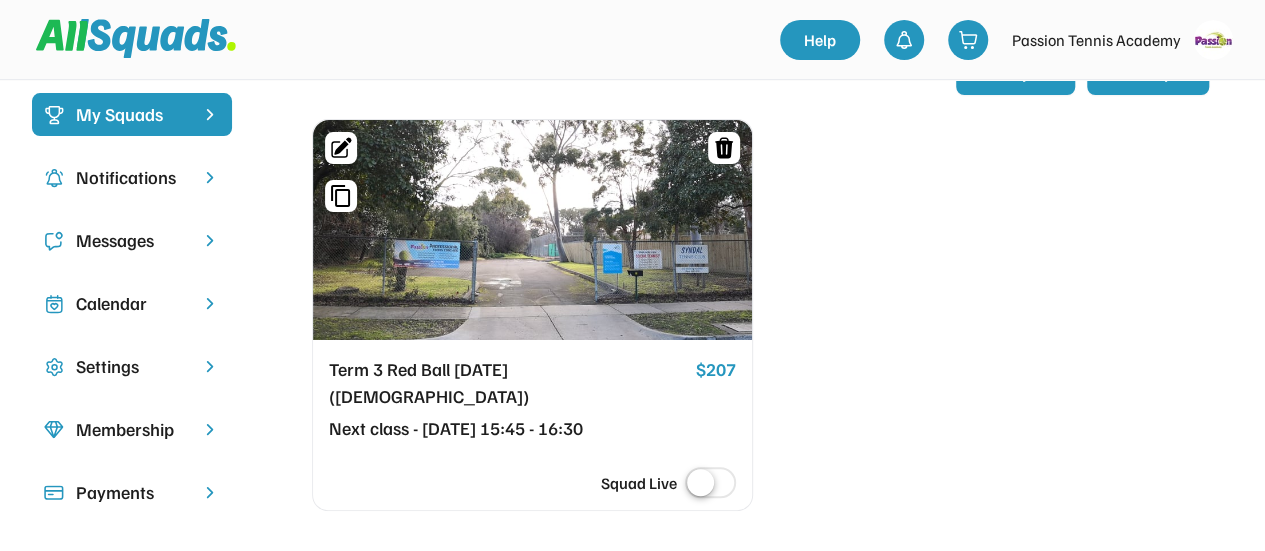 click 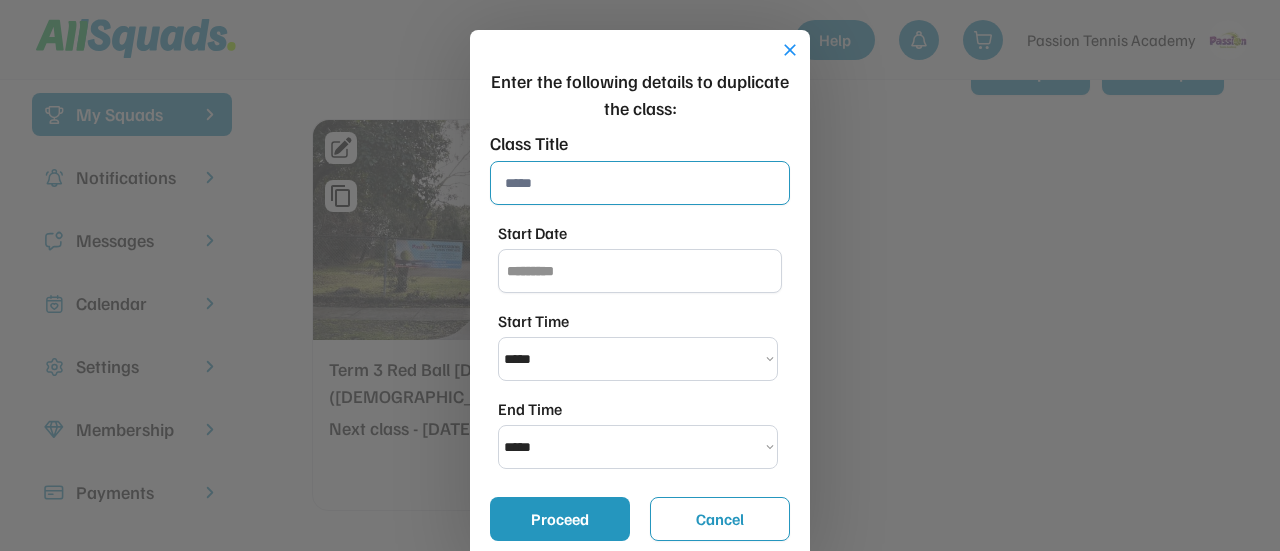 click at bounding box center (640, 183) 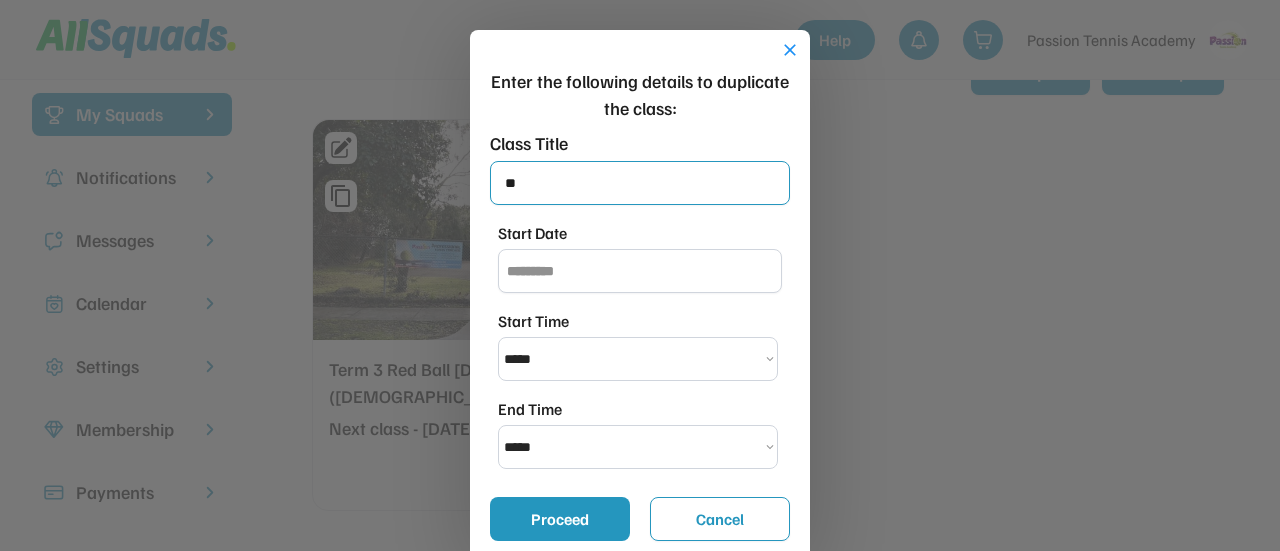 type on "*" 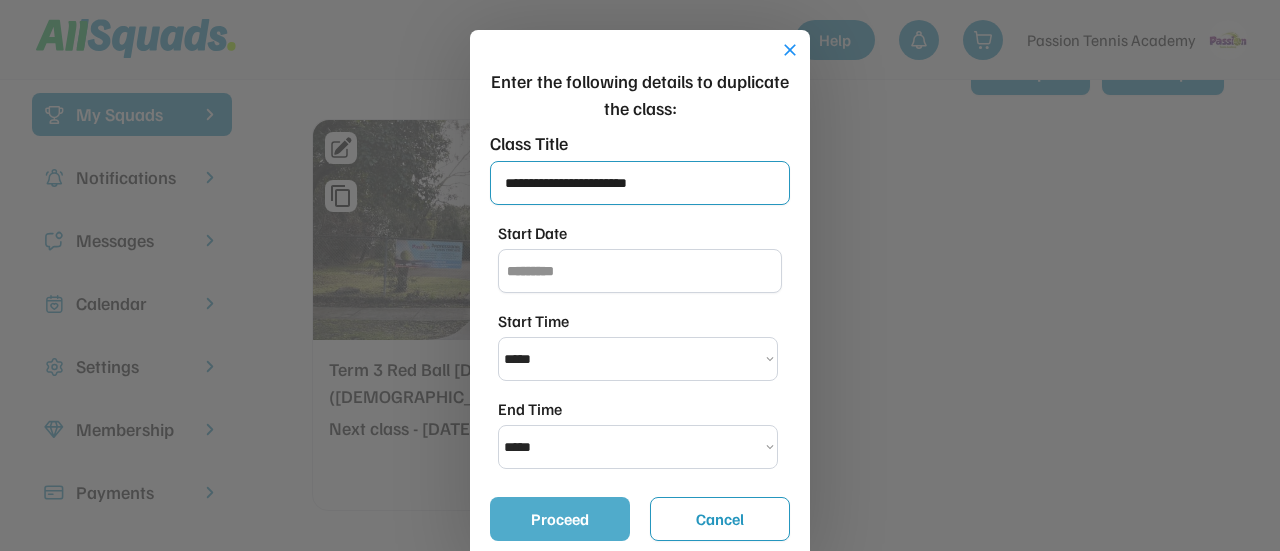 type on "**********" 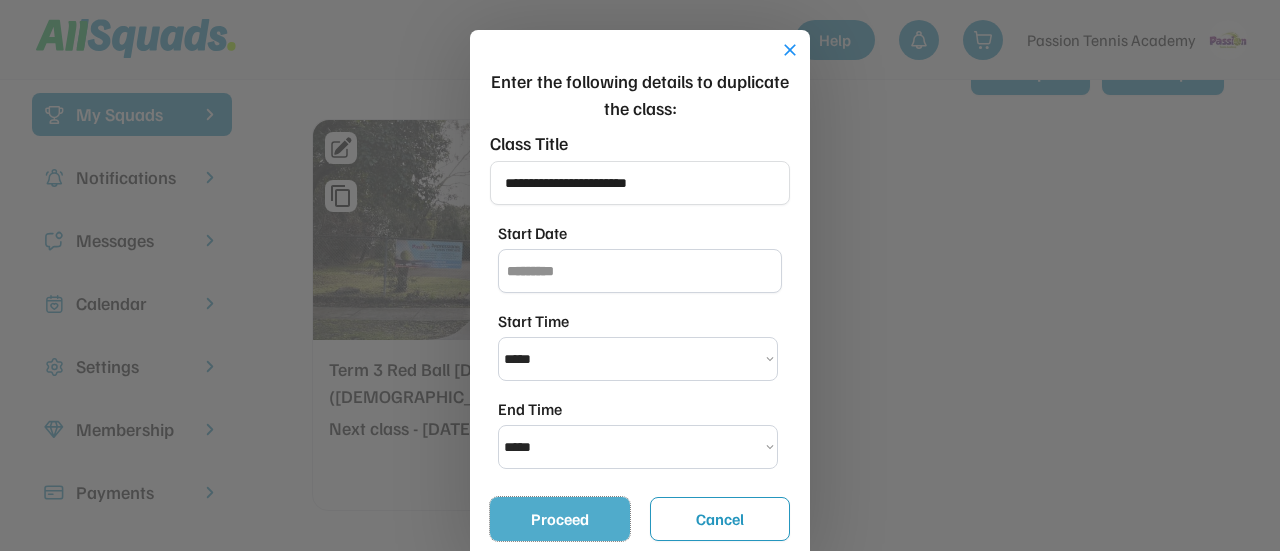 click on "Proceed" at bounding box center [560, 519] 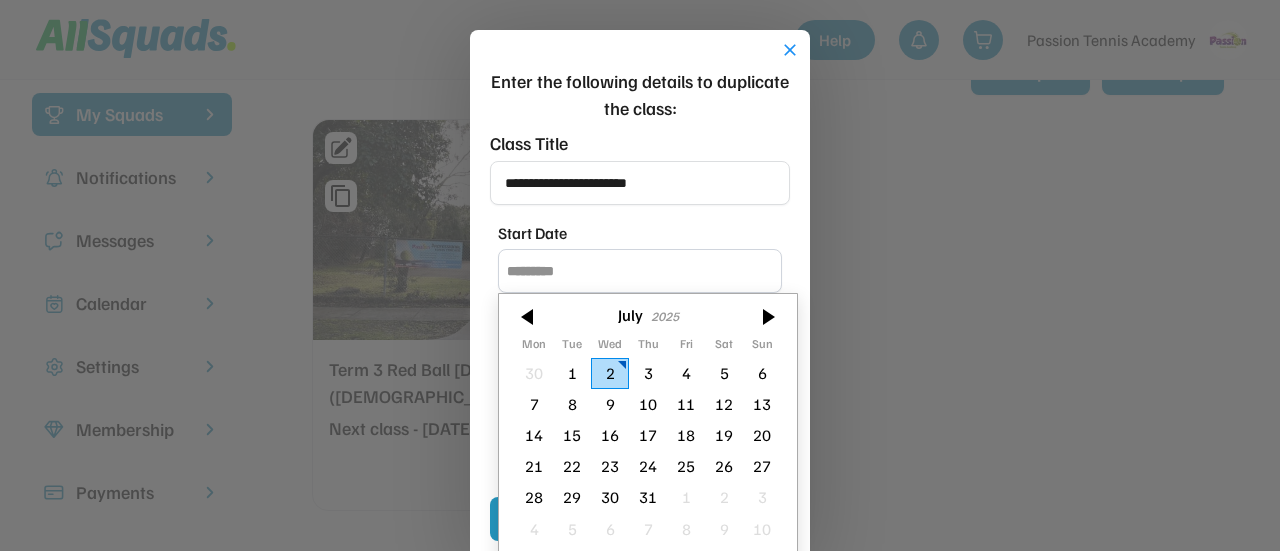scroll, scrollTop: 238, scrollLeft: 0, axis: vertical 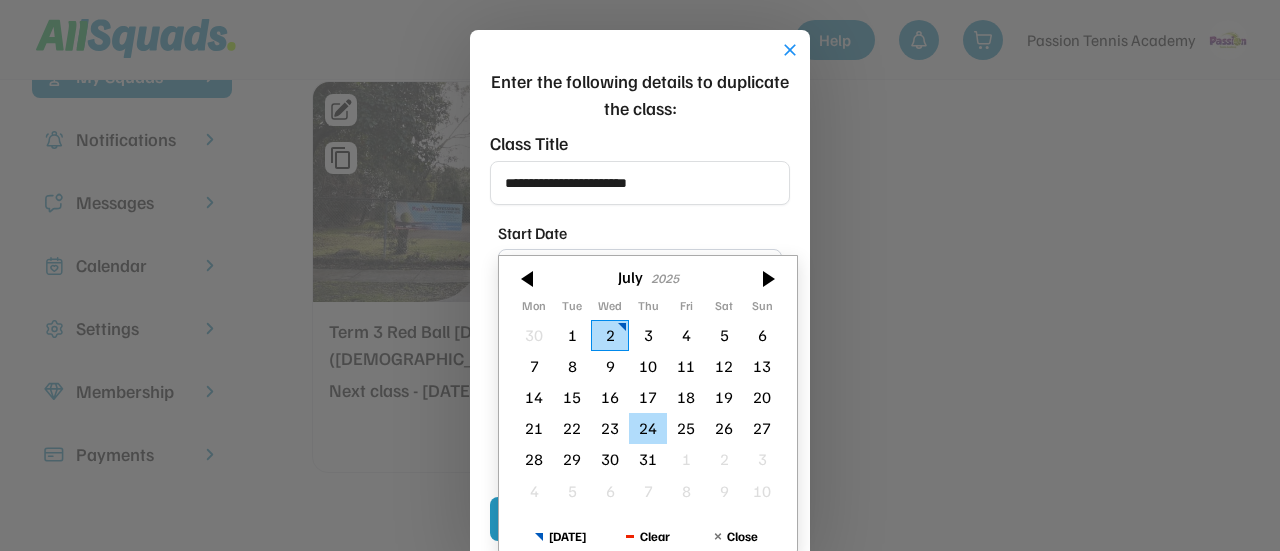 click on "24" at bounding box center (648, 428) 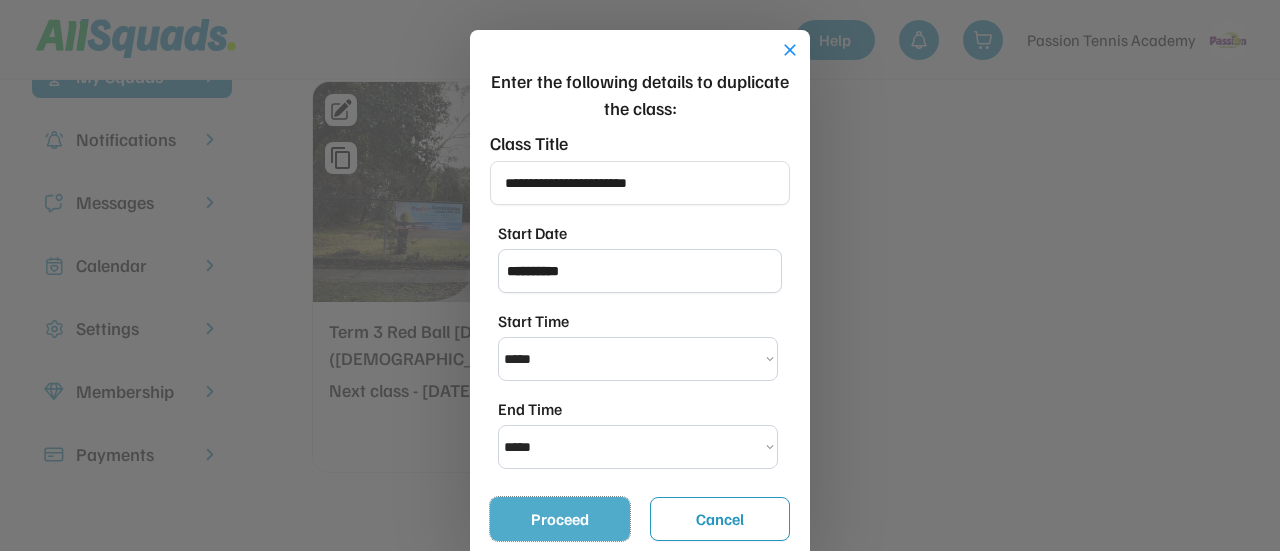 click on "Proceed" at bounding box center [560, 519] 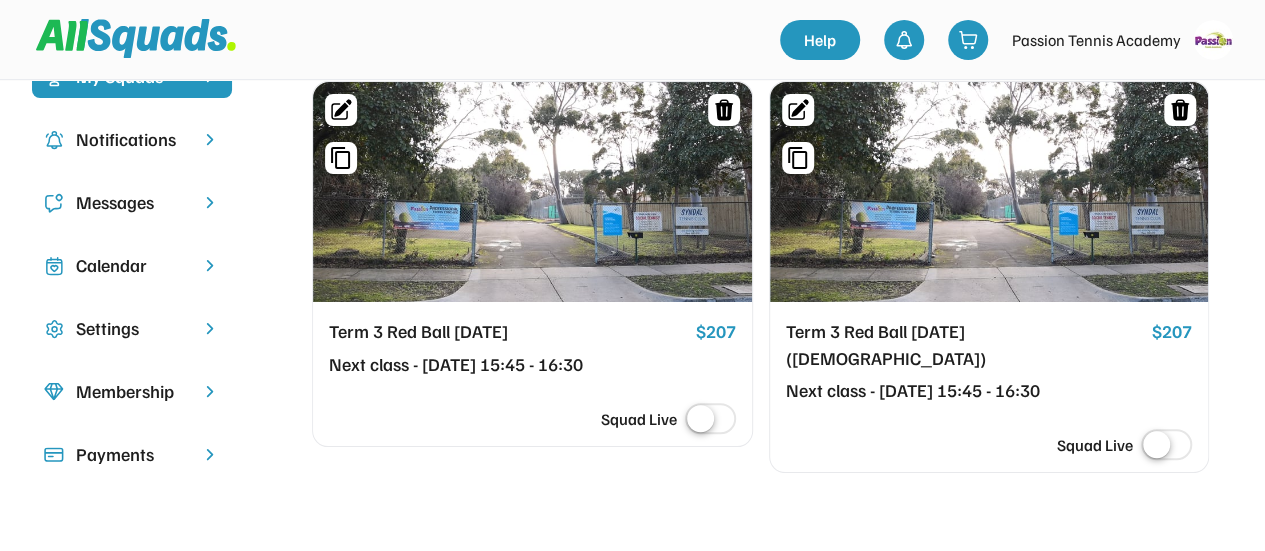 click 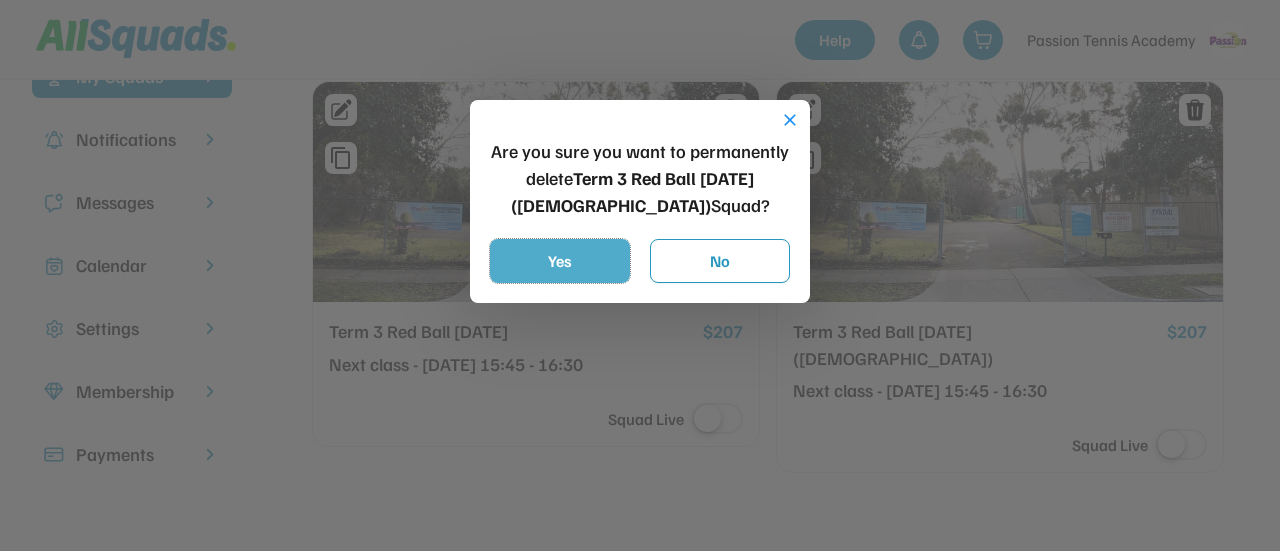 click on "Yes" at bounding box center (560, 261) 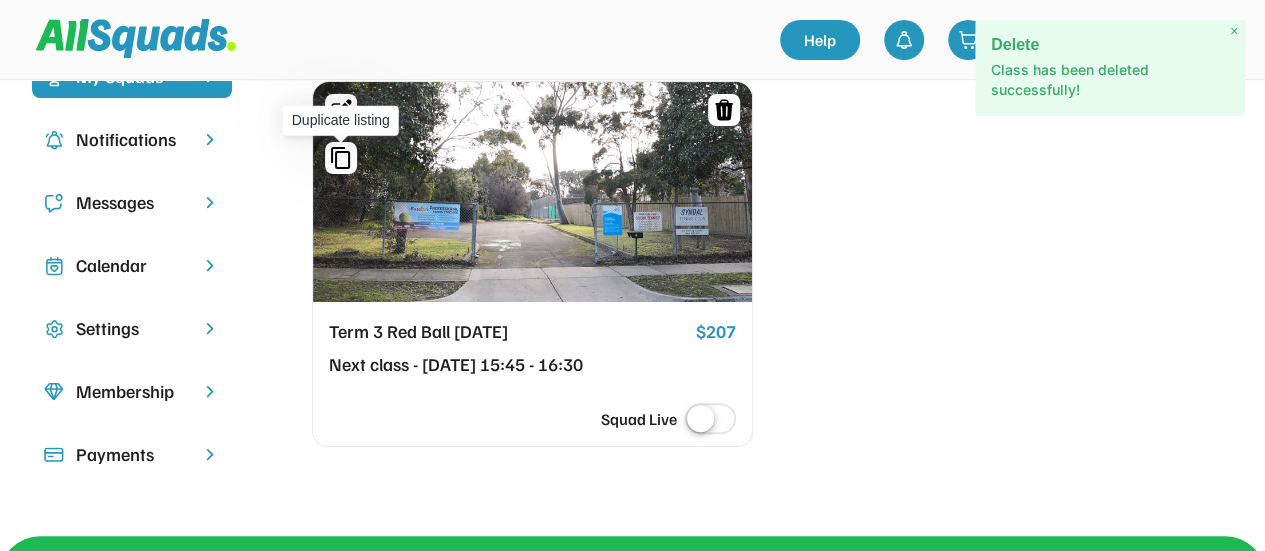 click 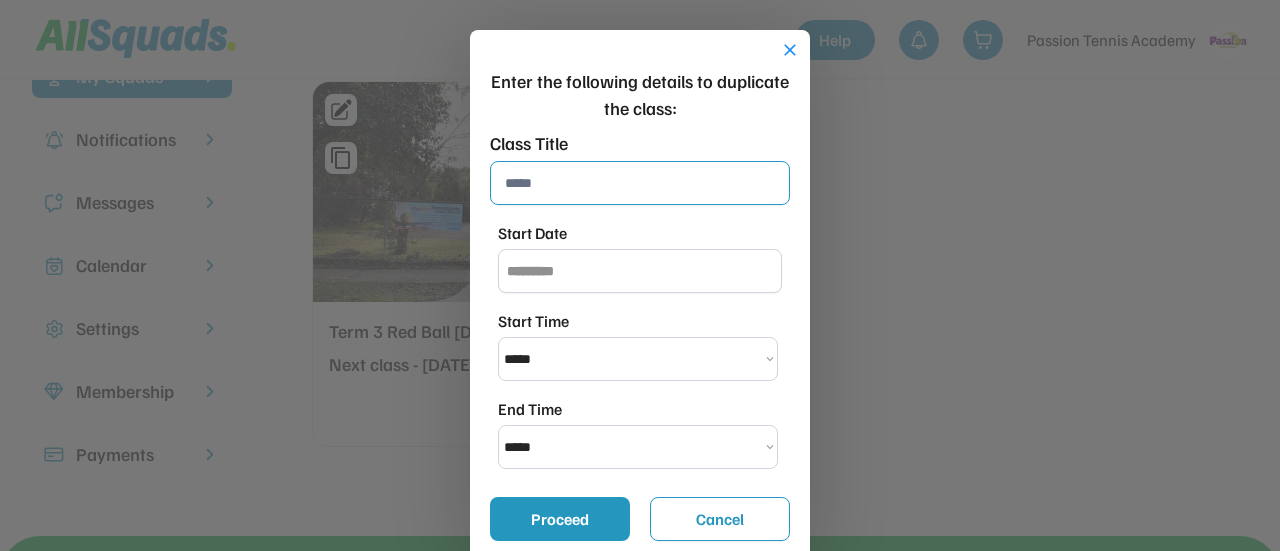 click at bounding box center [640, 183] 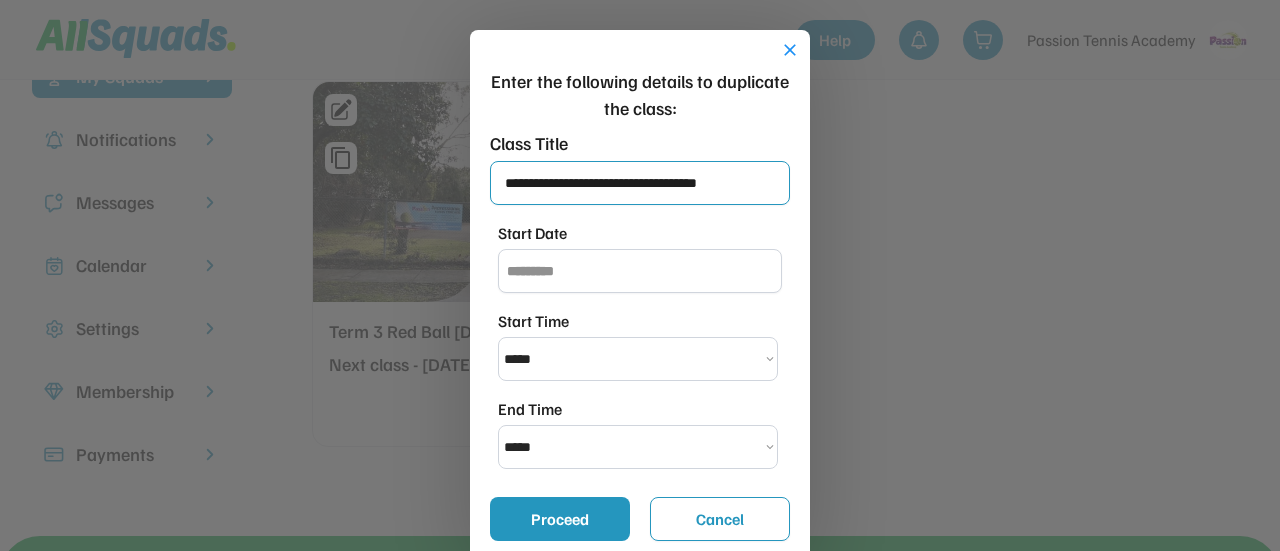 type on "**********" 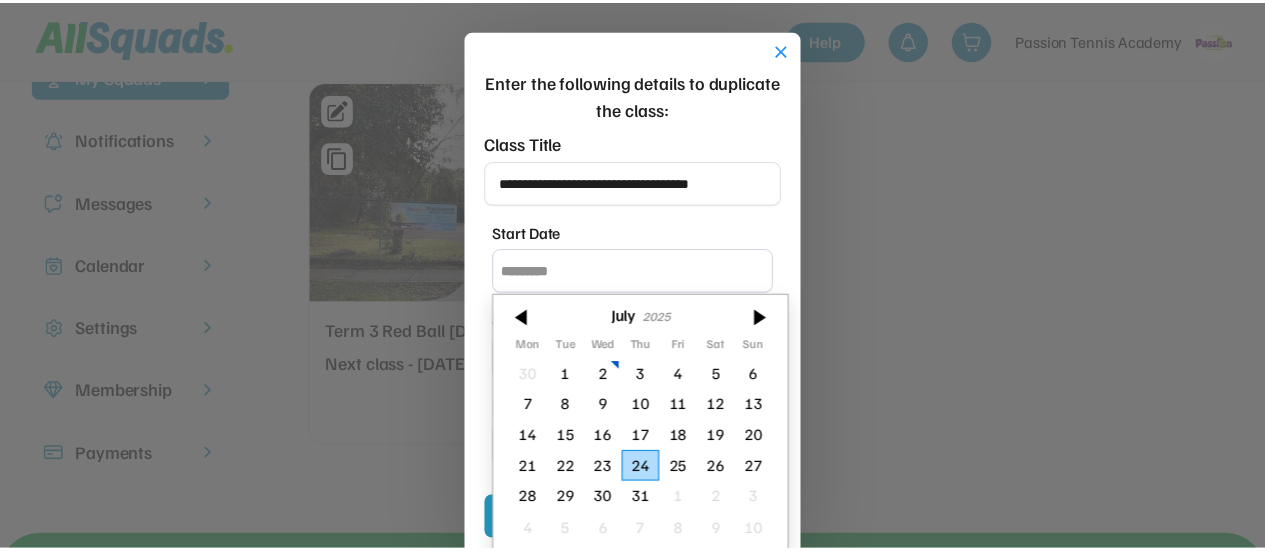 scroll, scrollTop: 283, scrollLeft: 0, axis: vertical 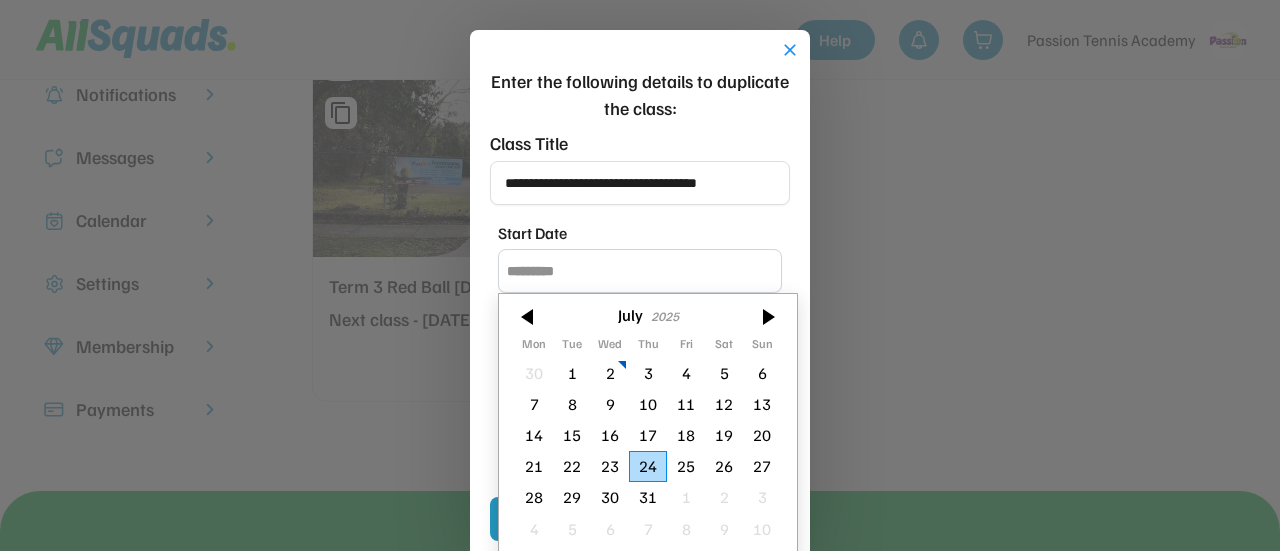 click on "24" at bounding box center (648, 466) 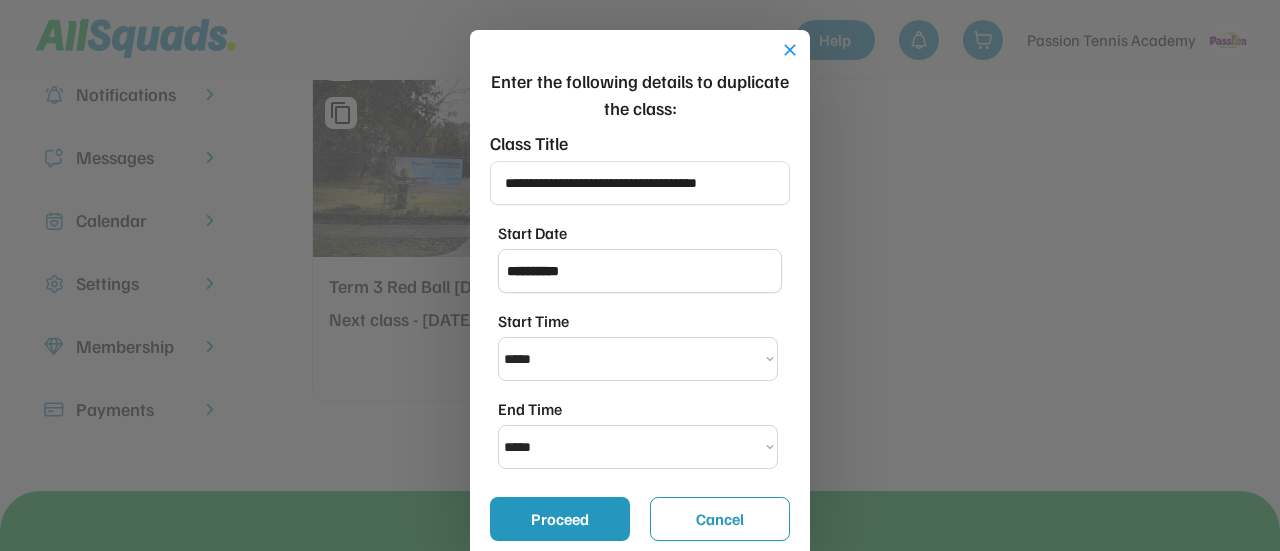 click on "**********" at bounding box center (638, 359) 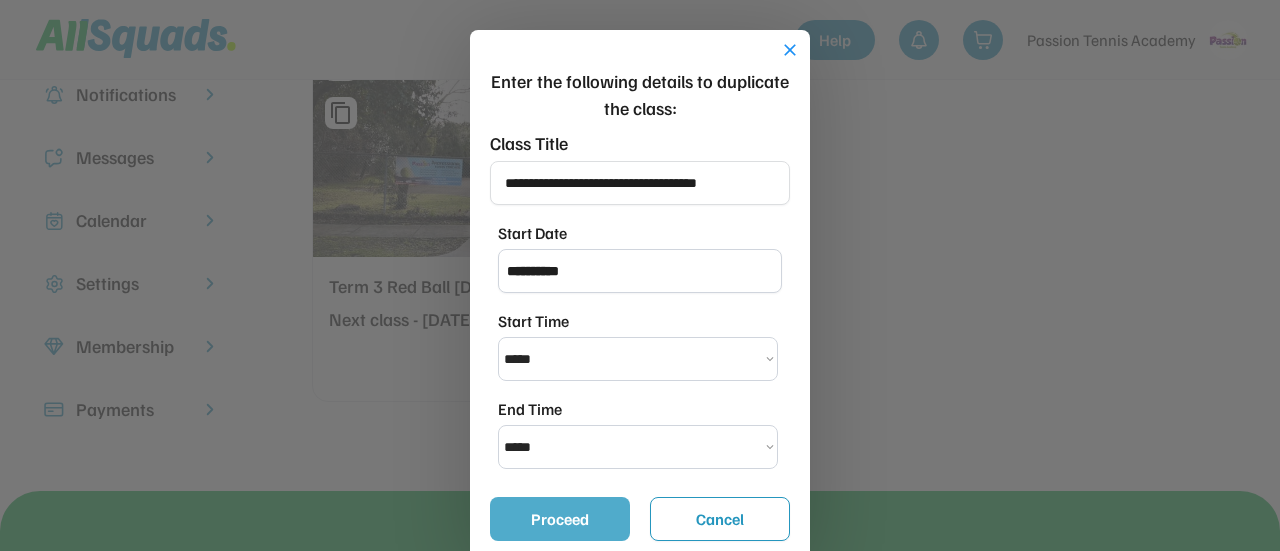 click on "Proceed" at bounding box center [560, 519] 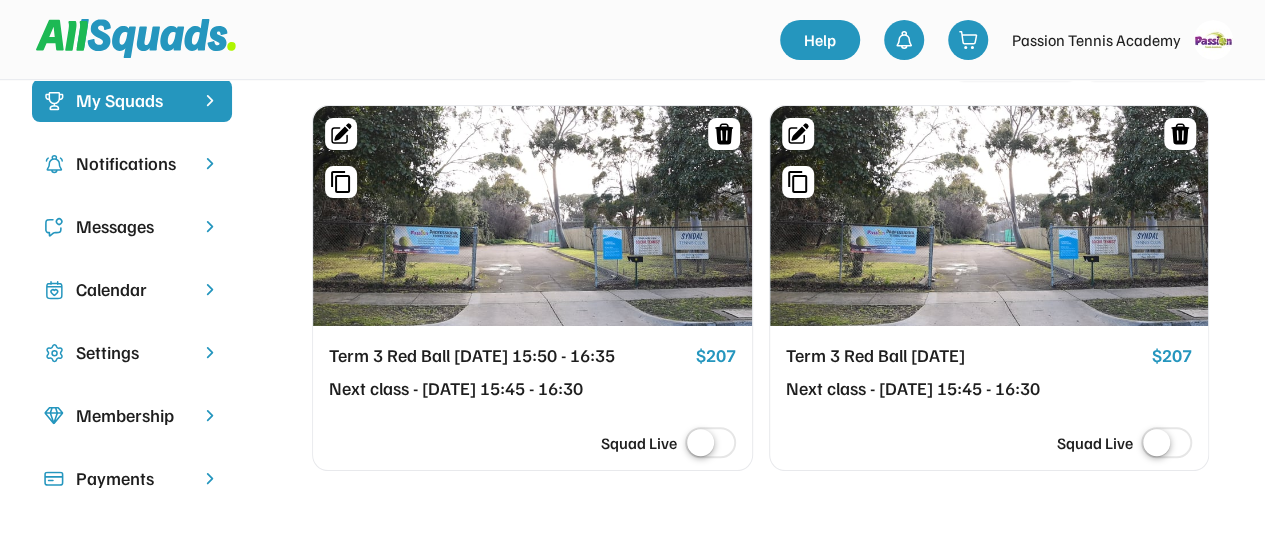 scroll, scrollTop: 183, scrollLeft: 0, axis: vertical 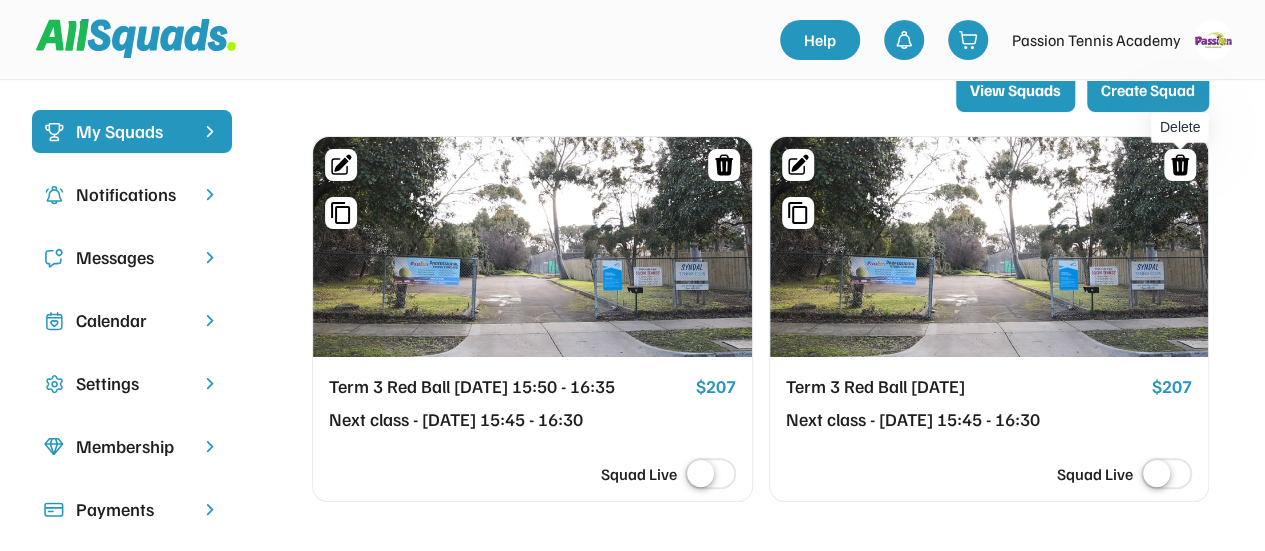 click 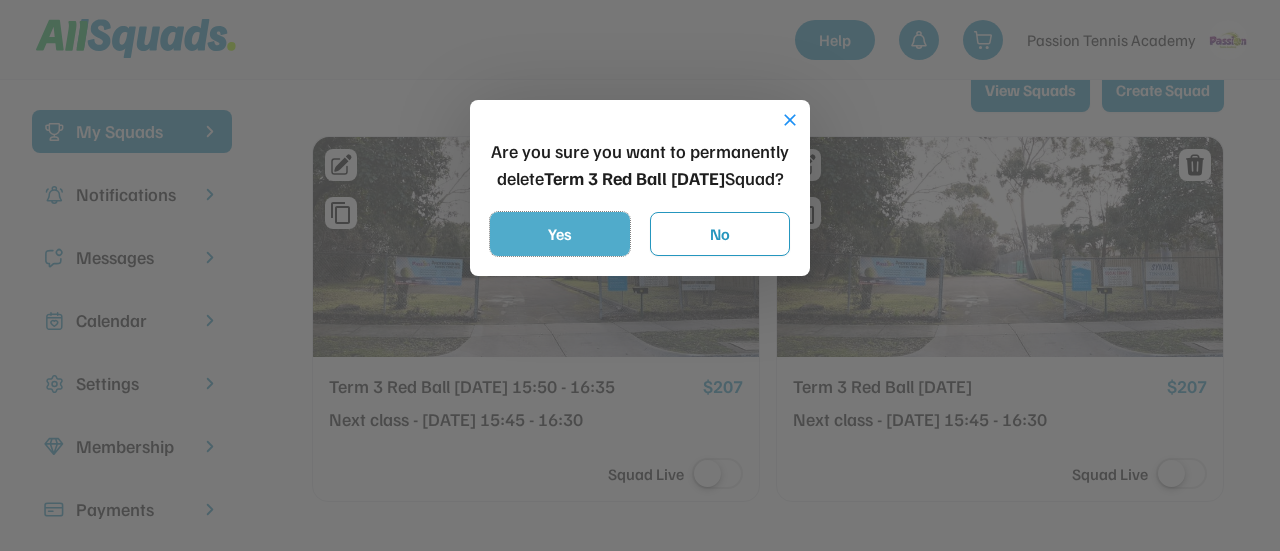 click on "Yes" at bounding box center (560, 234) 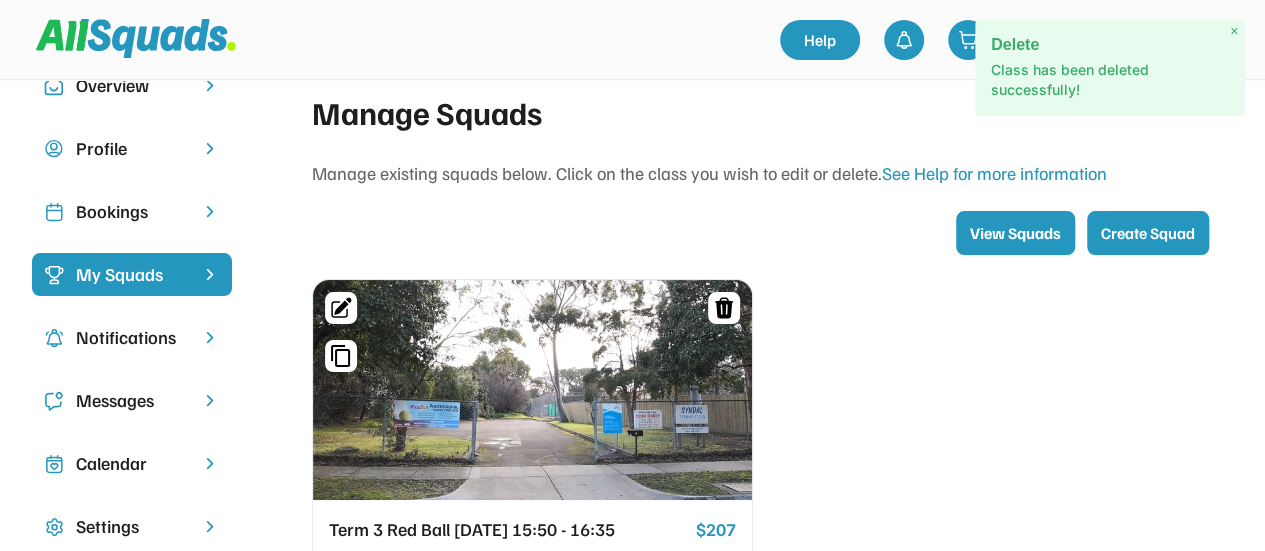 scroll, scrollTop: 0, scrollLeft: 0, axis: both 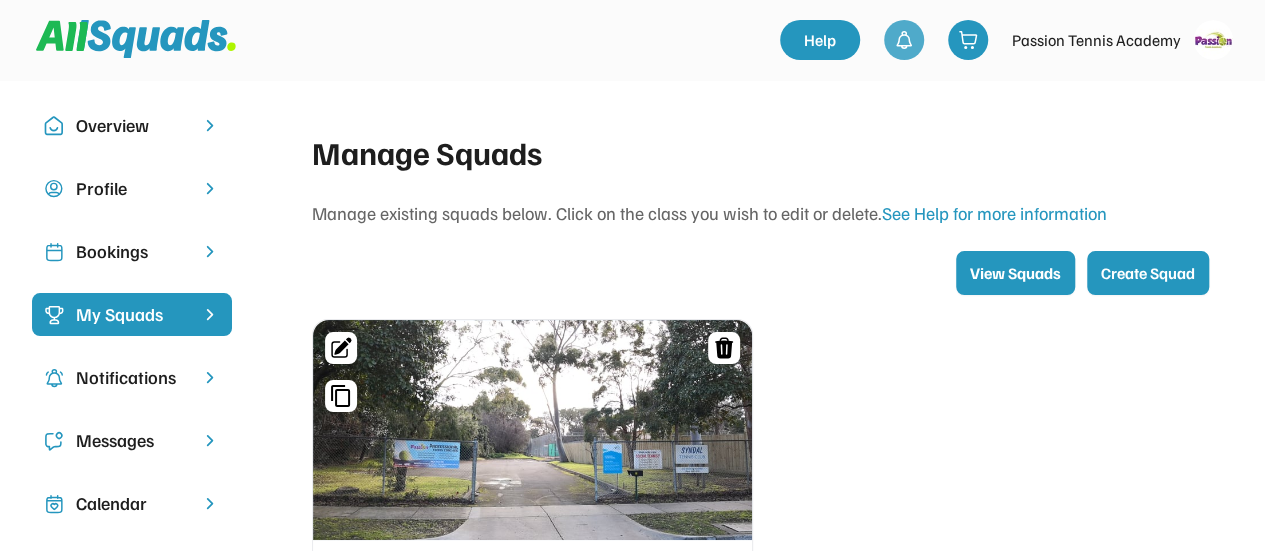 click at bounding box center (904, 40) 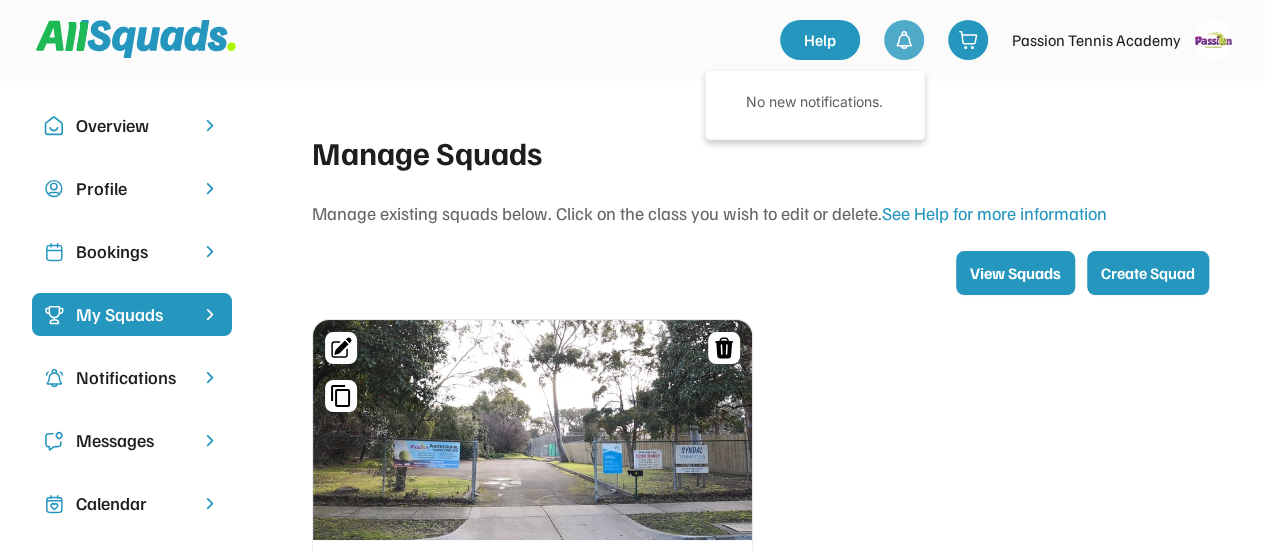 click on "Manage Squads" at bounding box center (760, 152) 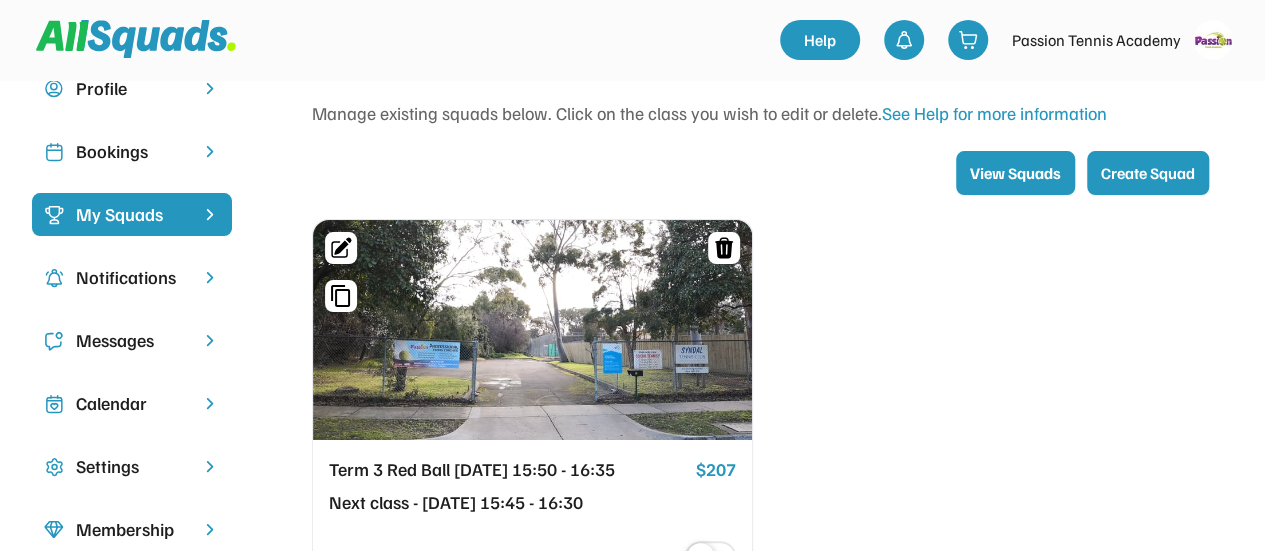 scroll, scrollTop: 222, scrollLeft: 0, axis: vertical 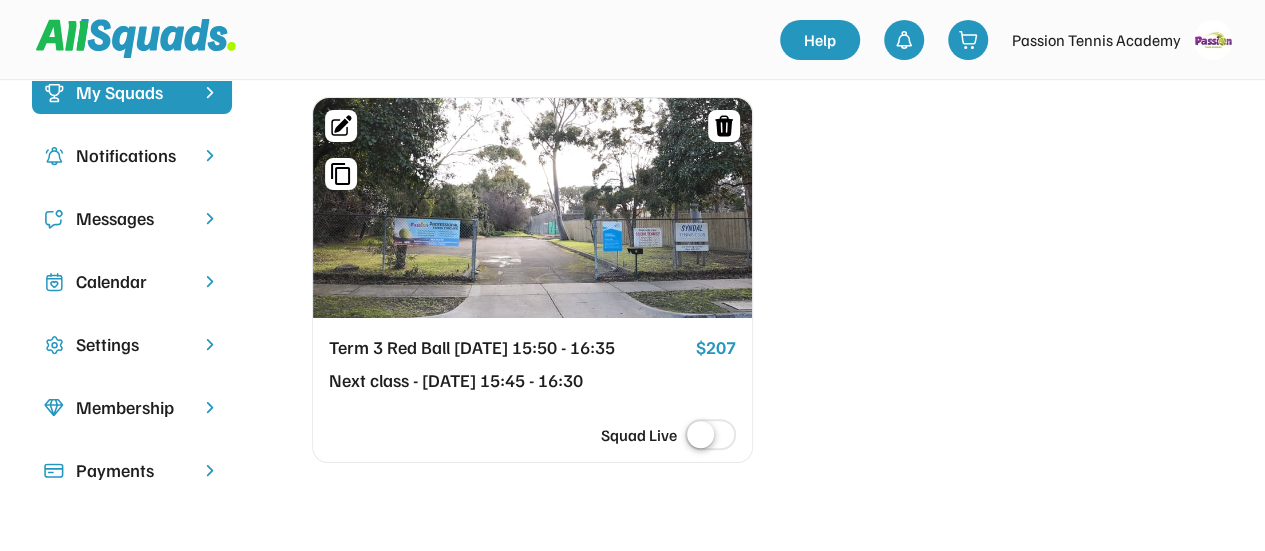 click on "Settings" at bounding box center [132, 344] 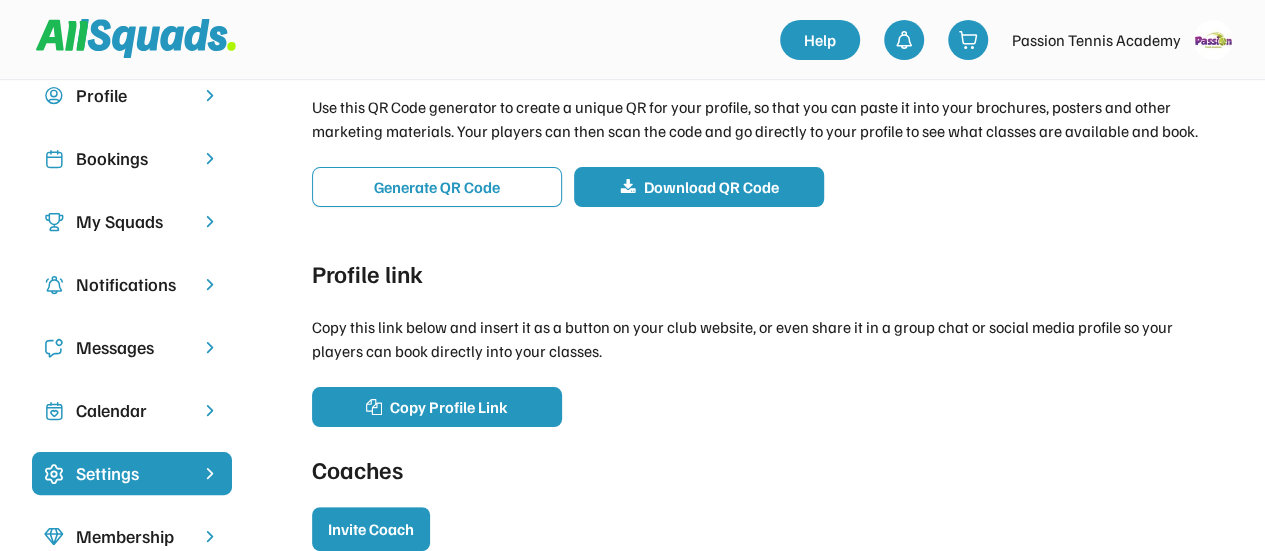 scroll, scrollTop: 122, scrollLeft: 0, axis: vertical 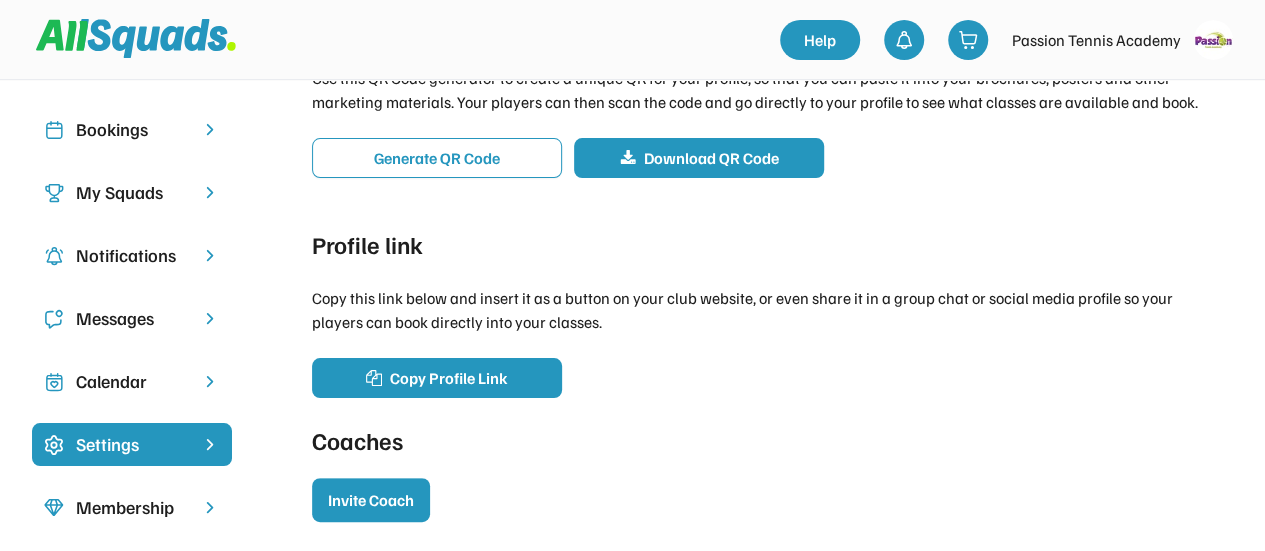 click on "Messages" at bounding box center (132, 318) 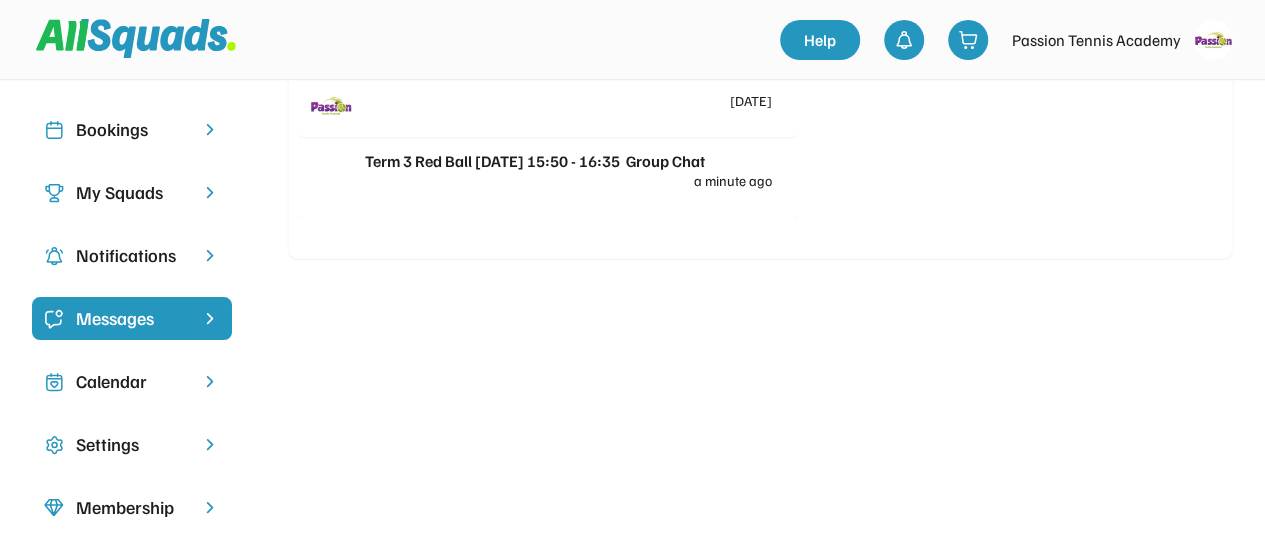 click on "Notifications" at bounding box center [132, 255] 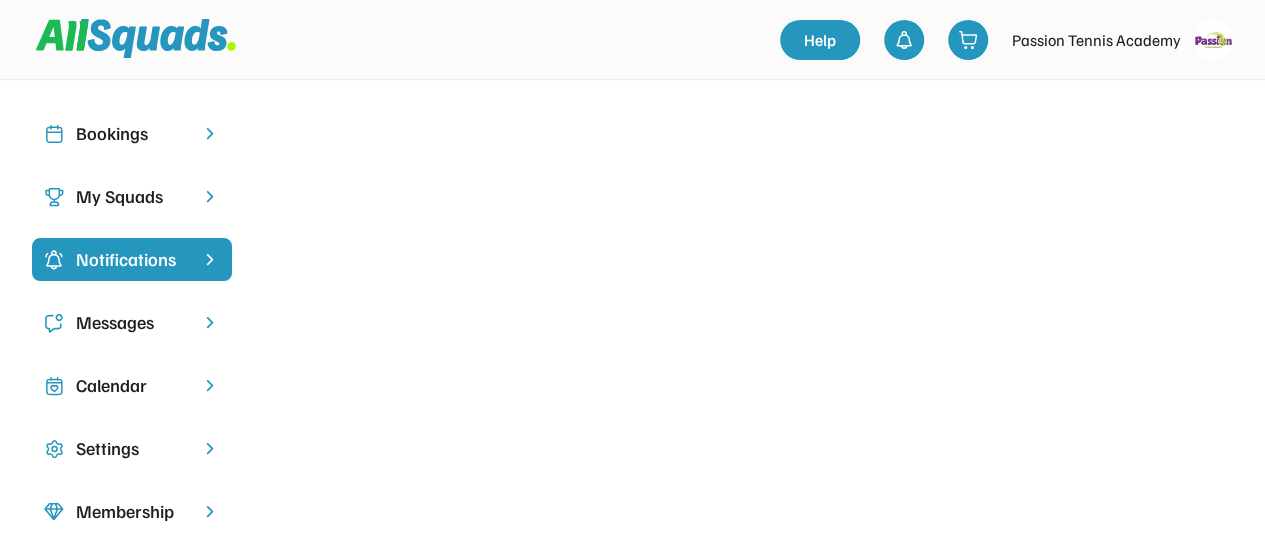scroll, scrollTop: 0, scrollLeft: 0, axis: both 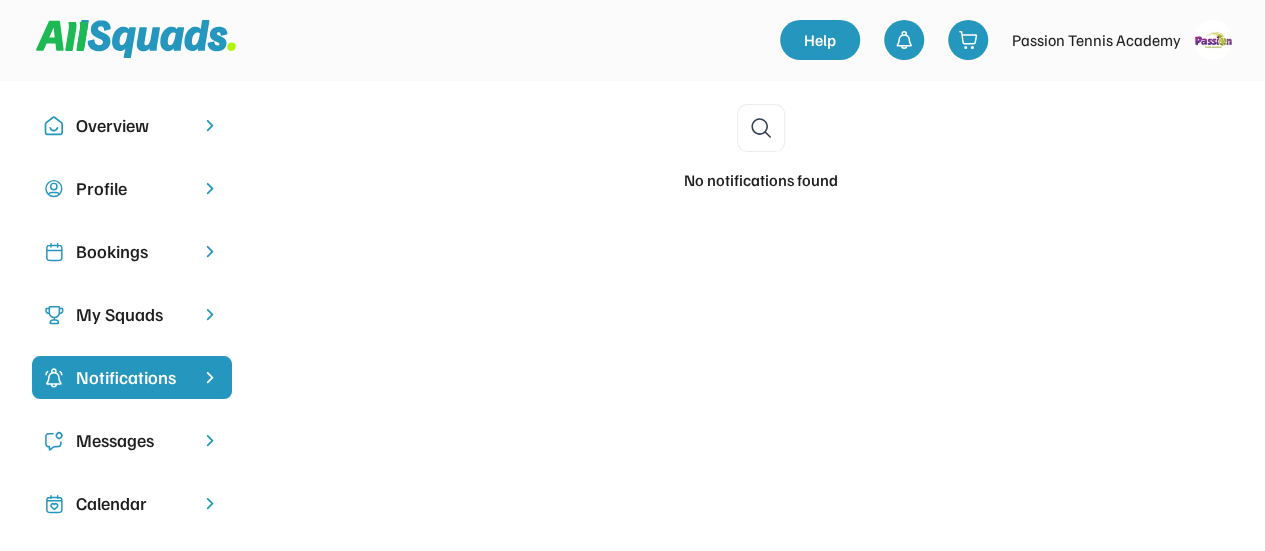 drag, startPoint x: 179, startPoint y: 123, endPoint x: 189, endPoint y: 119, distance: 10.770329 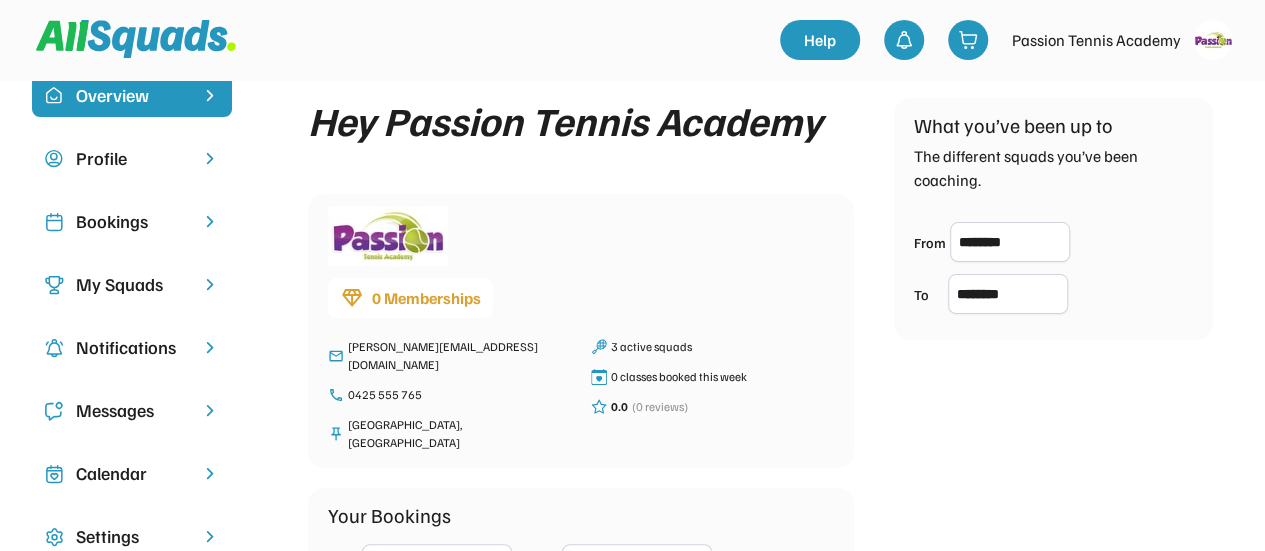 scroll, scrollTop: 0, scrollLeft: 0, axis: both 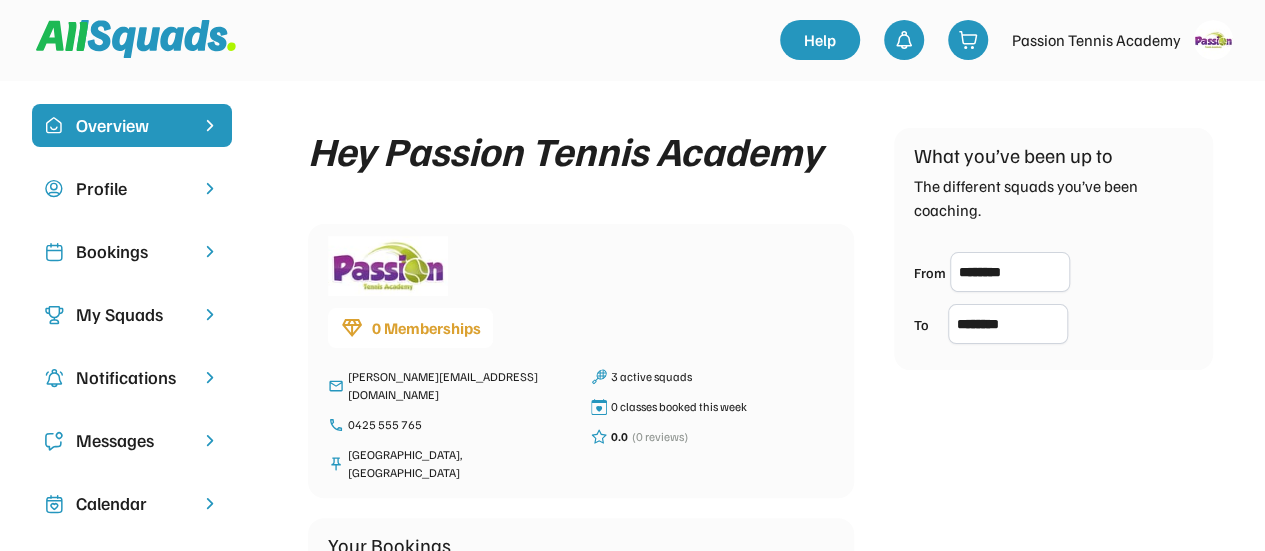 click on "Bookings" at bounding box center [132, 251] 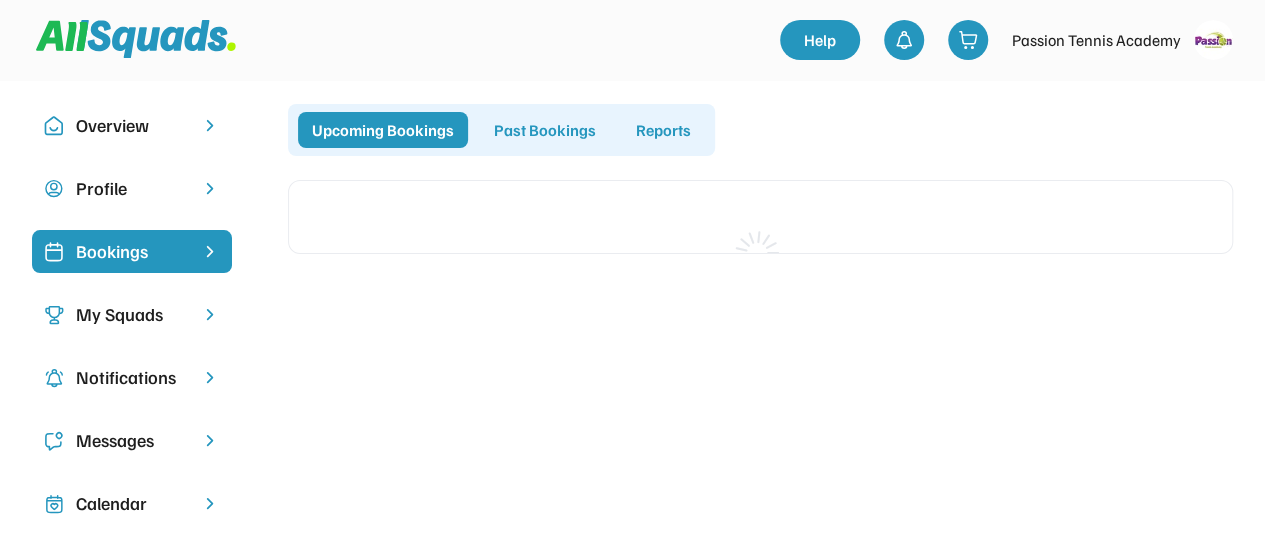 click on "My Squads" at bounding box center [132, 314] 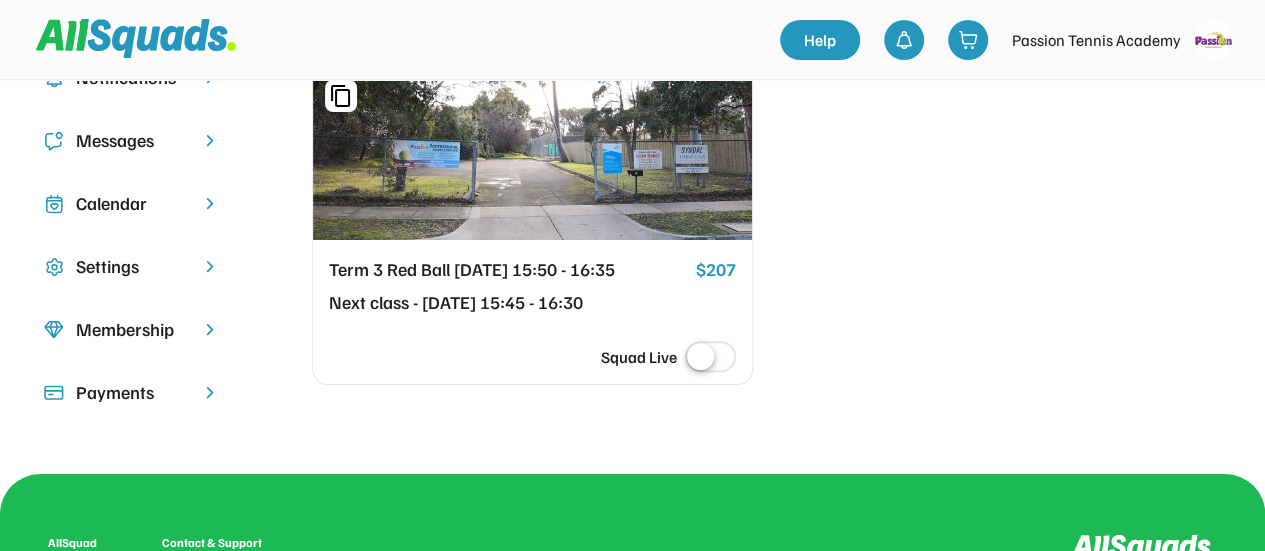scroll, scrollTop: 200, scrollLeft: 0, axis: vertical 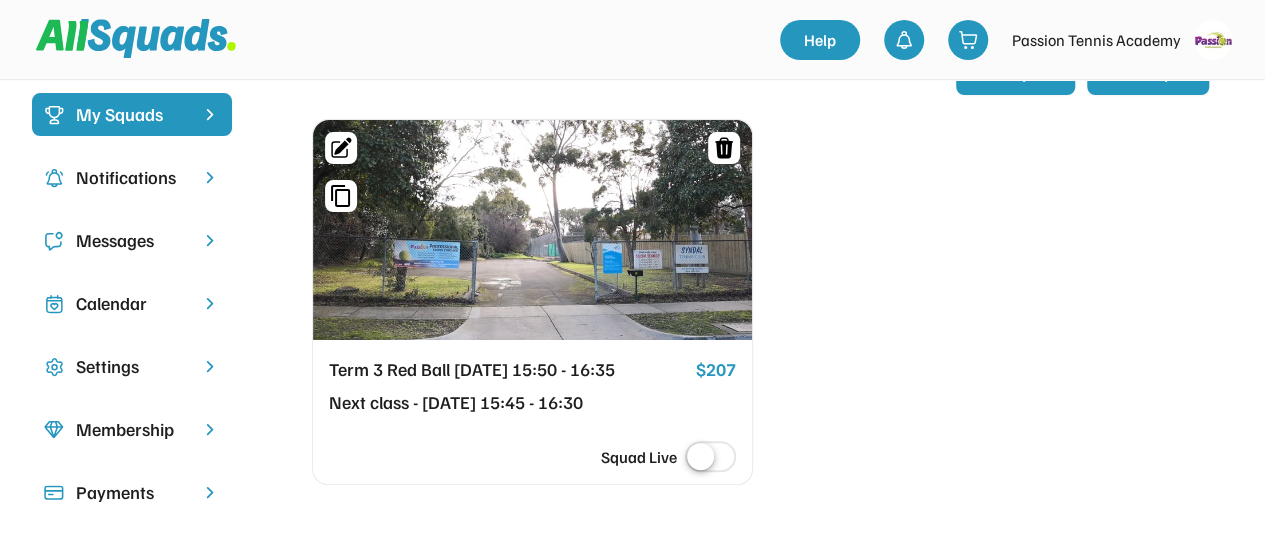 click at bounding box center [341, 148] 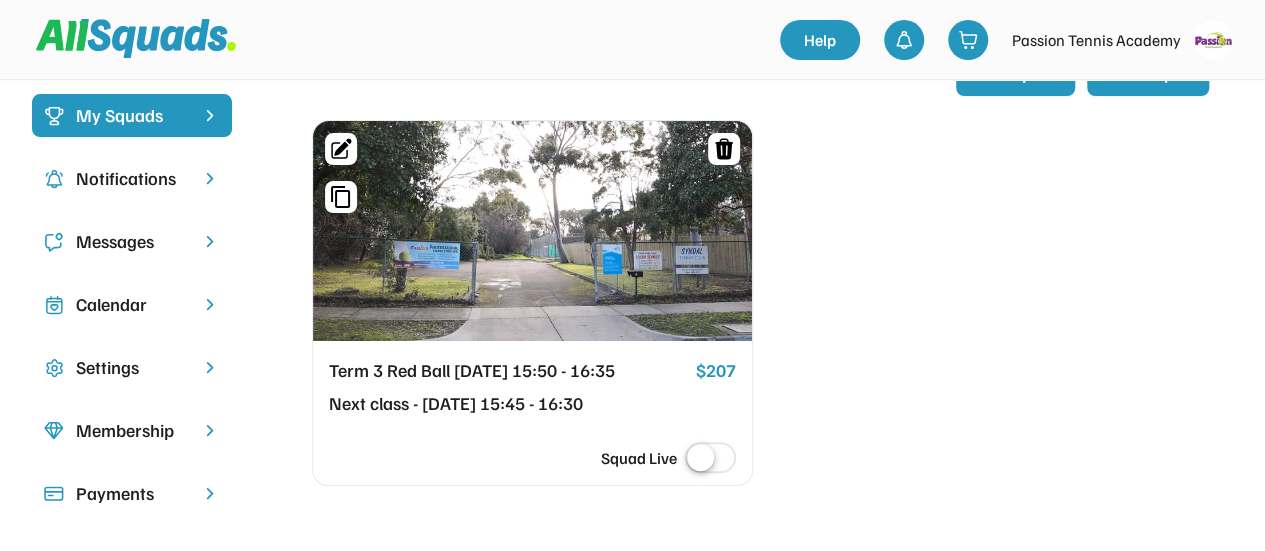 type on "*******" 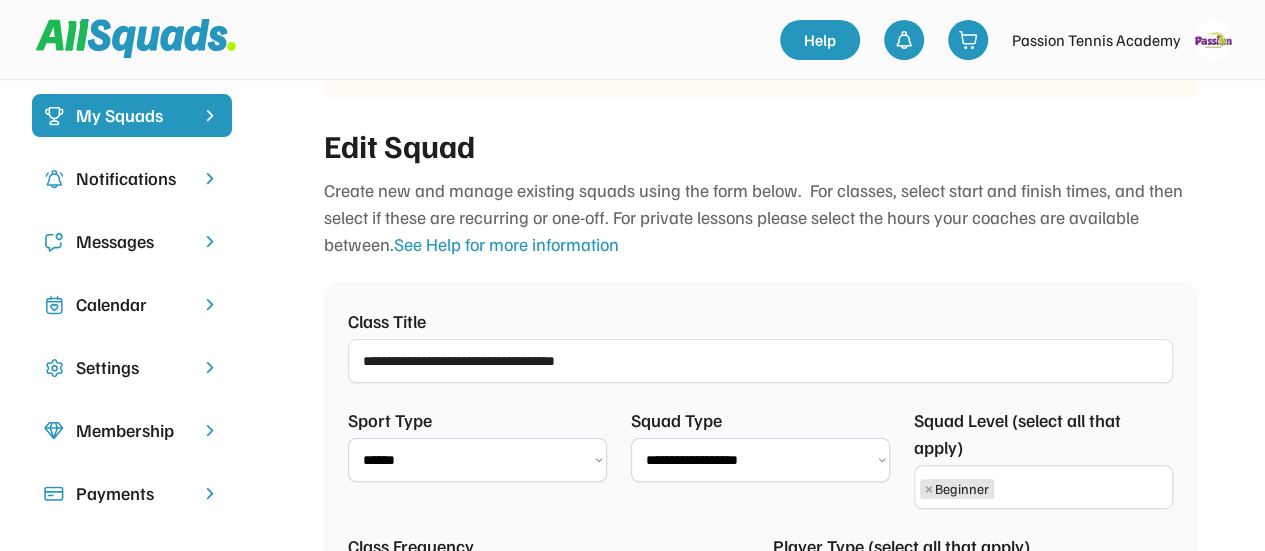 scroll, scrollTop: 115, scrollLeft: 0, axis: vertical 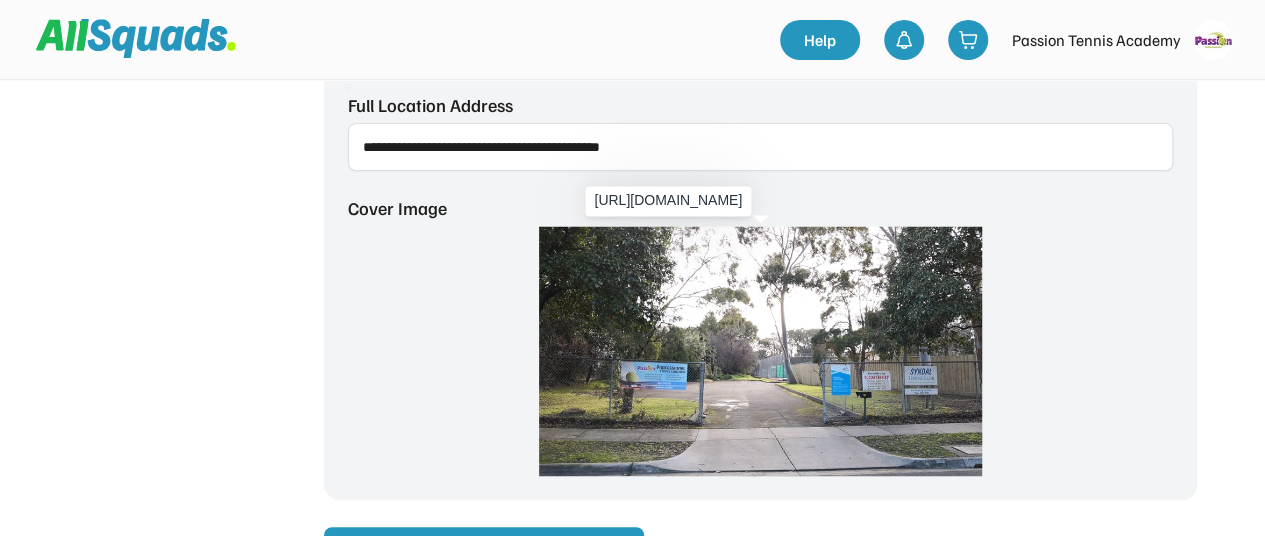 click at bounding box center [760, 351] 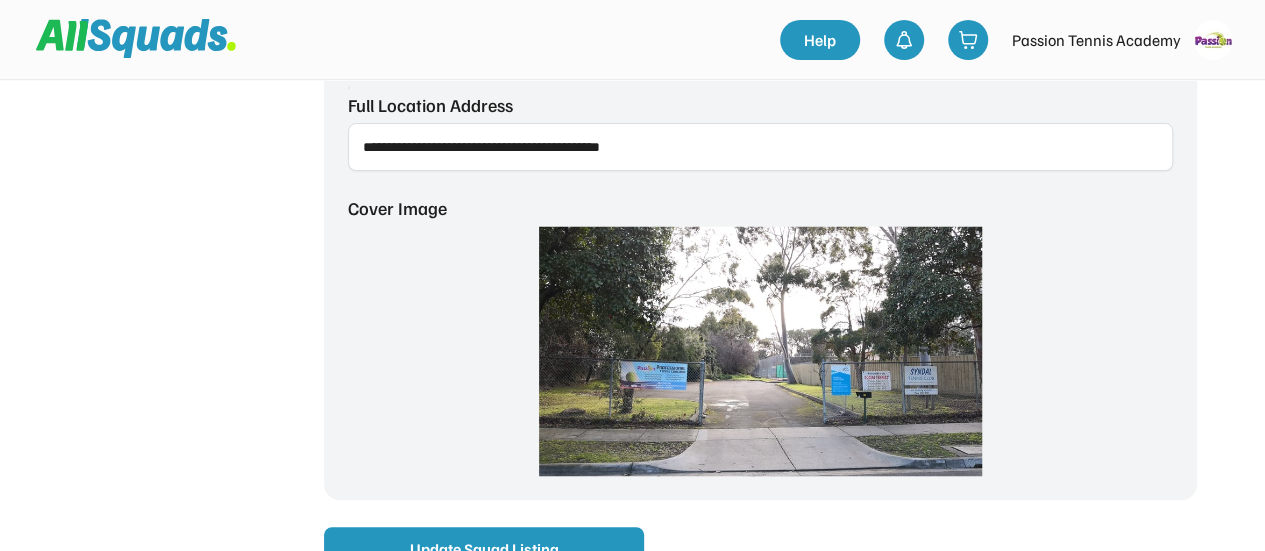 type on "**********" 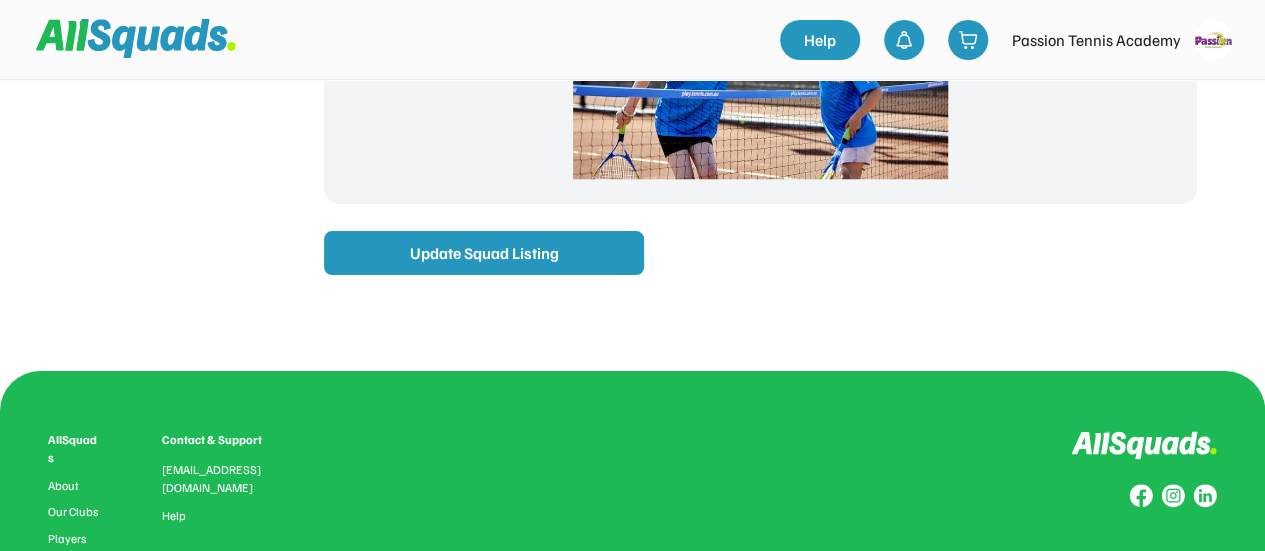 scroll, scrollTop: 1848, scrollLeft: 0, axis: vertical 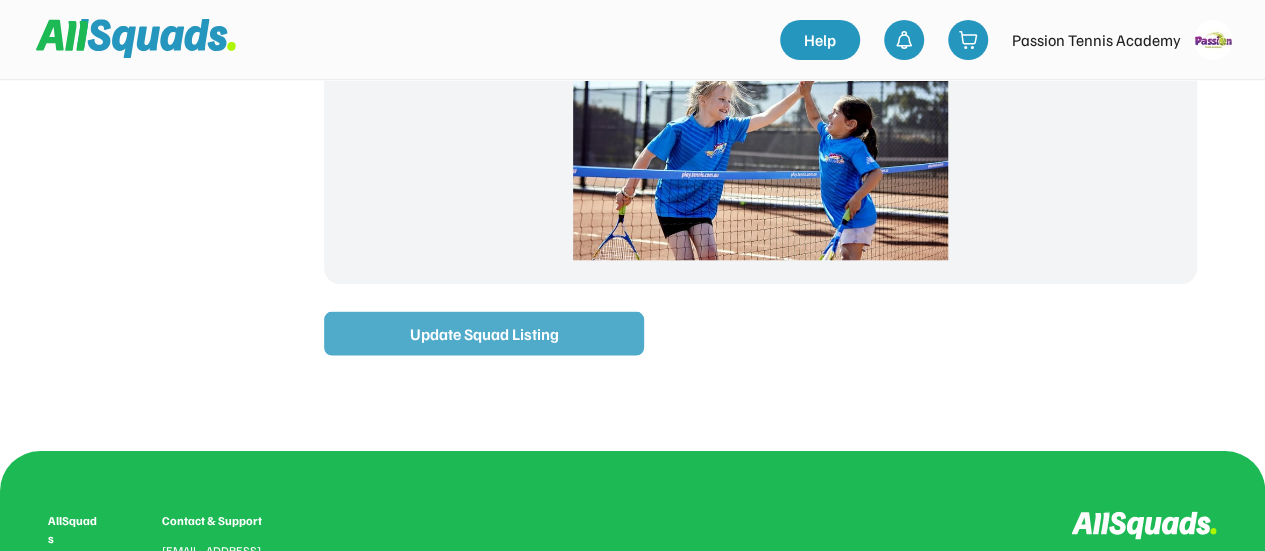 click on "Update Squad Listing" at bounding box center [484, 333] 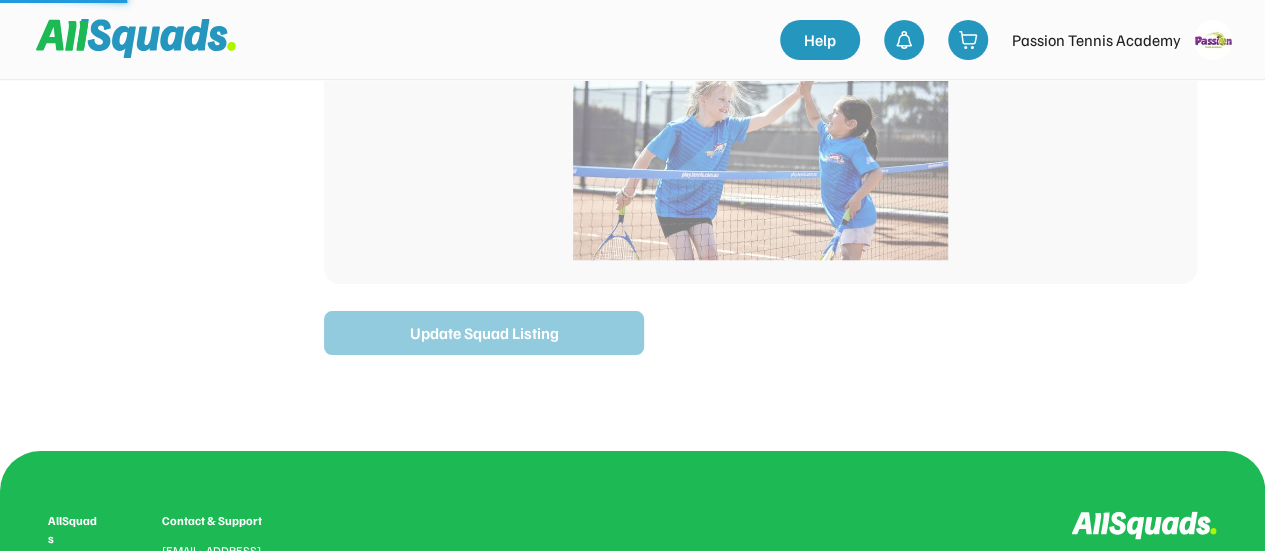type on "**********" 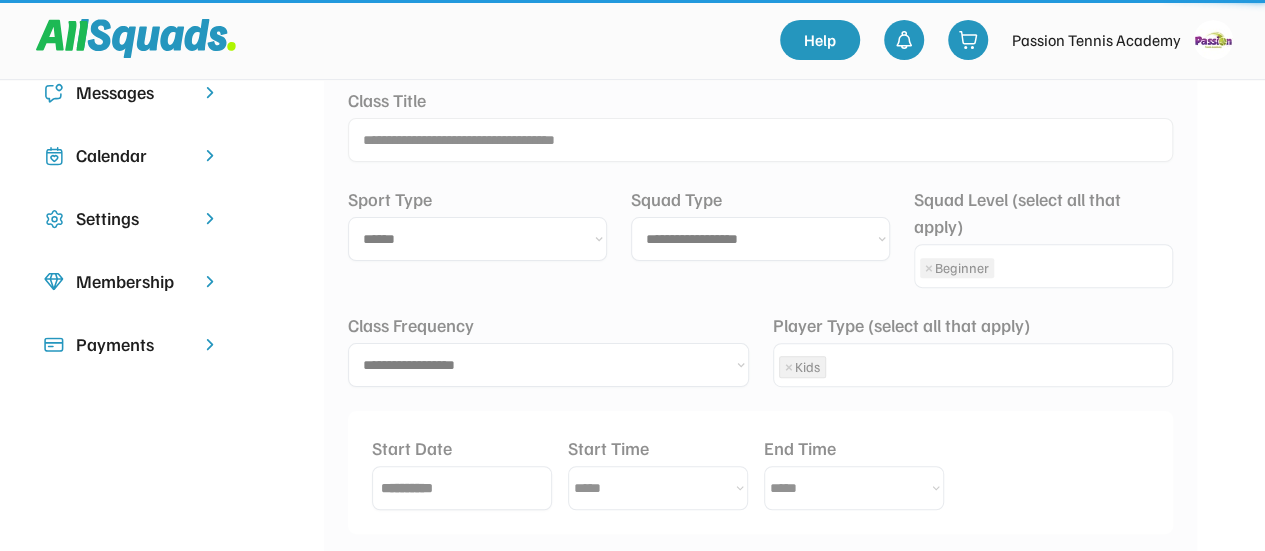 scroll, scrollTop: 236, scrollLeft: 0, axis: vertical 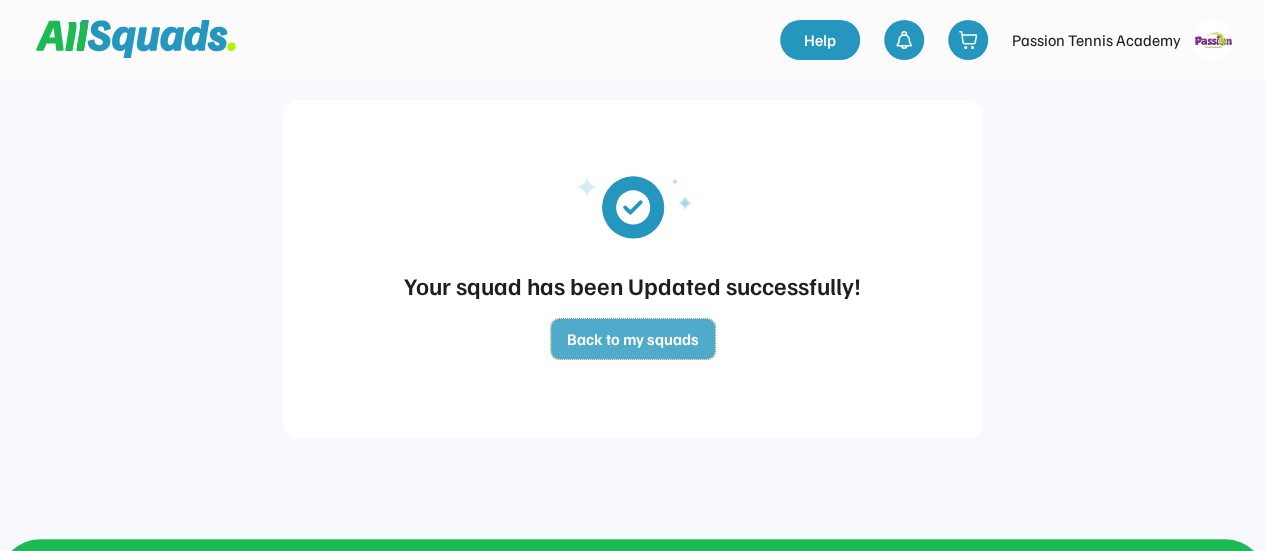 click on "Back to my squads" at bounding box center [633, 339] 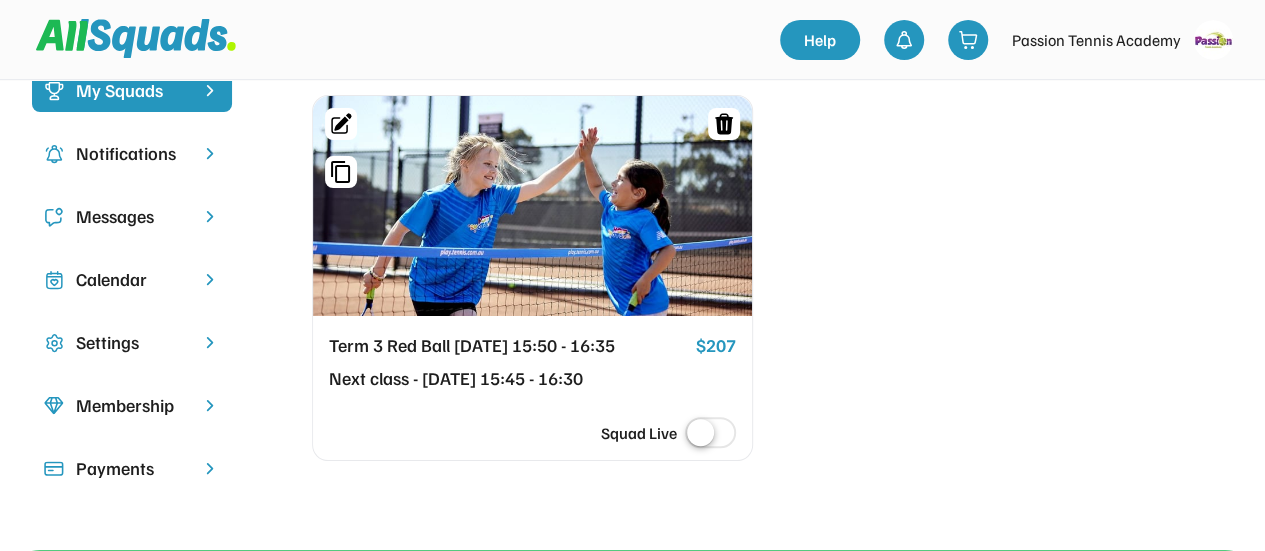 scroll, scrollTop: 236, scrollLeft: 0, axis: vertical 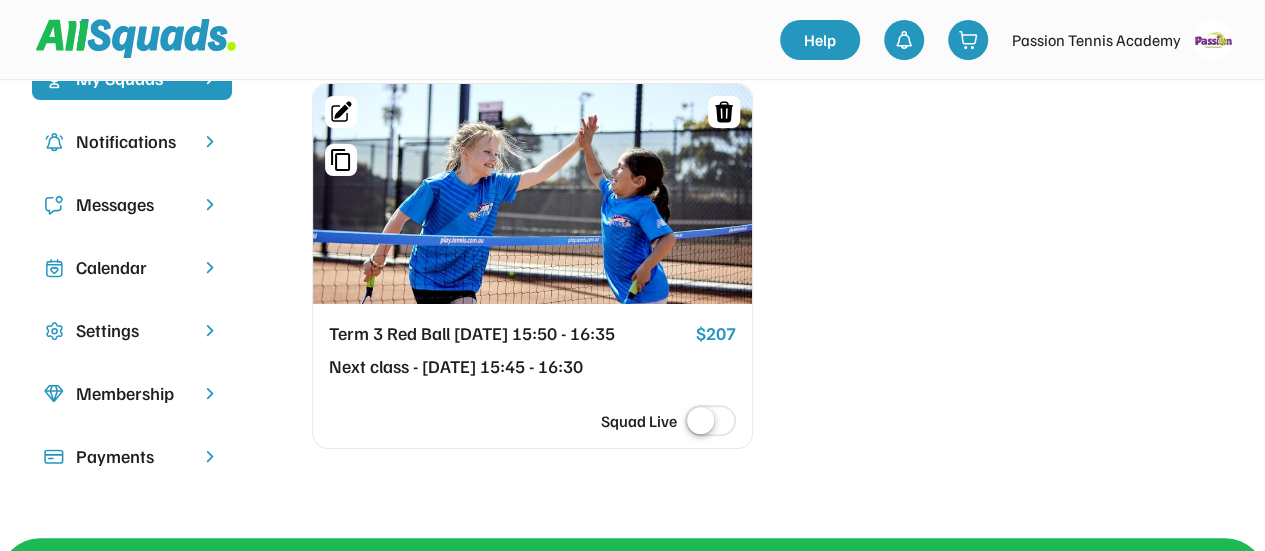 click 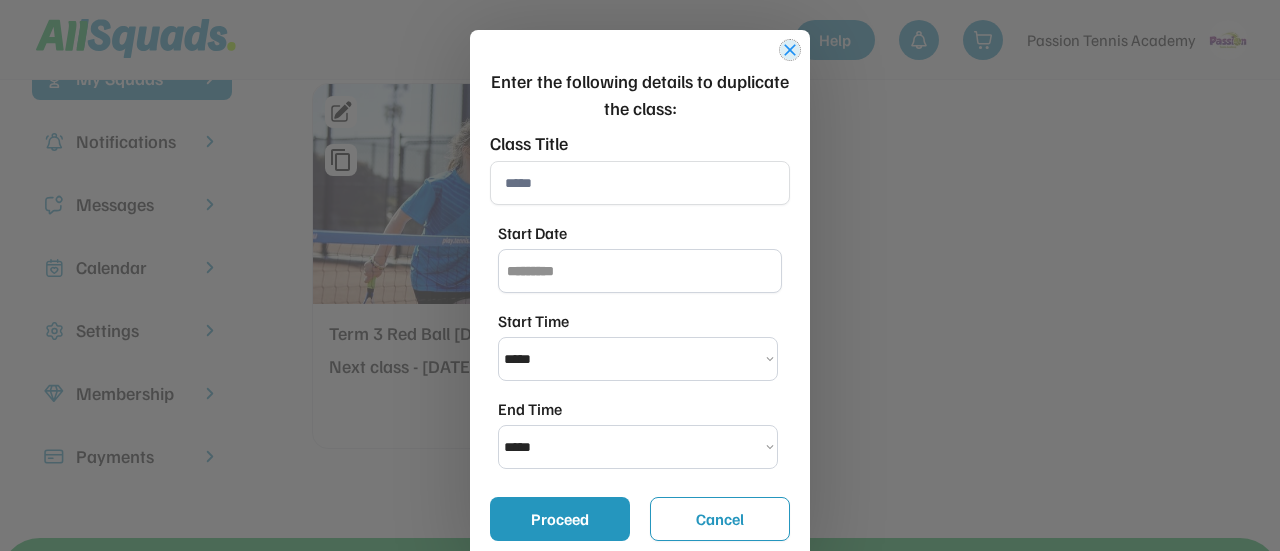 click on "close" at bounding box center [790, 50] 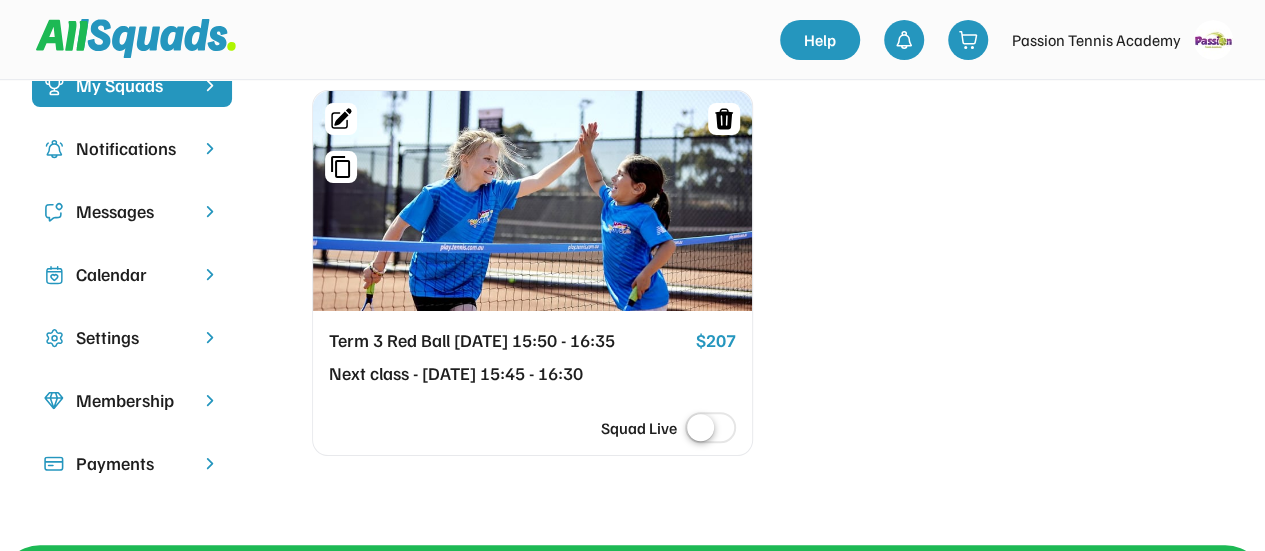 scroll, scrollTop: 36, scrollLeft: 0, axis: vertical 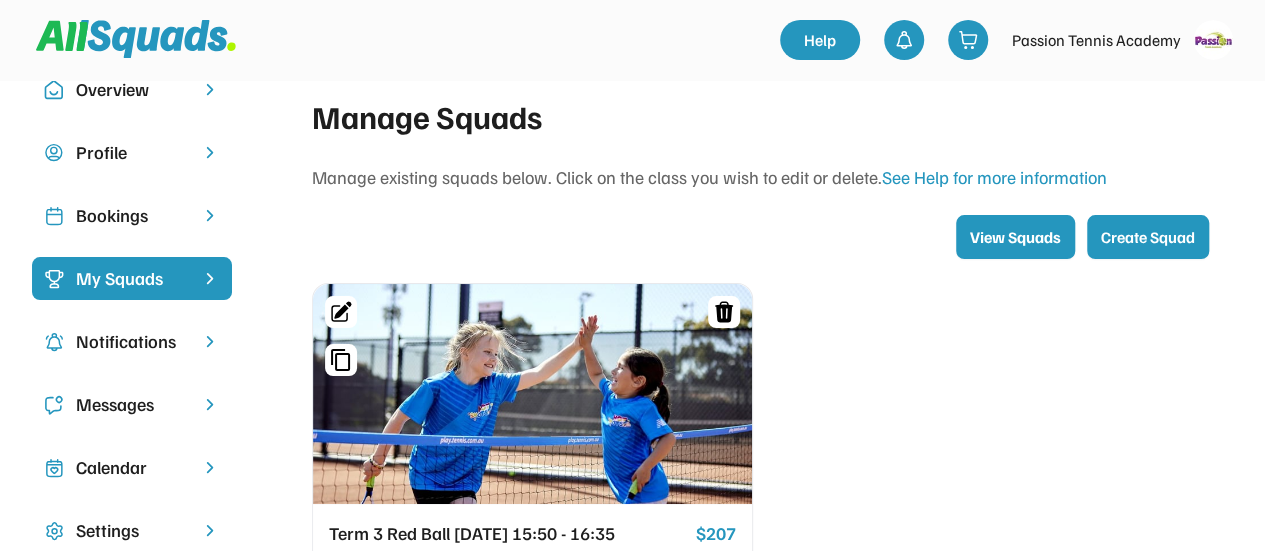 click on "View Squads" at bounding box center [1015, 237] 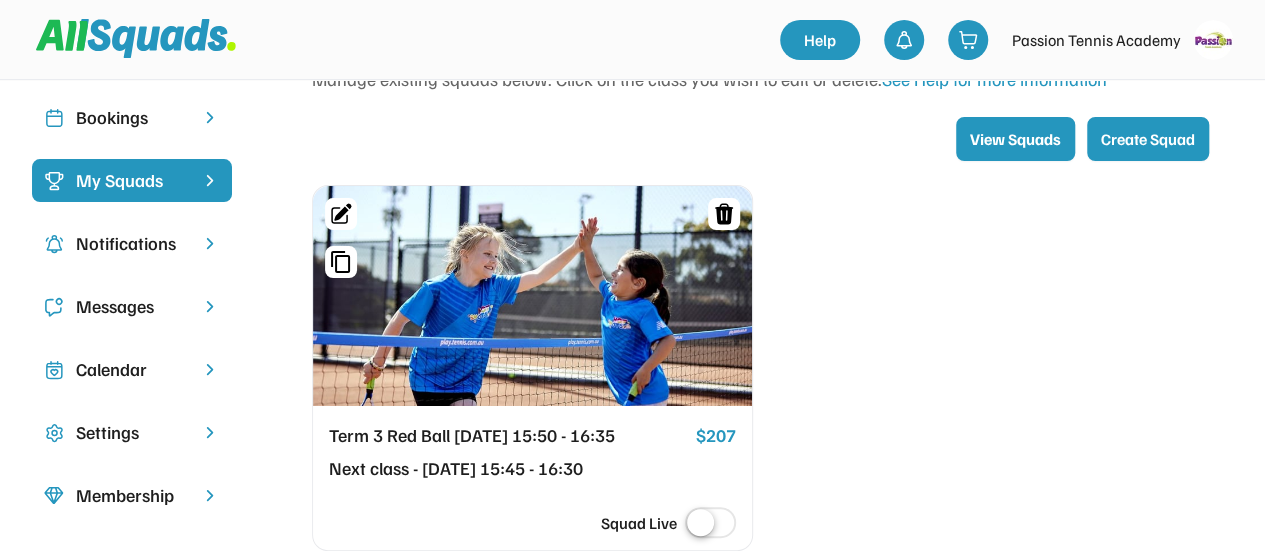 scroll, scrollTop: 36, scrollLeft: 0, axis: vertical 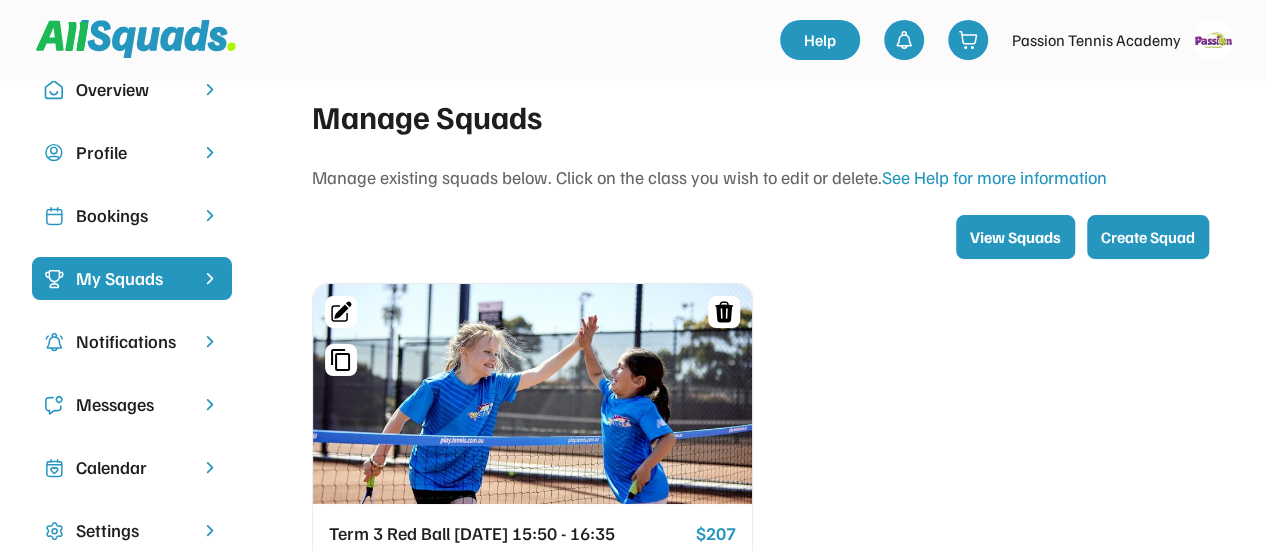 click on "Term 3 Red Ball Thursday 15:50 - 16:35 Next class - Thu, Jul 24, 2025 15:45 - 16:30 $207 Squad Live" at bounding box center (532, 466) 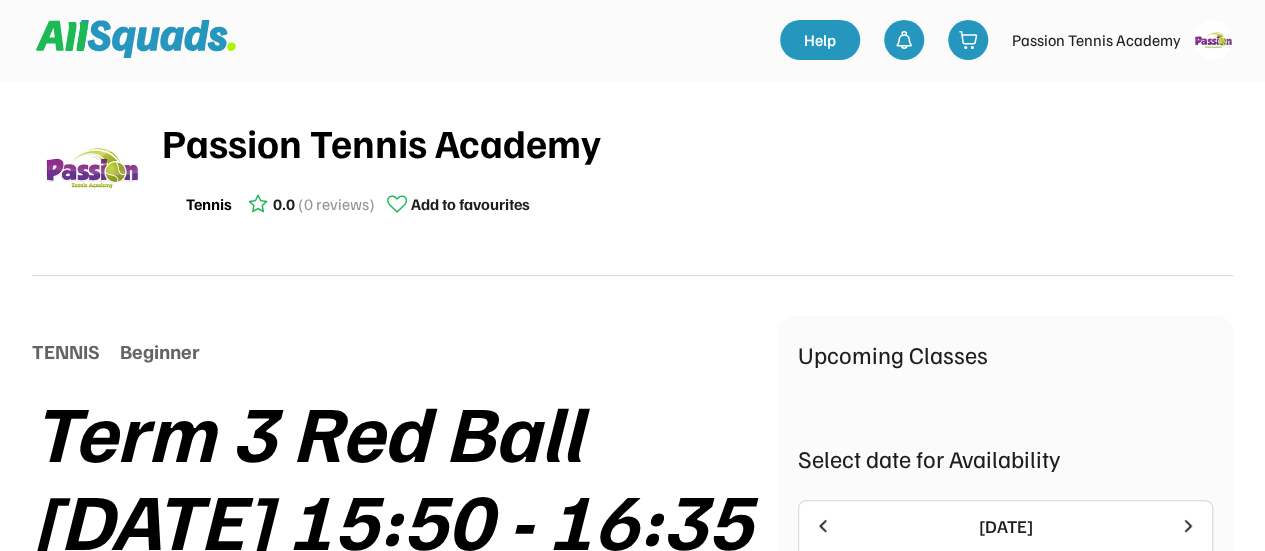 scroll, scrollTop: 100, scrollLeft: 0, axis: vertical 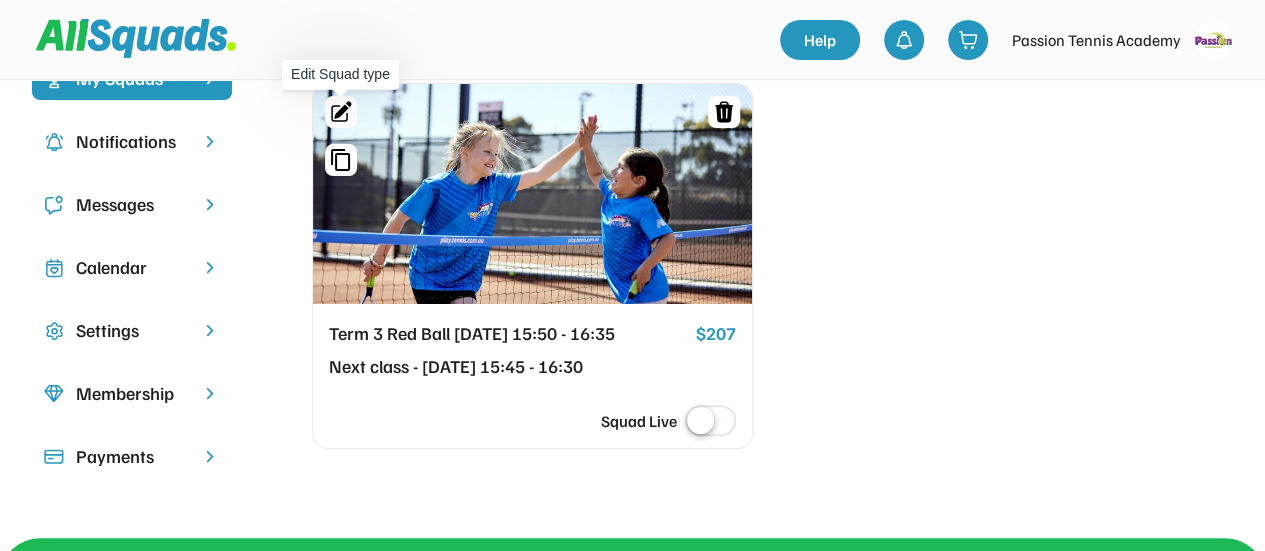 click 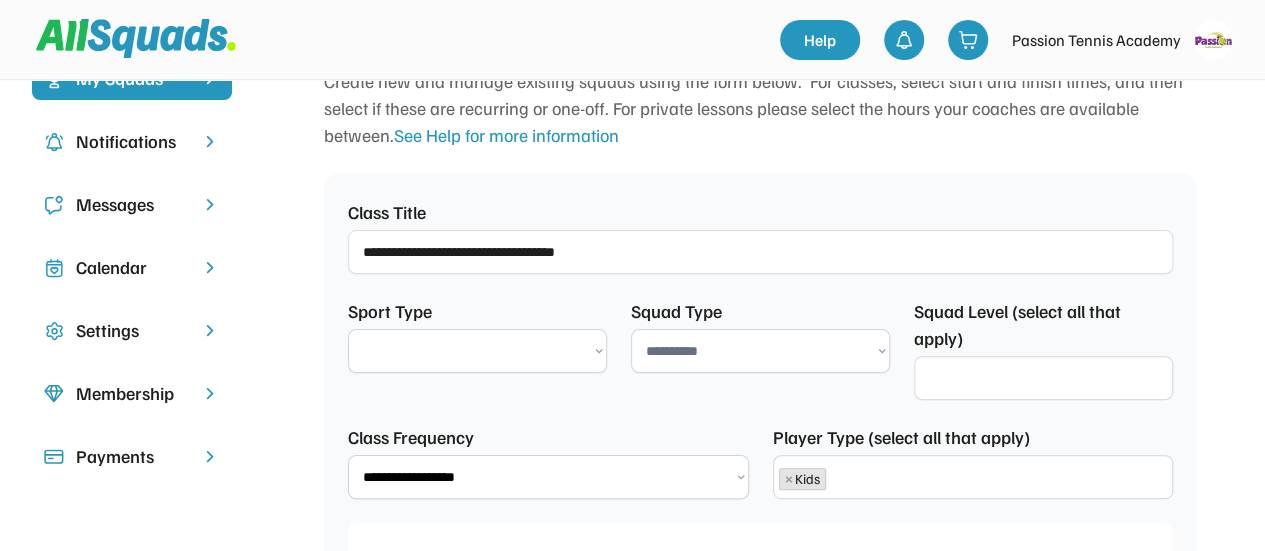 scroll, scrollTop: 104, scrollLeft: 0, axis: vertical 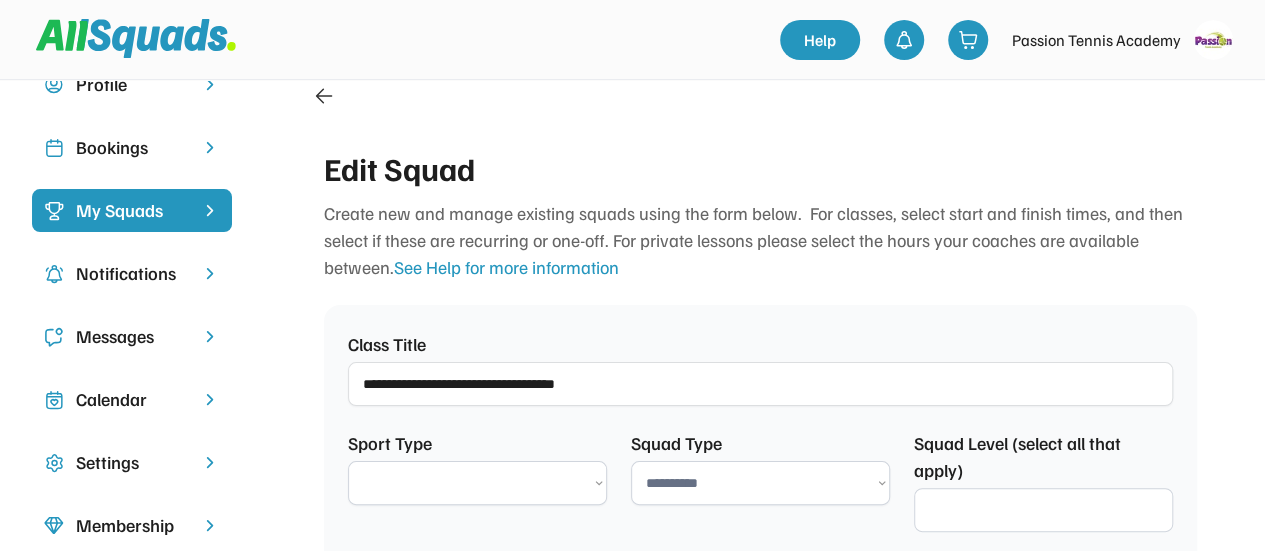 select 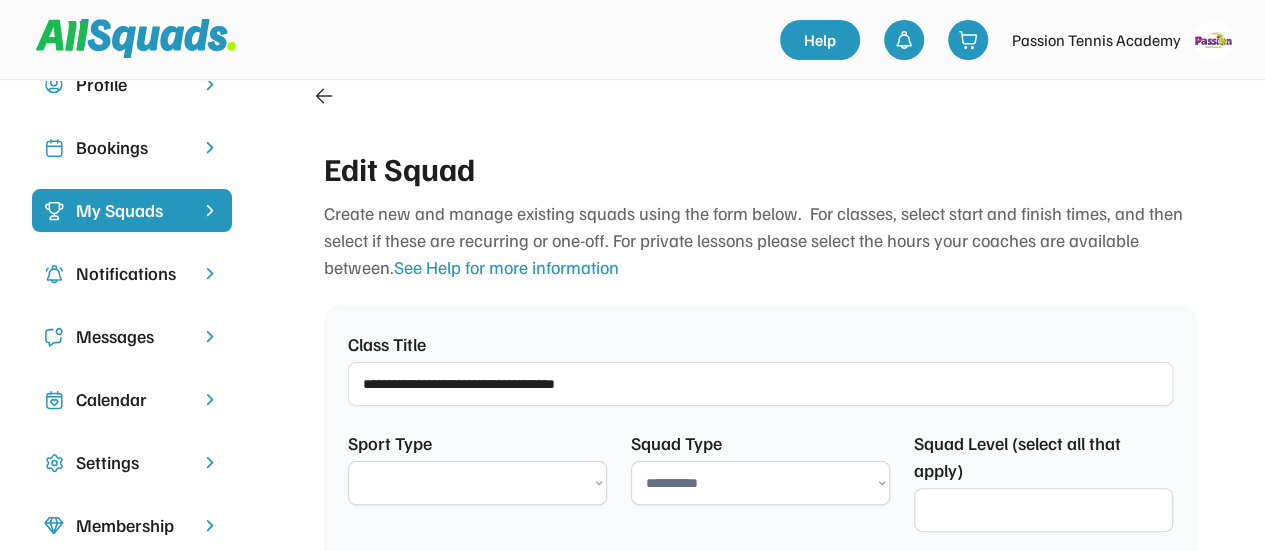 select on "**********" 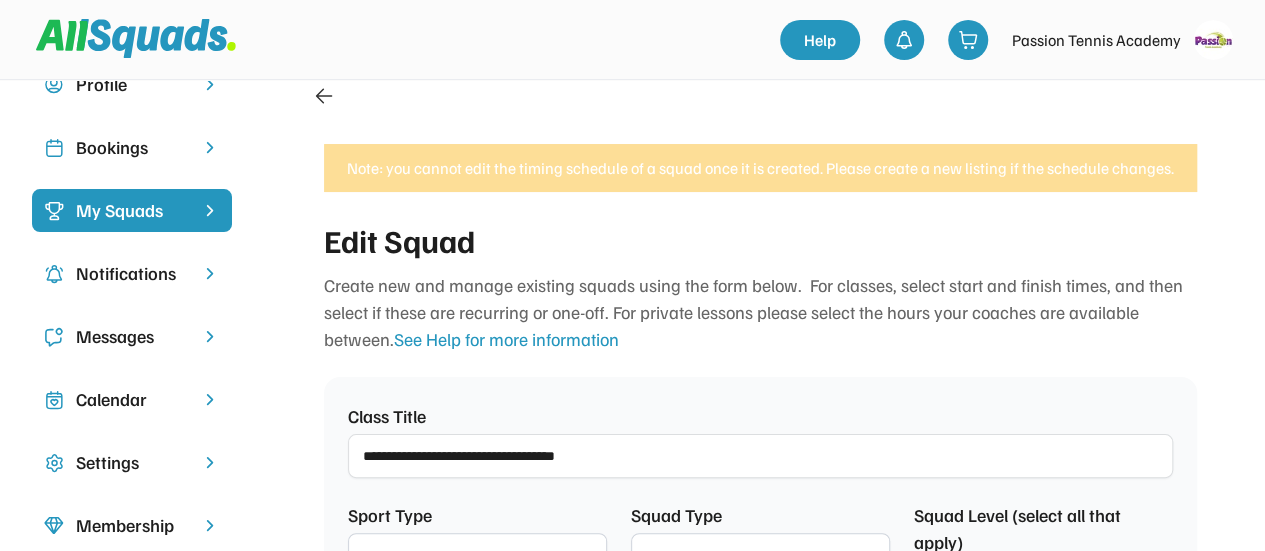 select on "**********" 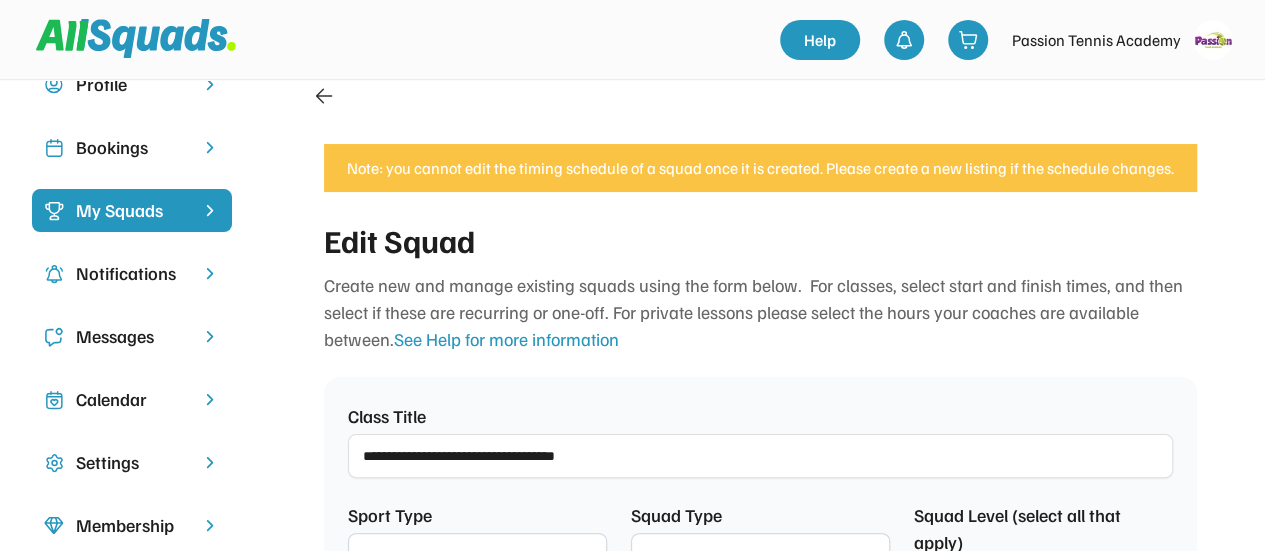 select 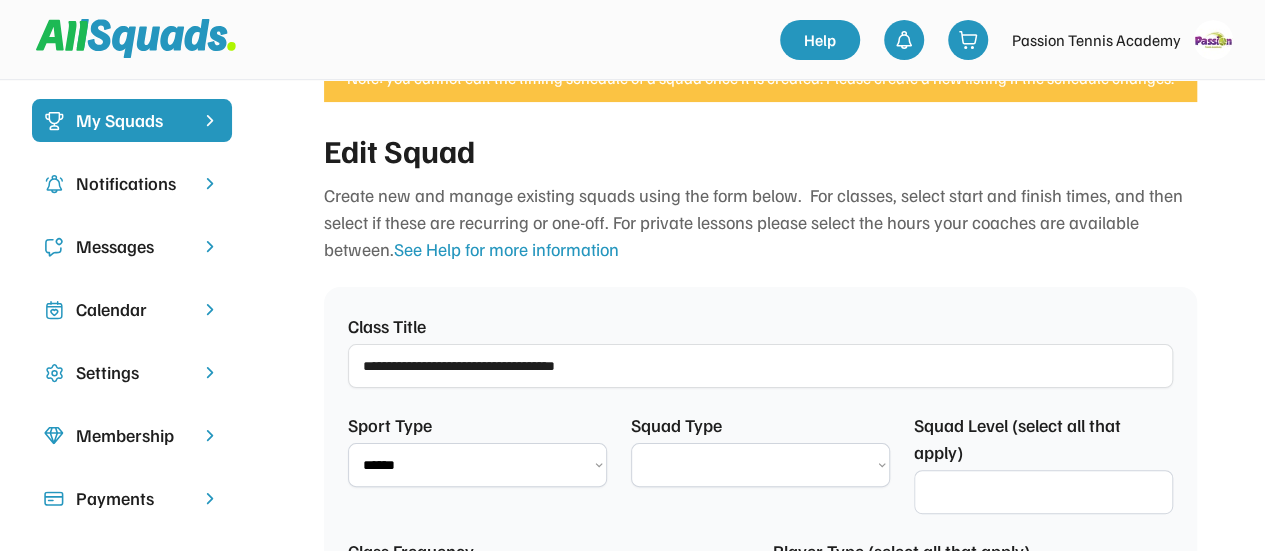 select on "**********" 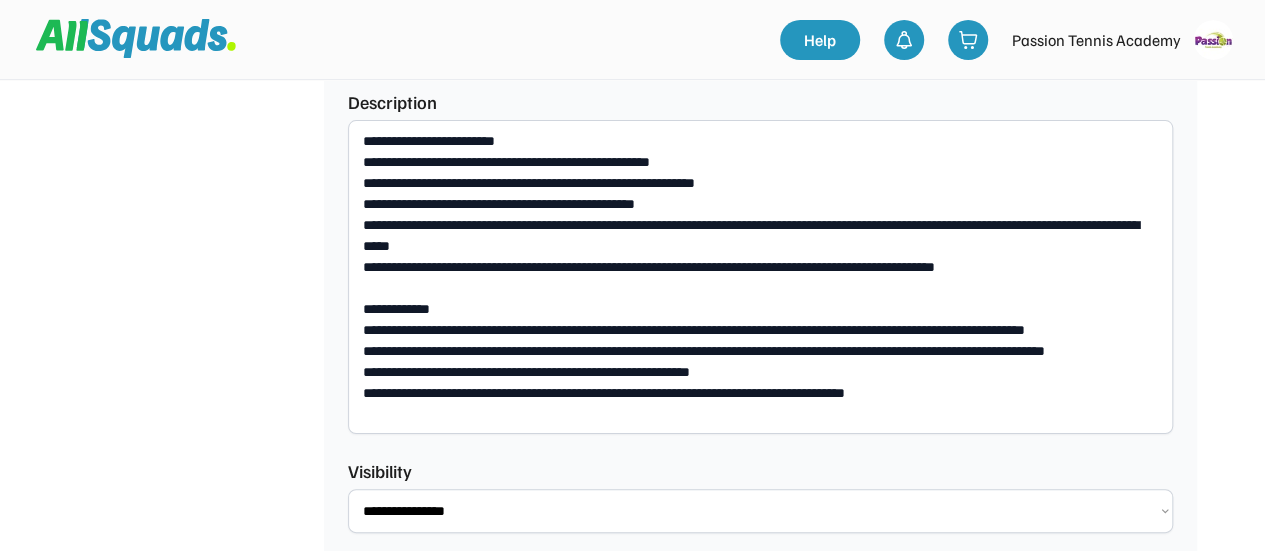 scroll, scrollTop: 900, scrollLeft: 0, axis: vertical 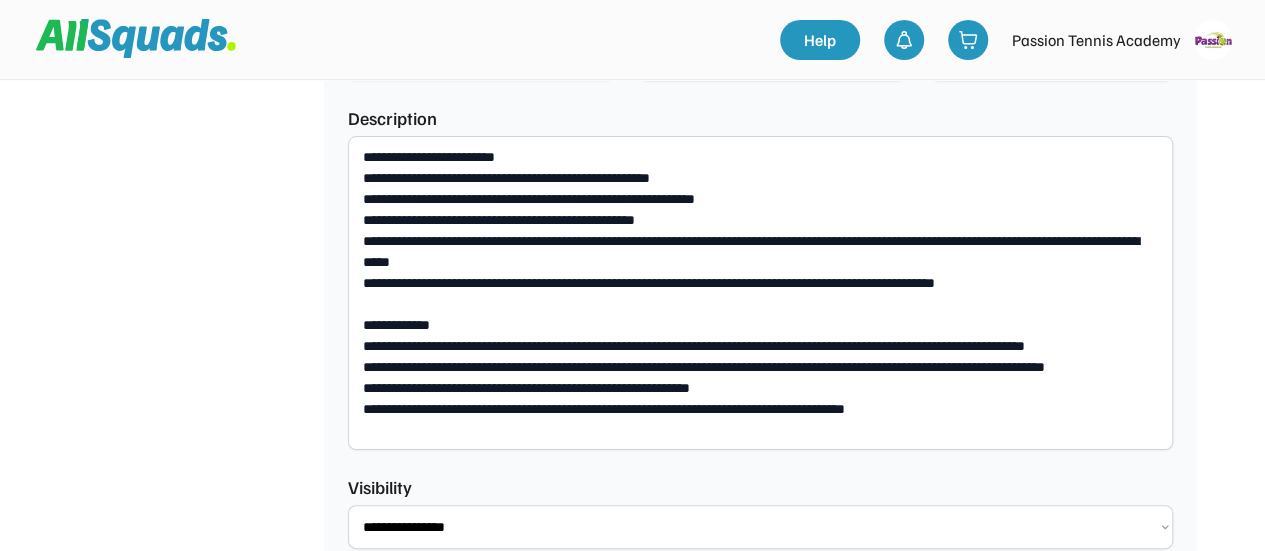 click on "**********" at bounding box center [760, 293] 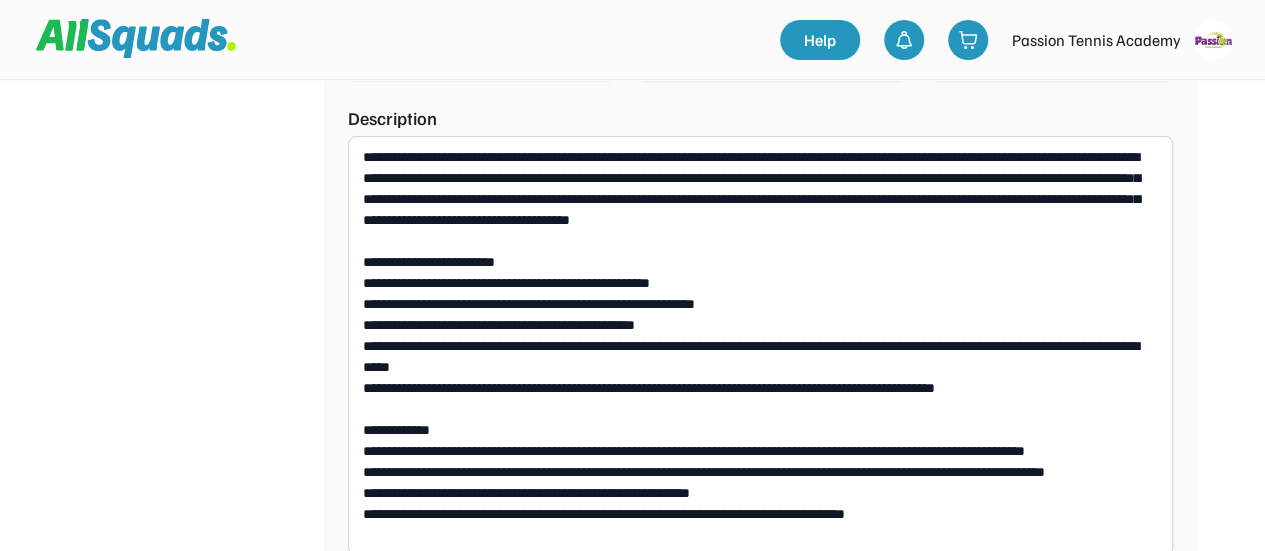 drag, startPoint x: 1042, startPoint y: 223, endPoint x: 915, endPoint y: 198, distance: 129.43724 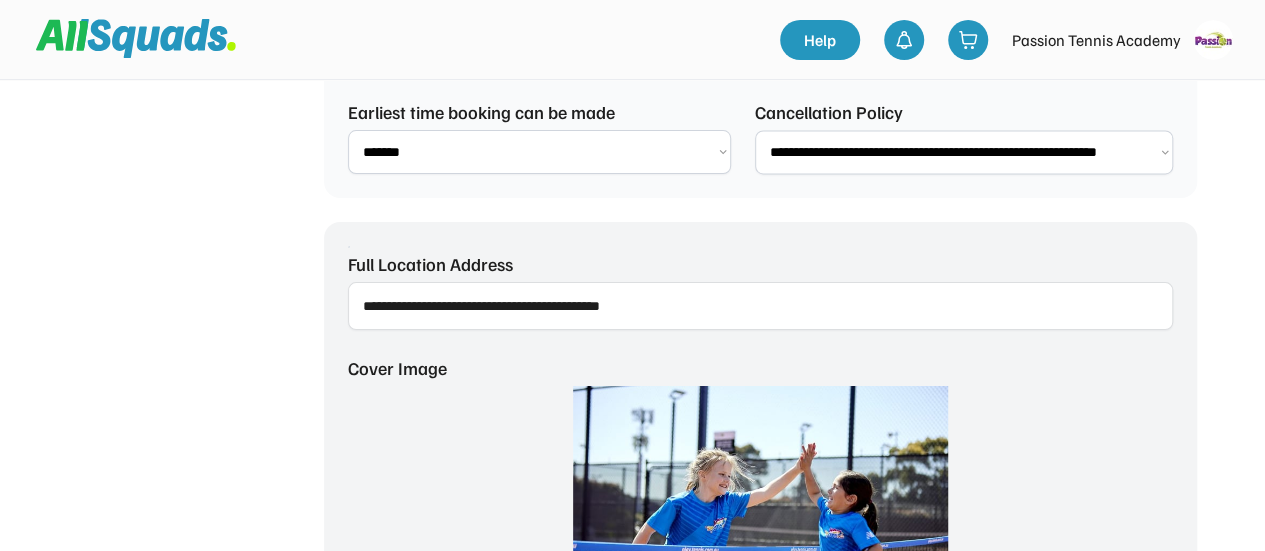 scroll, scrollTop: 1800, scrollLeft: 0, axis: vertical 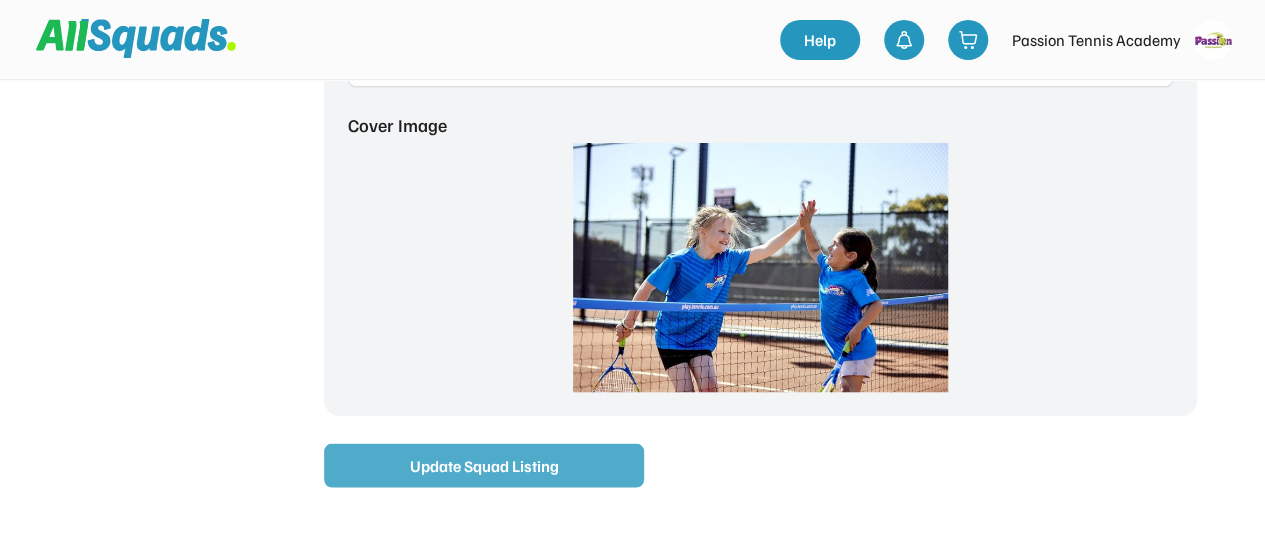 type on "**********" 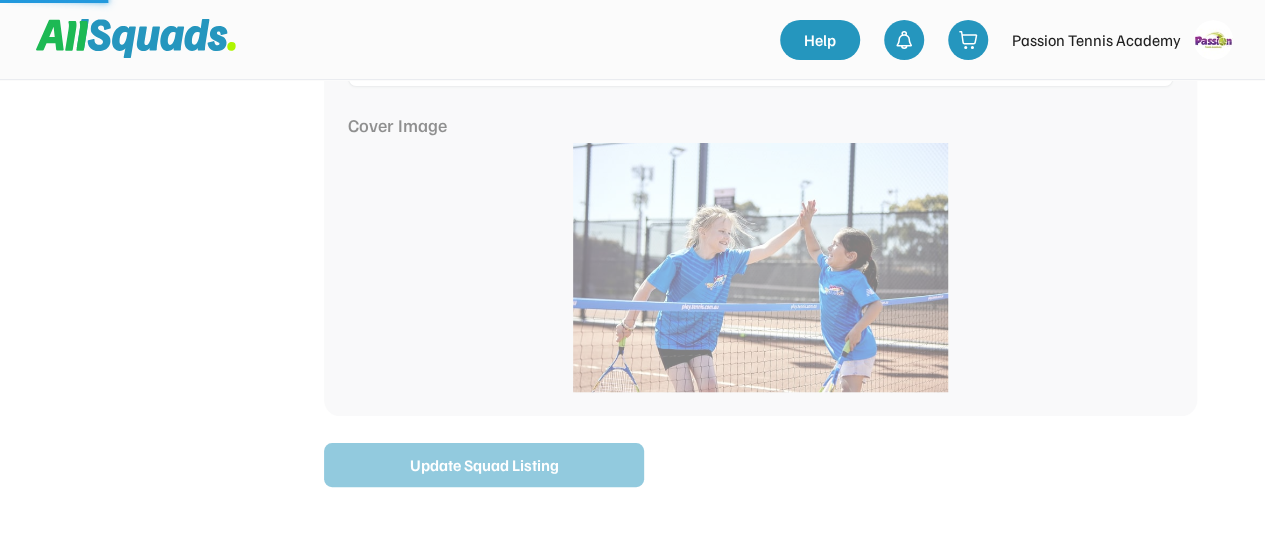 type on "**********" 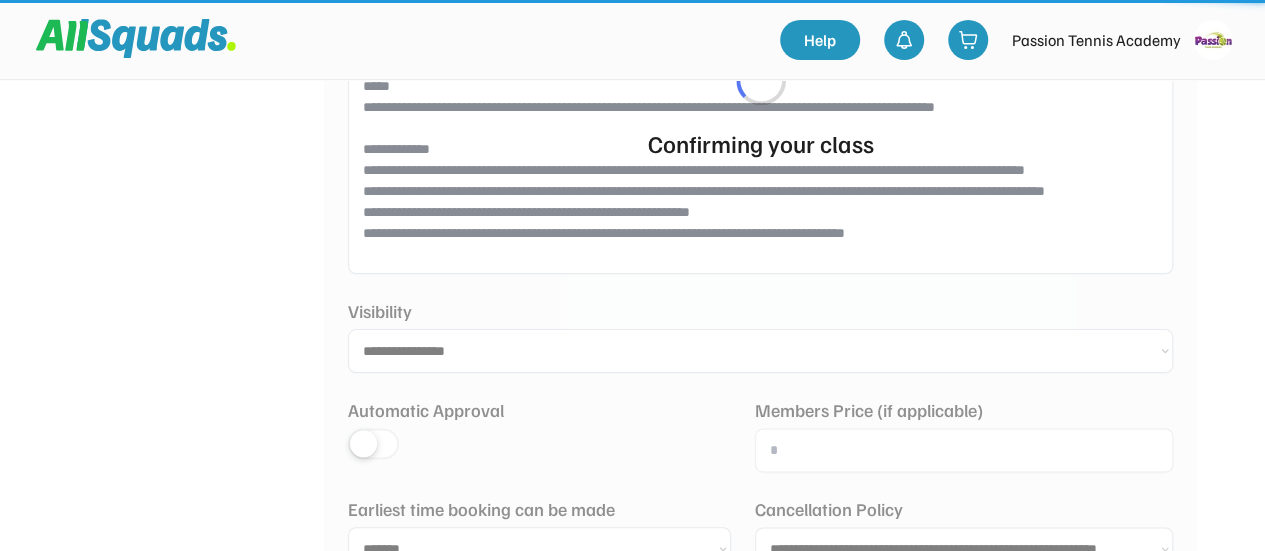 scroll, scrollTop: 236, scrollLeft: 0, axis: vertical 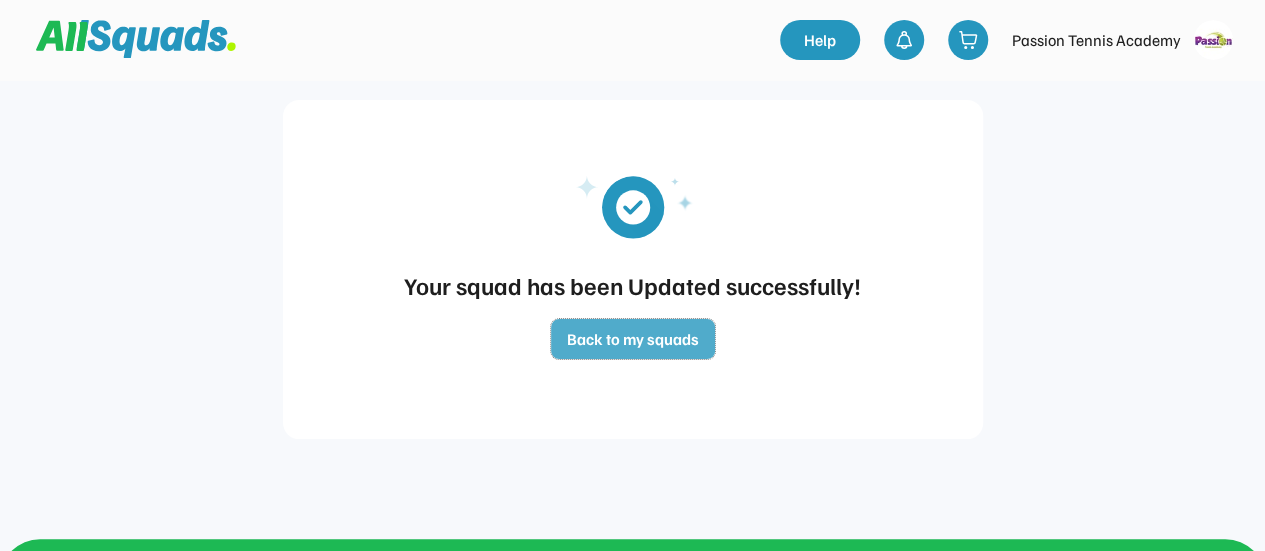 click on "Back to my squads" at bounding box center (633, 339) 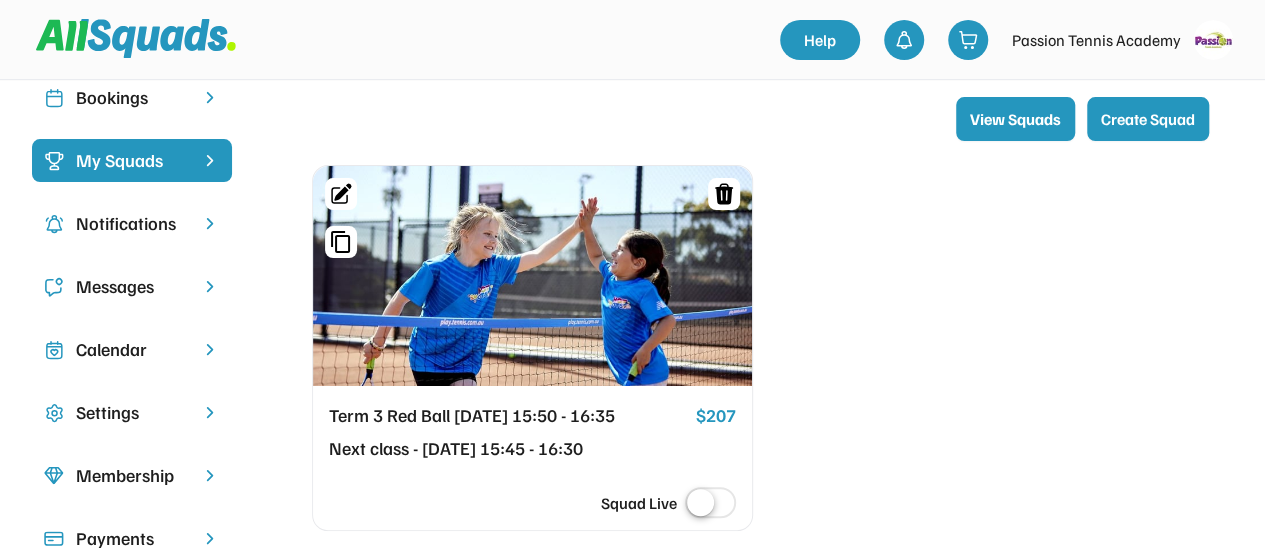 scroll, scrollTop: 122, scrollLeft: 0, axis: vertical 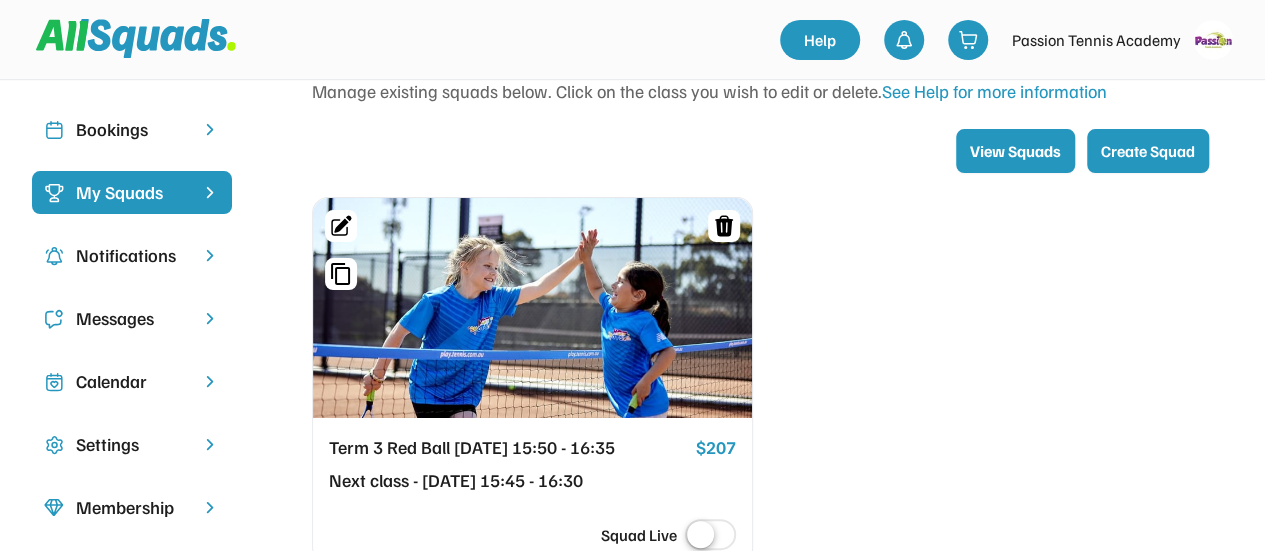 click on "Next class - [DATE] 15:45 - 16:30" at bounding box center (508, 481) 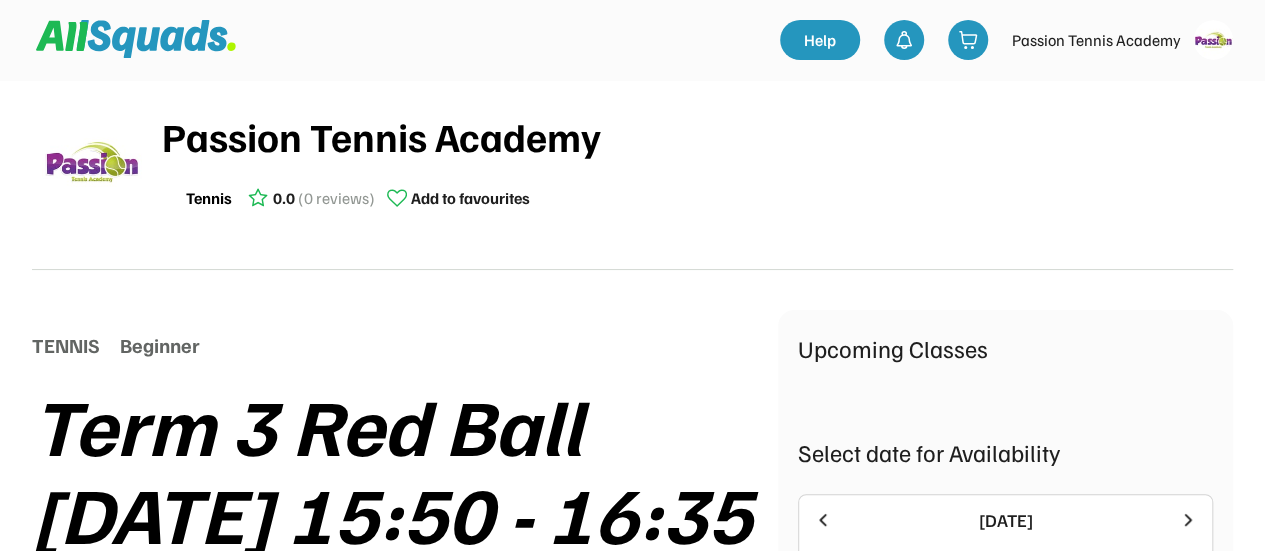 scroll, scrollTop: 0, scrollLeft: 0, axis: both 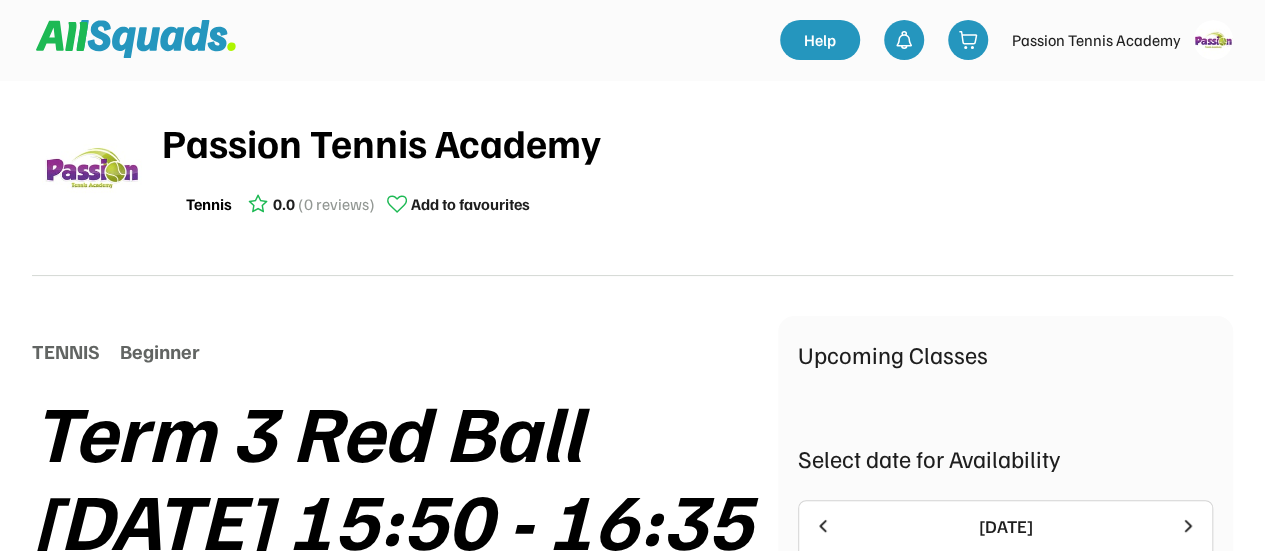 click at bounding box center (136, 39) 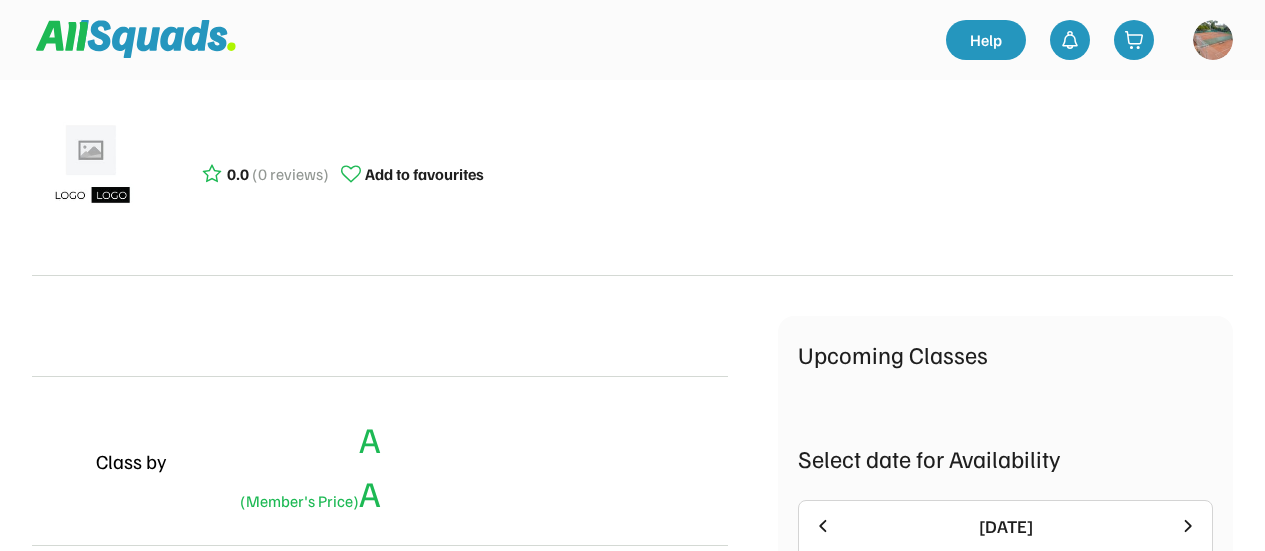 scroll, scrollTop: 0, scrollLeft: 0, axis: both 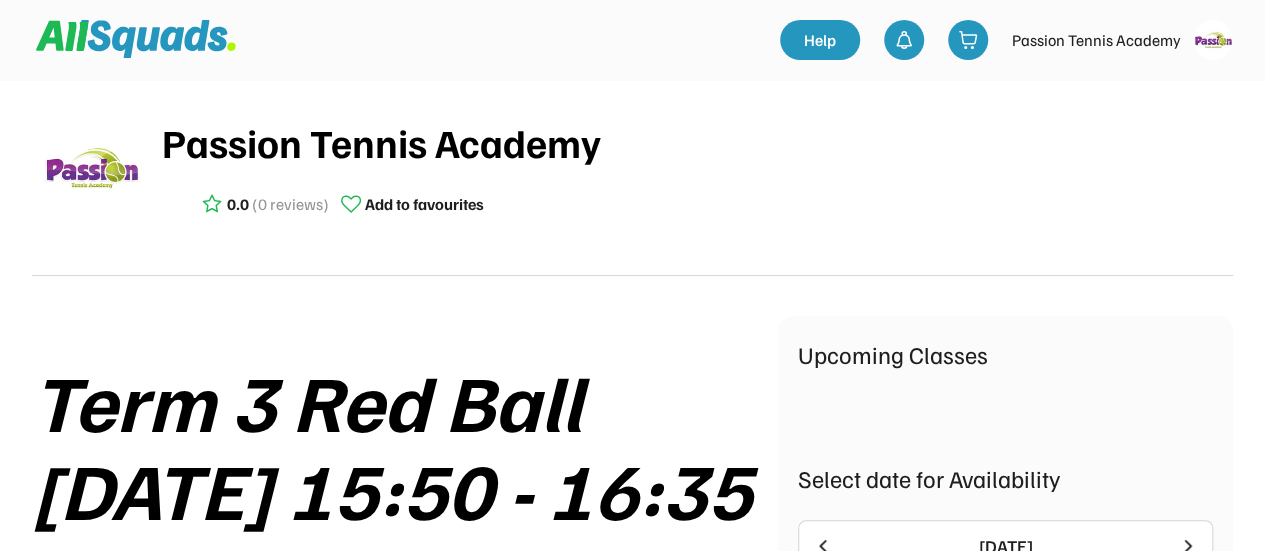 click at bounding box center (136, 39) 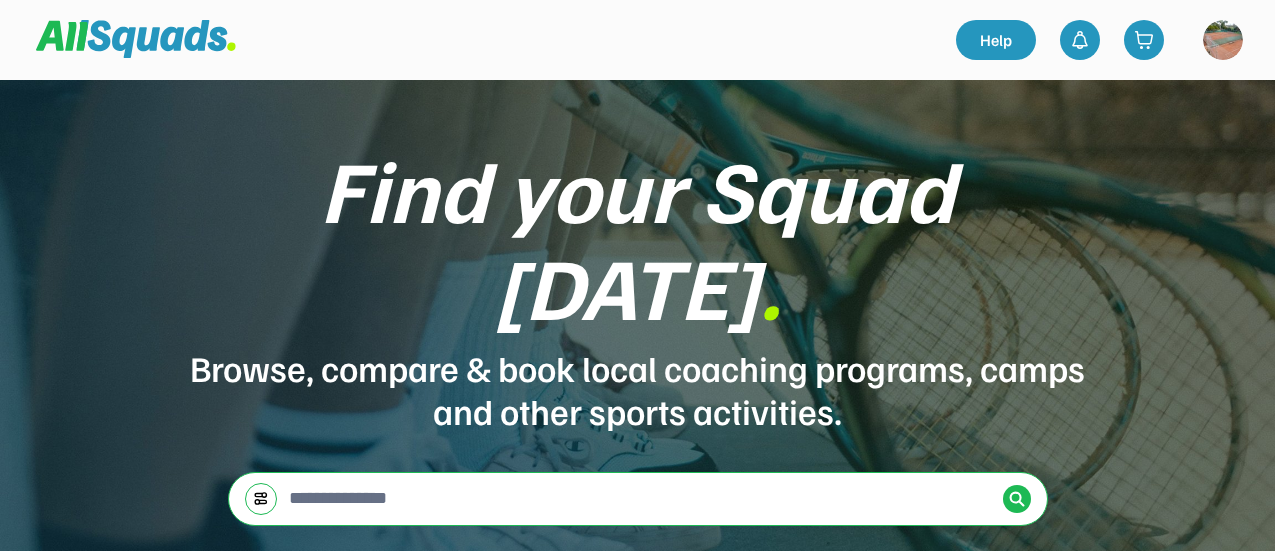 scroll, scrollTop: 0, scrollLeft: 0, axis: both 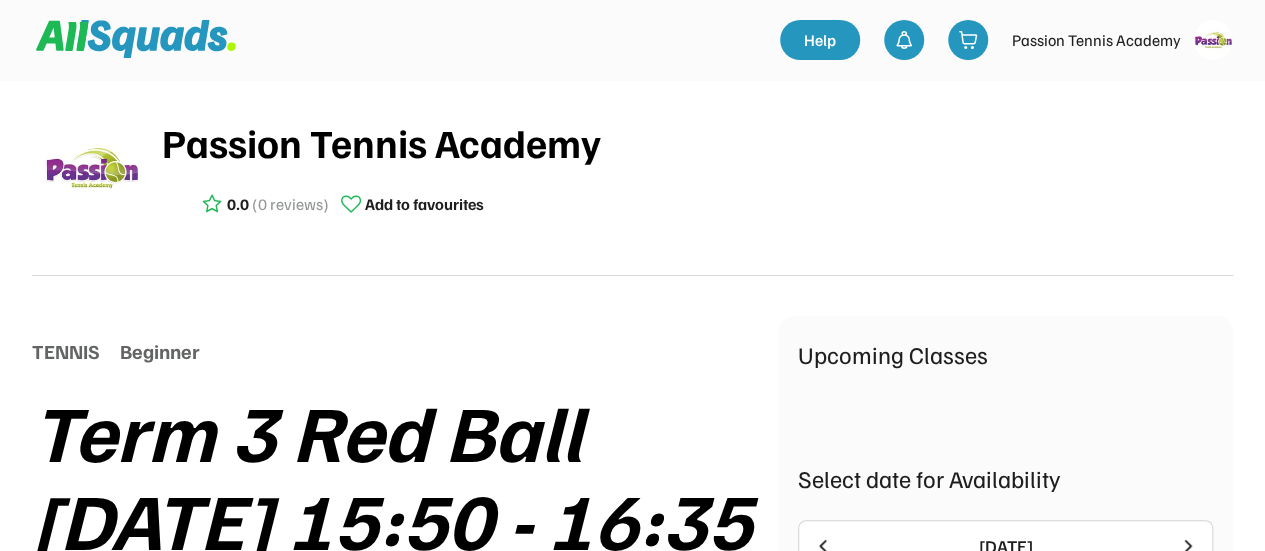 click at bounding box center (136, 39) 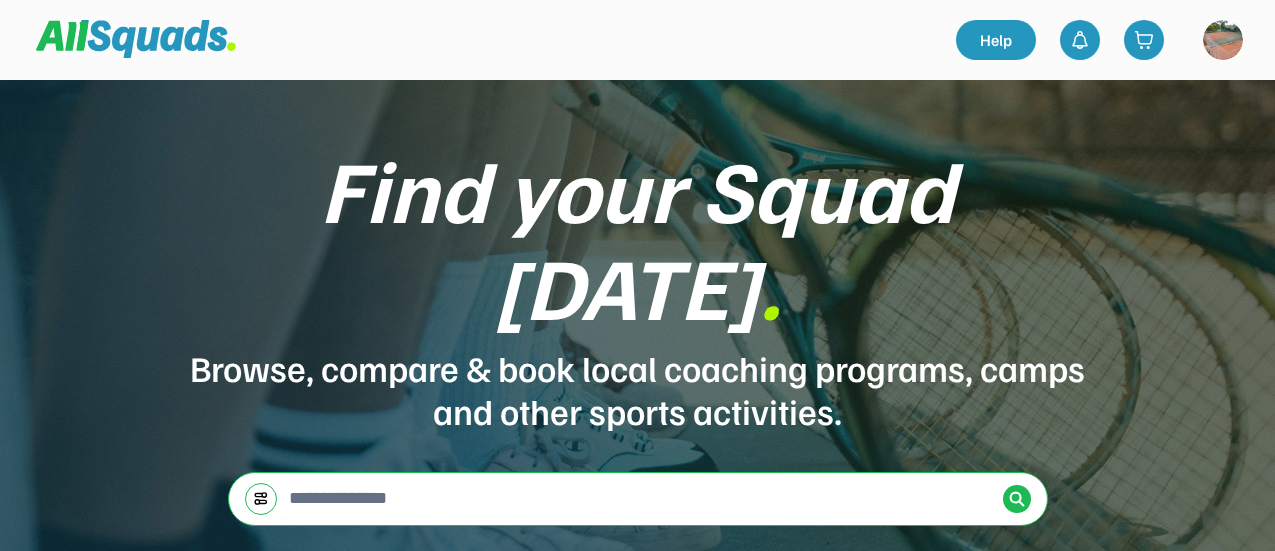scroll, scrollTop: 0, scrollLeft: 0, axis: both 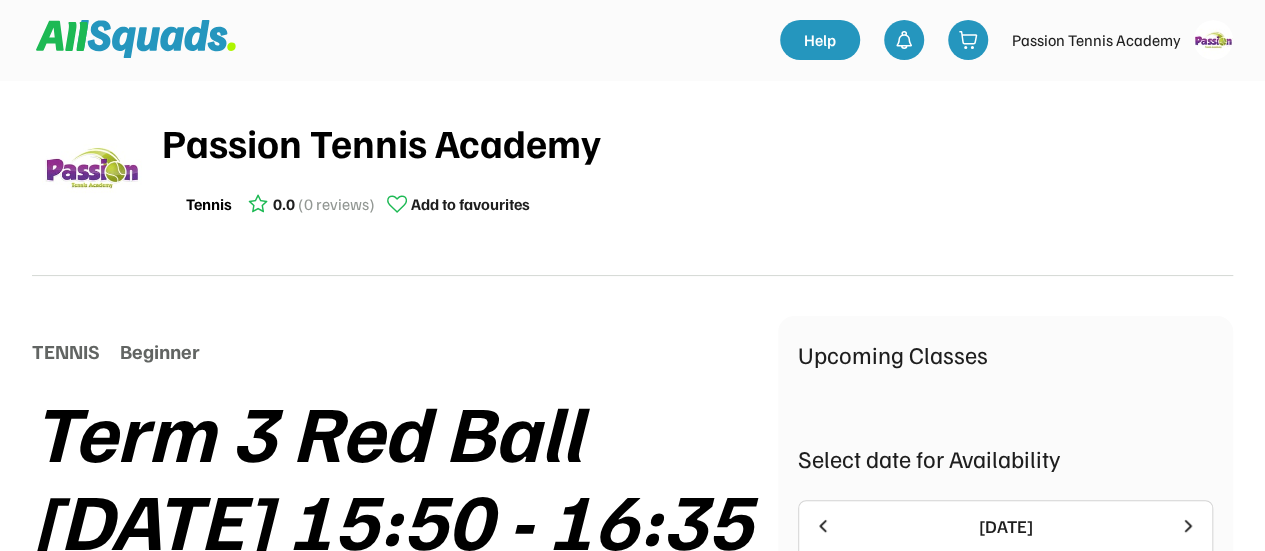 click at bounding box center (136, 39) 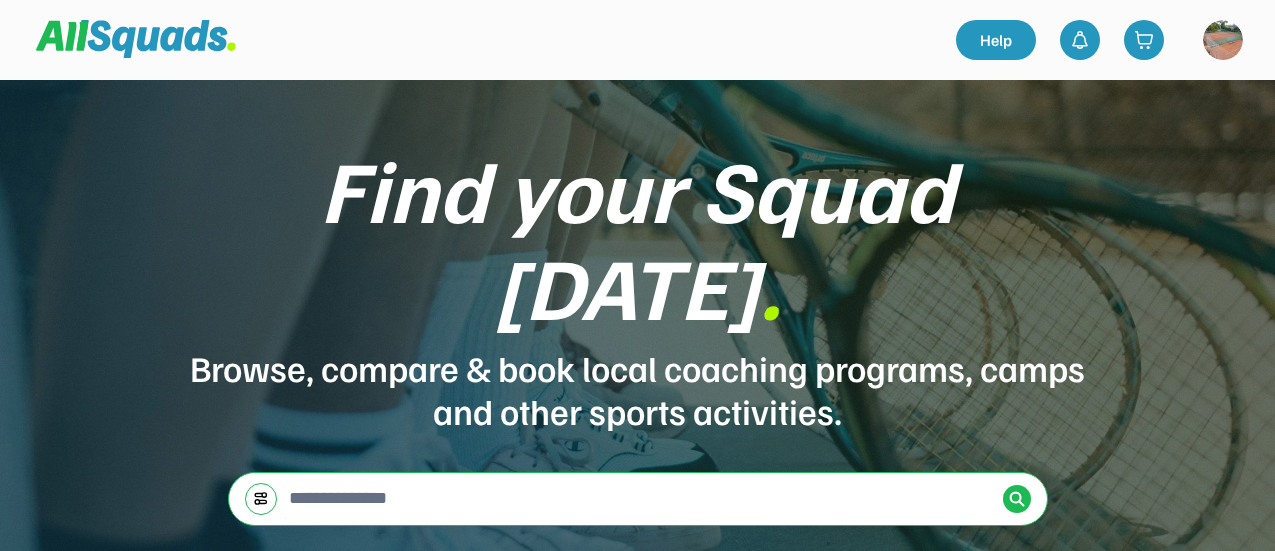 scroll, scrollTop: 0, scrollLeft: 0, axis: both 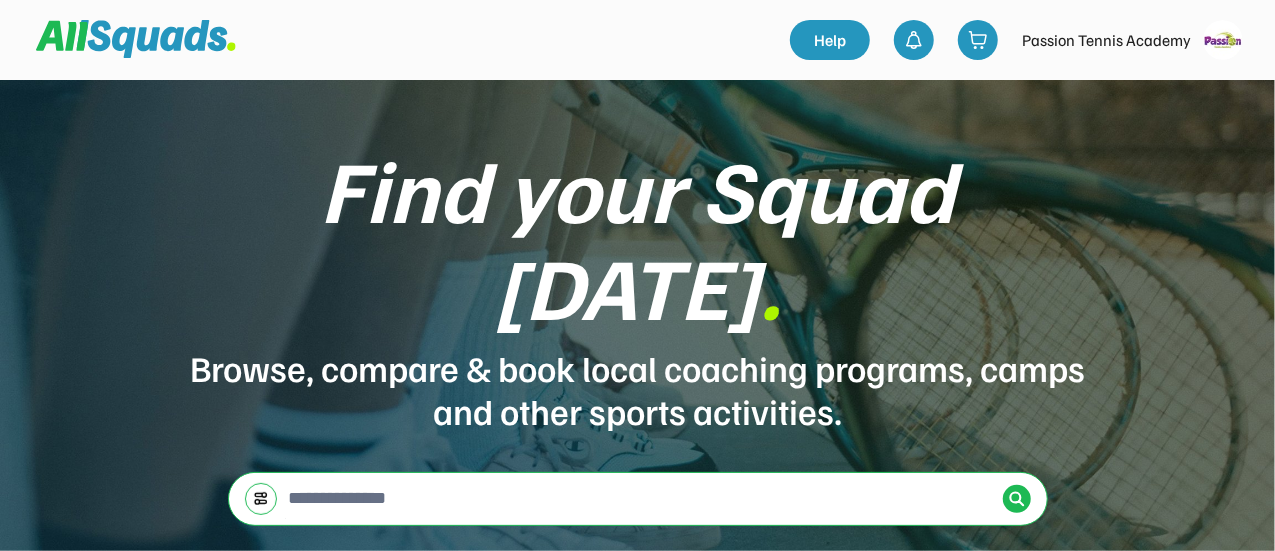 click at bounding box center (640, 498) 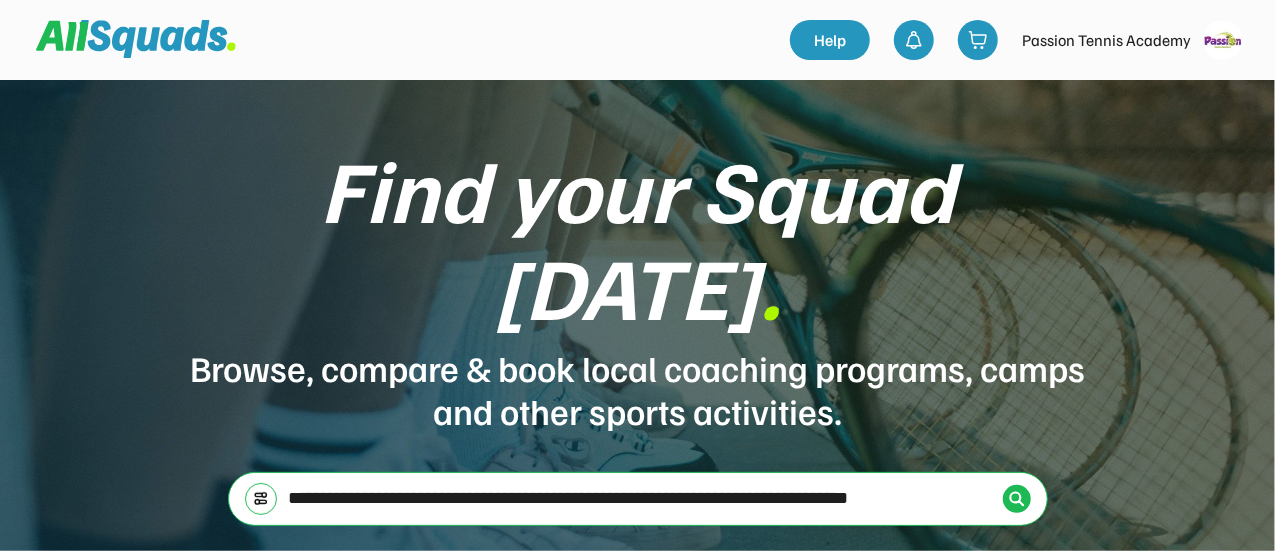 type on "**********" 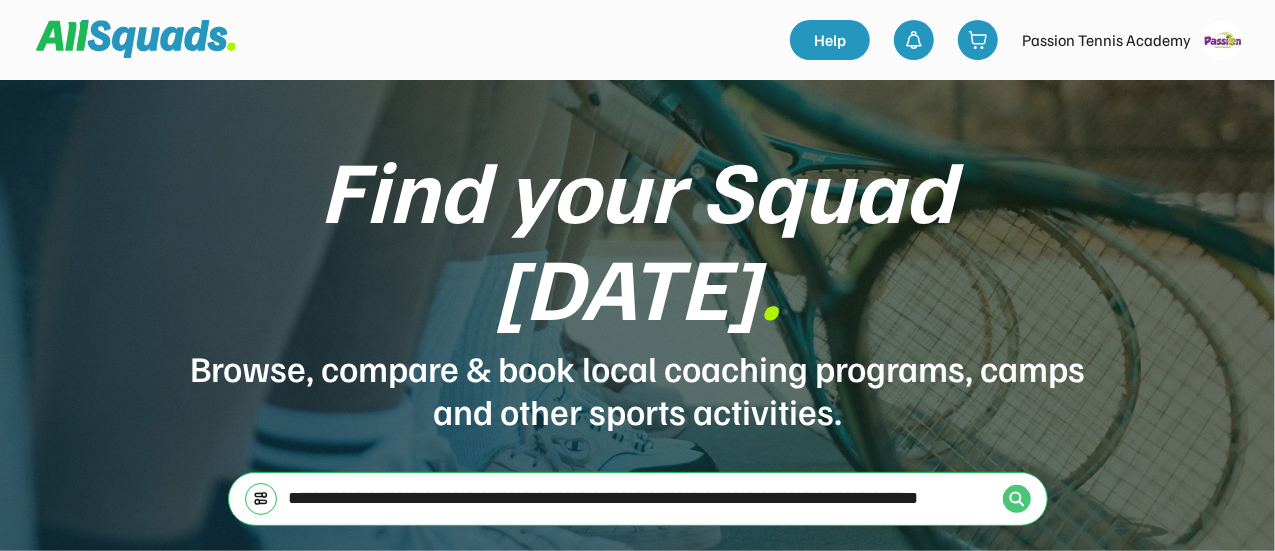 click at bounding box center (1017, 499) 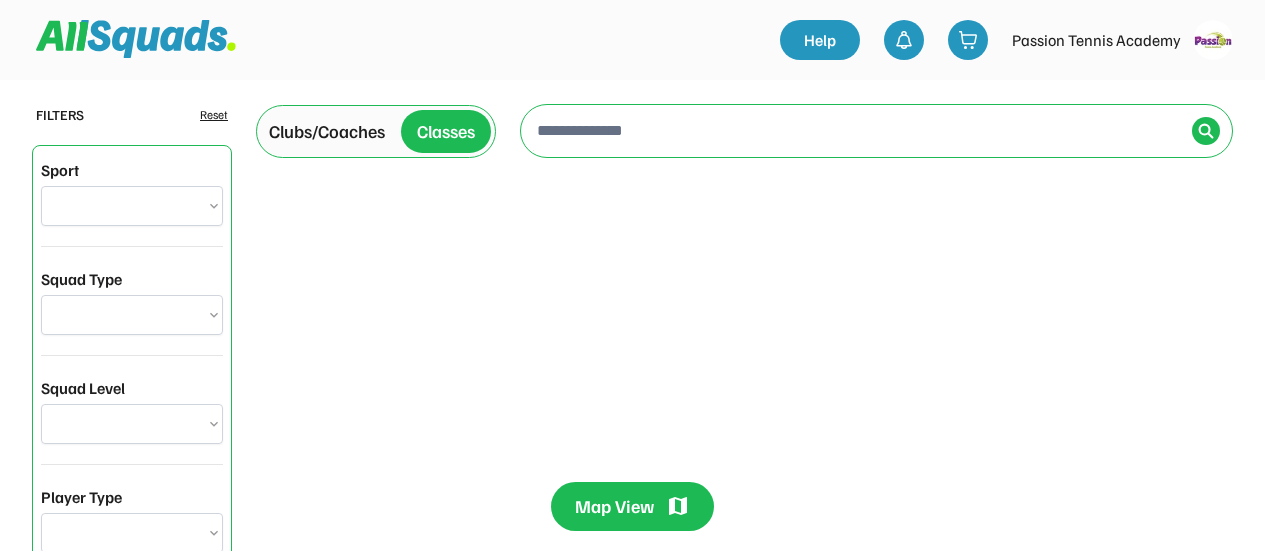 scroll, scrollTop: 0, scrollLeft: 0, axis: both 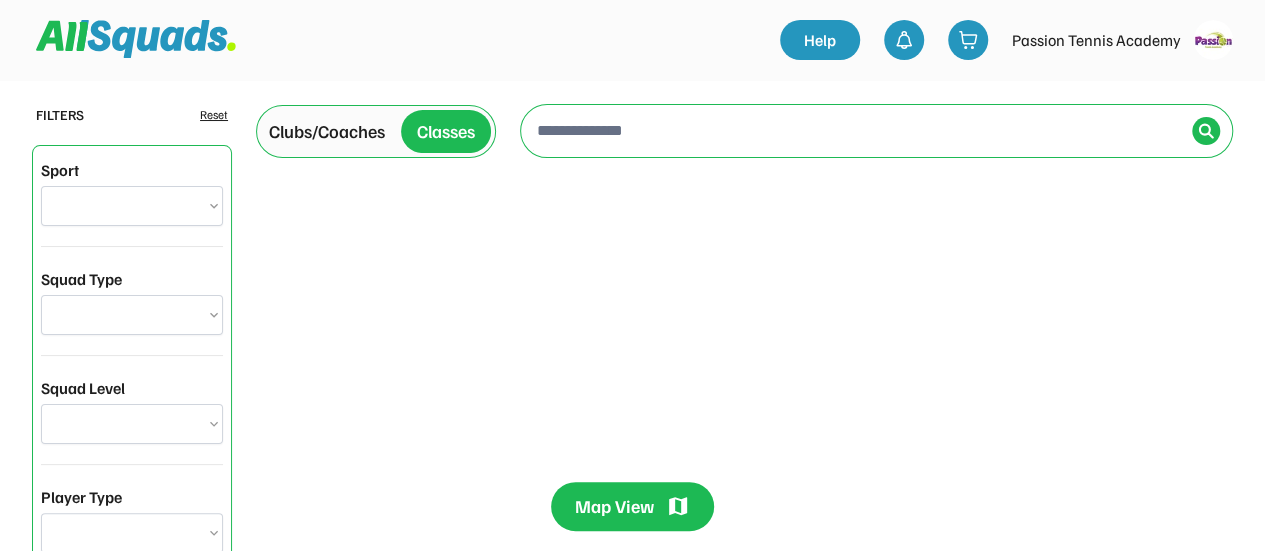 type on "**********" 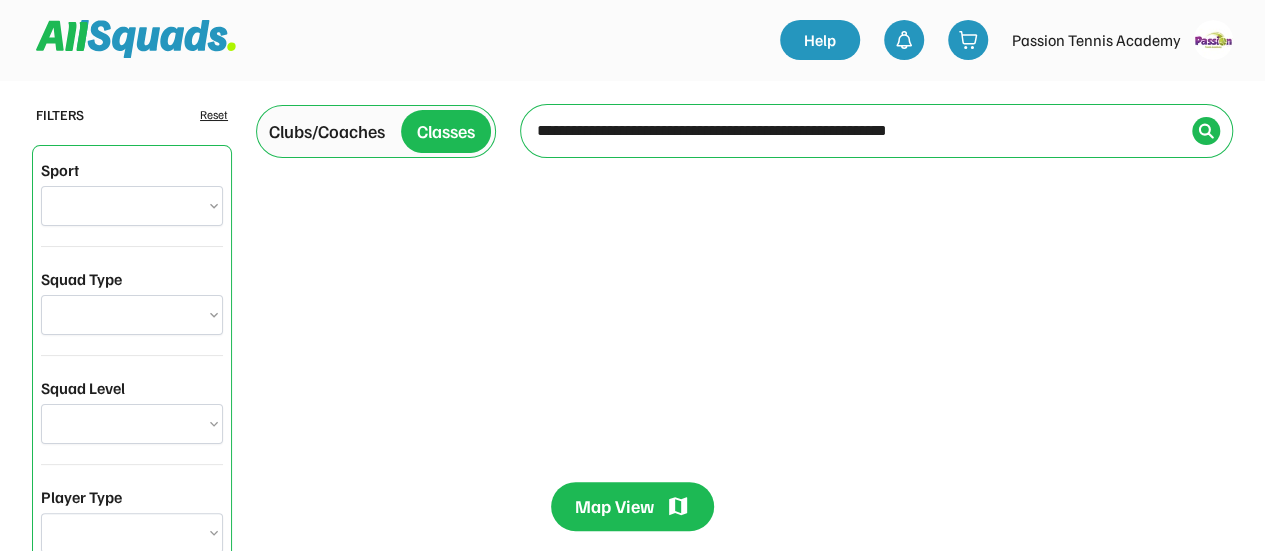 select on "**********" 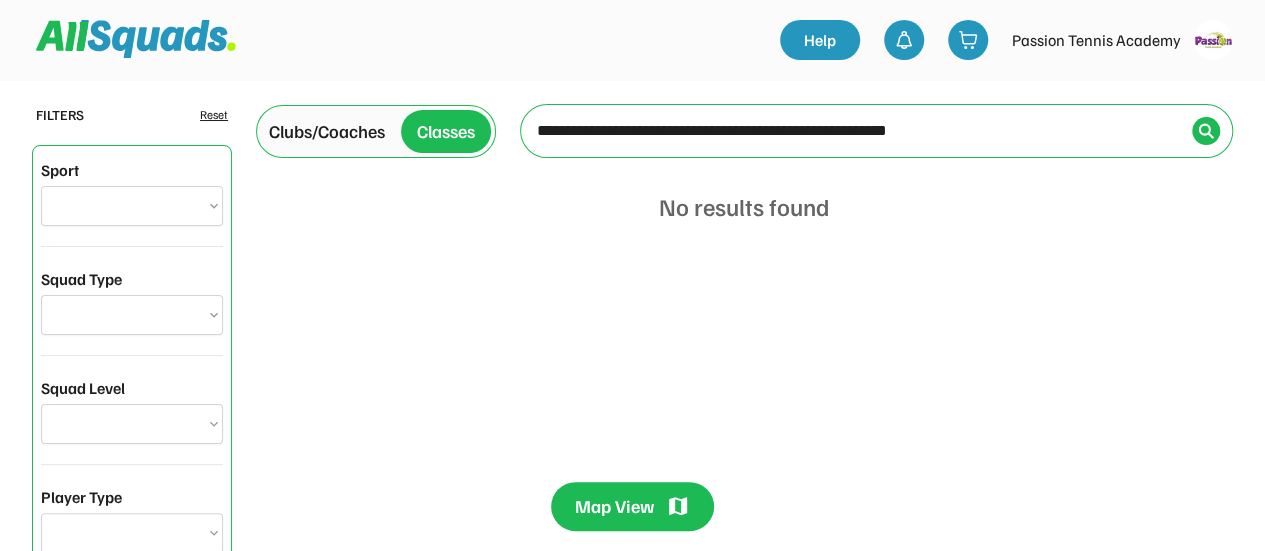 click on "Classes" at bounding box center [446, 131] 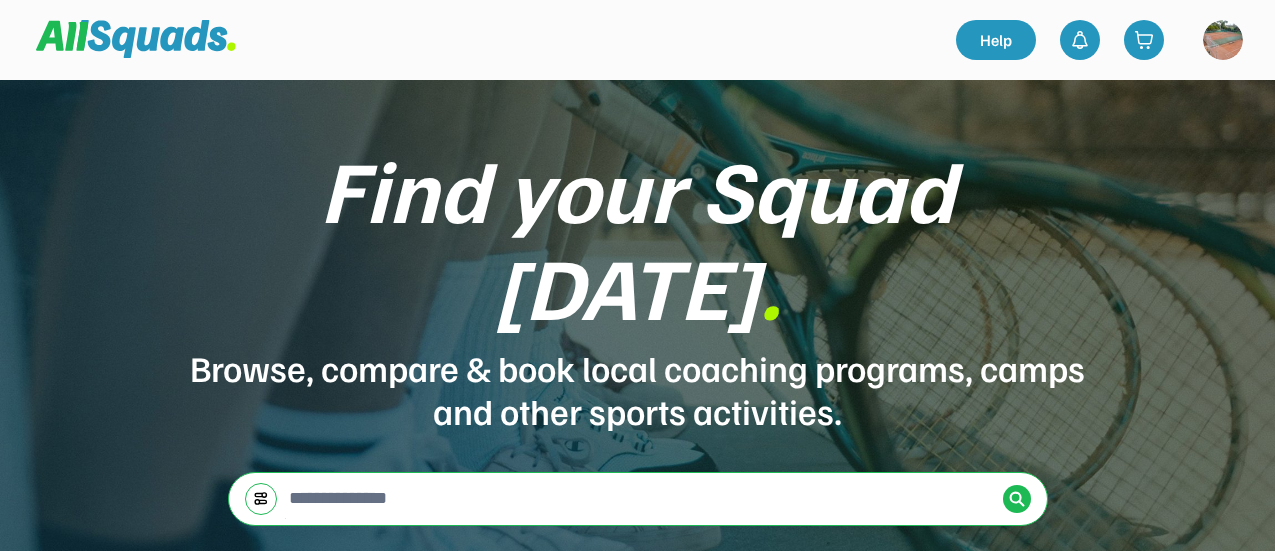 scroll, scrollTop: 0, scrollLeft: 0, axis: both 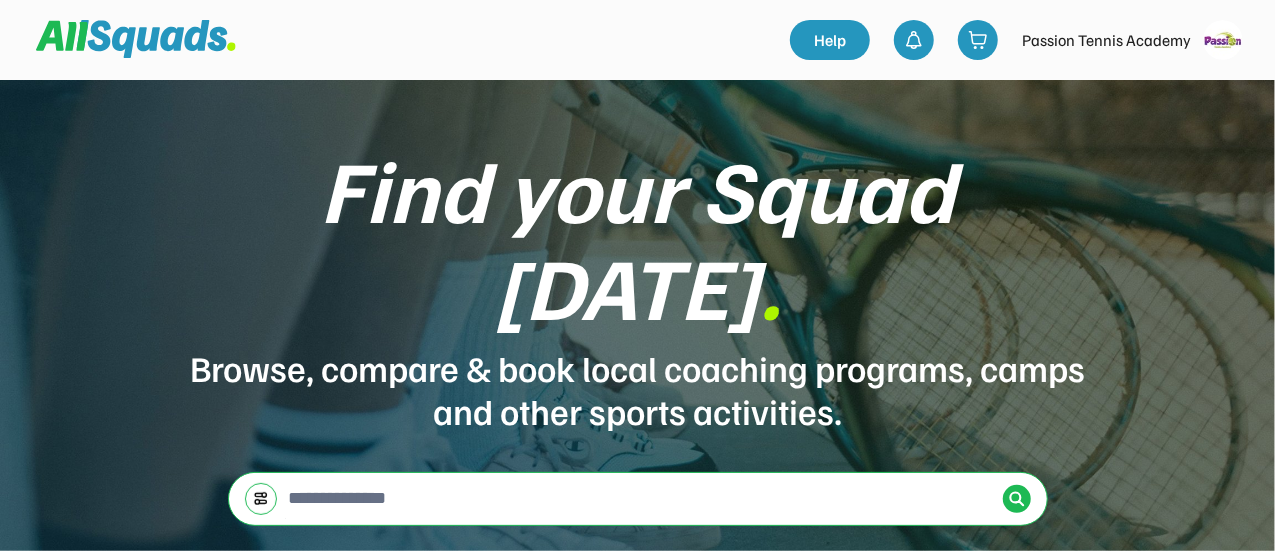 click at bounding box center (640, 498) 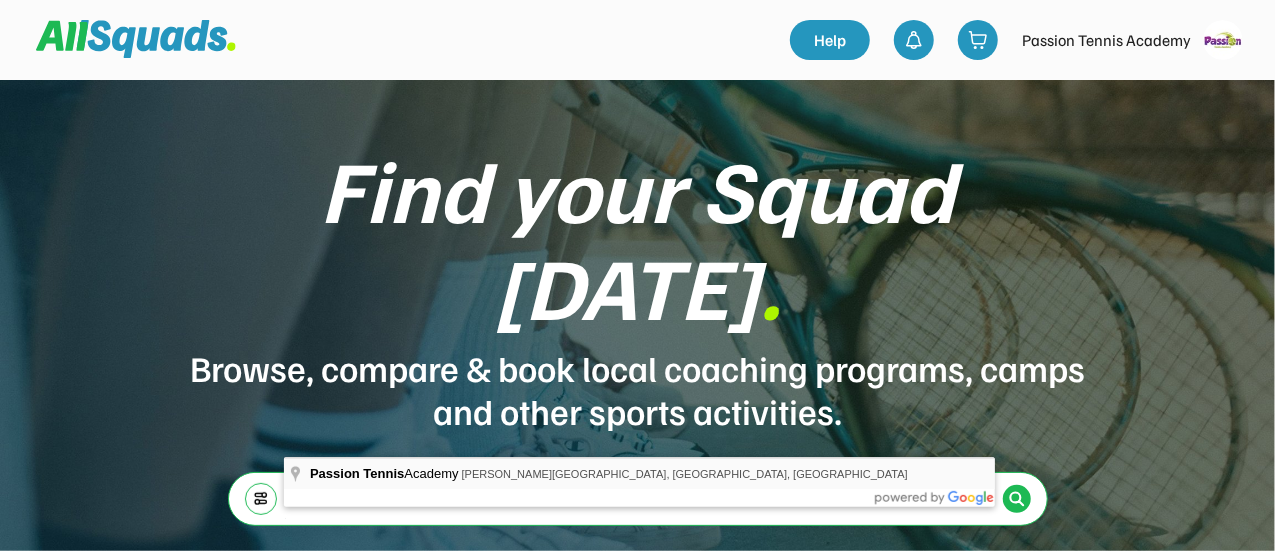type on "**********" 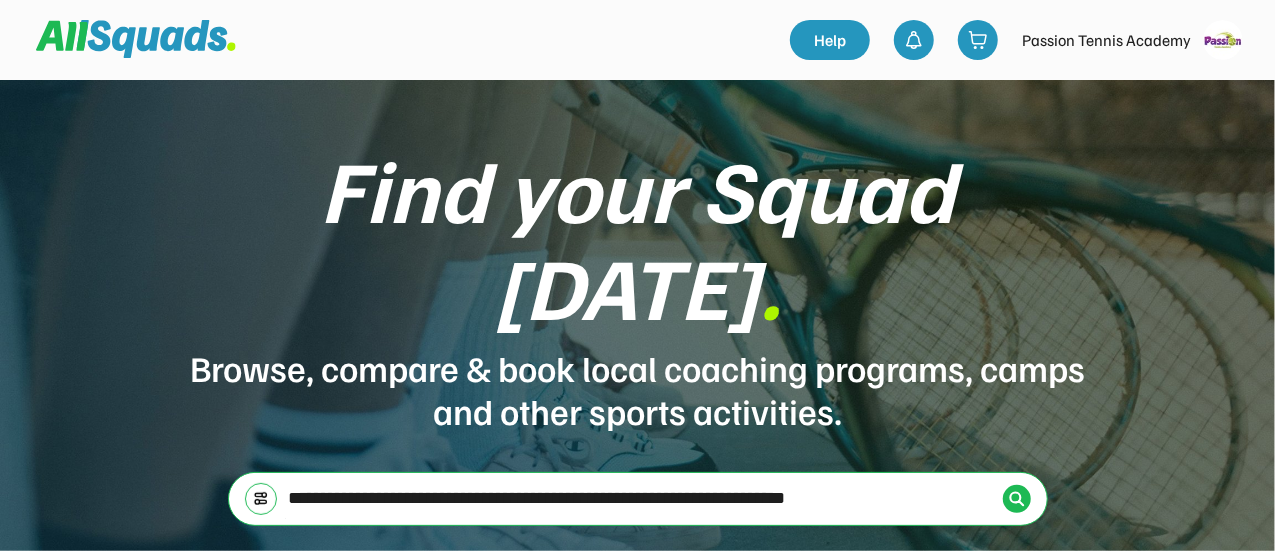 click on "To navigate the map with touch gestures double-tap and hold your finger on the map, then drag the map. ← Move left → Move right ↑ Move up ↓ Move down + Zoom in - Zoom out Home Jump left by 75% End Jump right by 75% Page Up Jump up by 75% Page Down Jump down by 75% To navigate, press the arrow keys. Map Terrain Satellite Labels Map Data Map data ©2025 Google Map data ©2025 Google 5 km  Click to toggle between metric and imperial units Terms Report a map error" at bounding box center (638, 499) 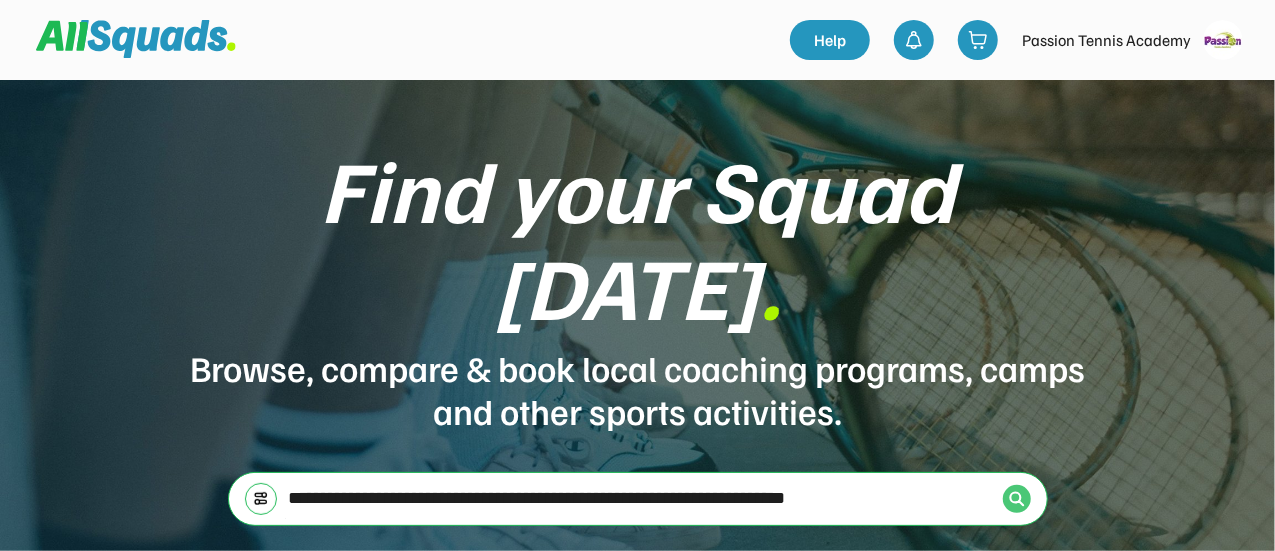 click at bounding box center (1017, 499) 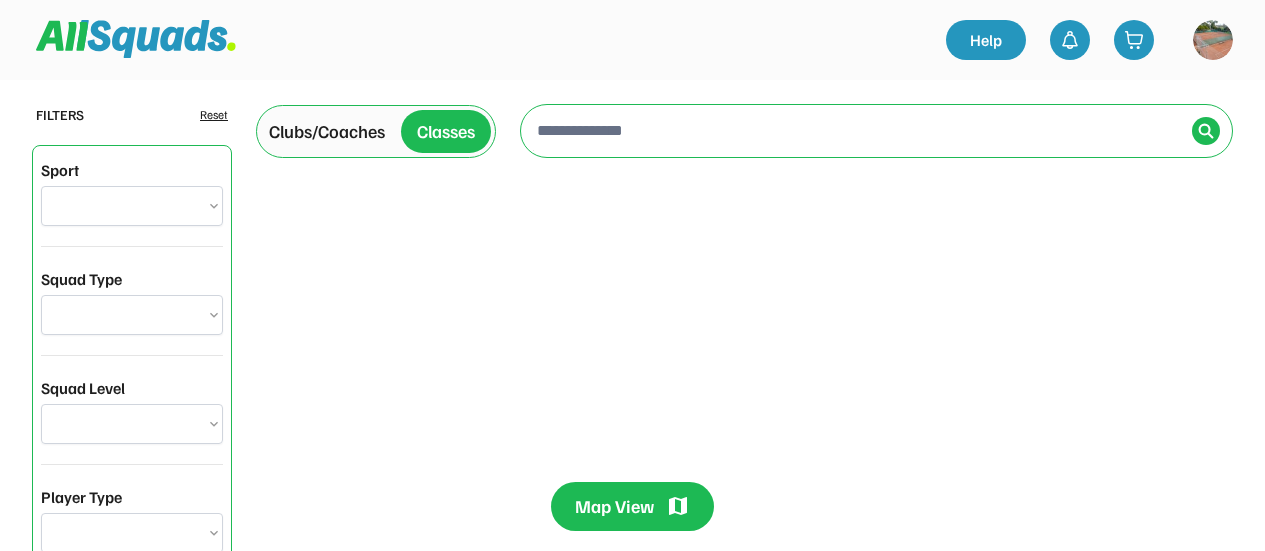 scroll, scrollTop: 0, scrollLeft: 0, axis: both 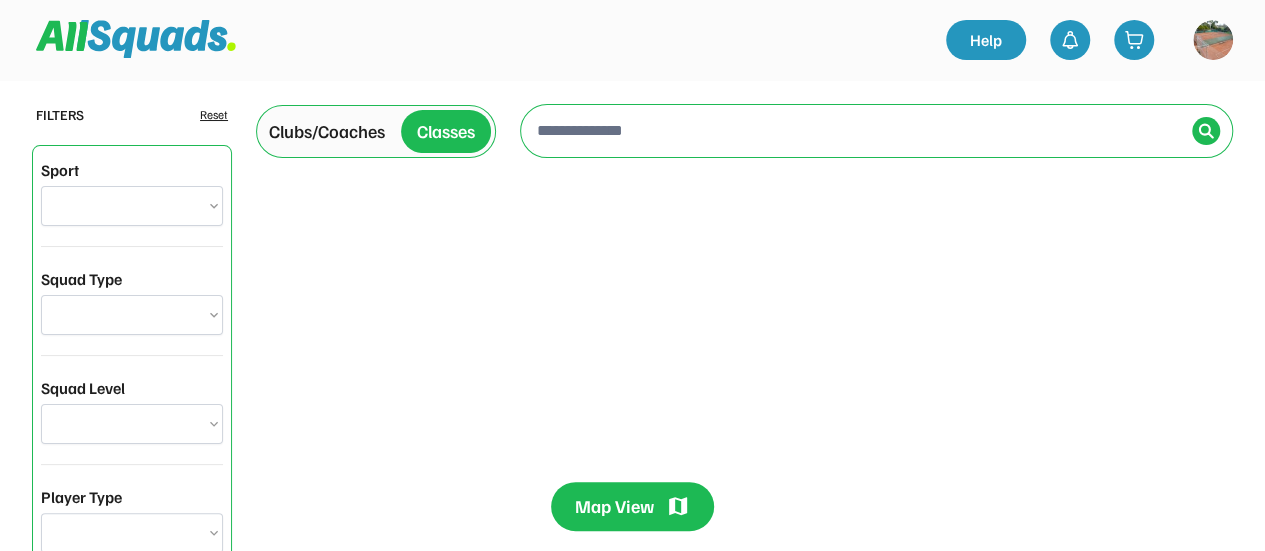 type on "**********" 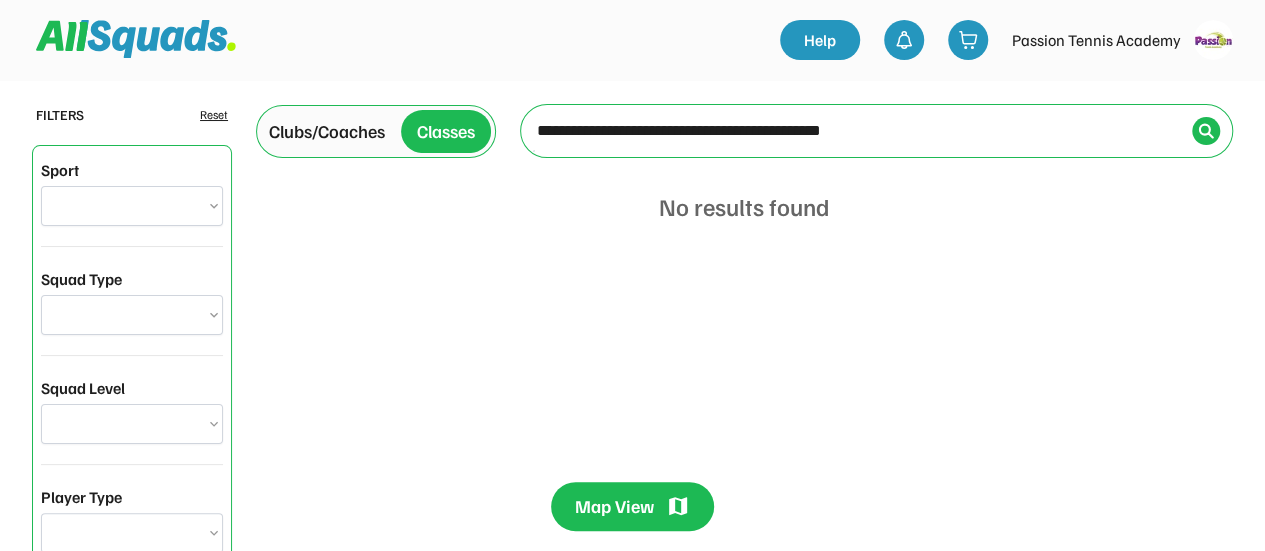 click on "Clubs/Coaches" at bounding box center (327, 131) 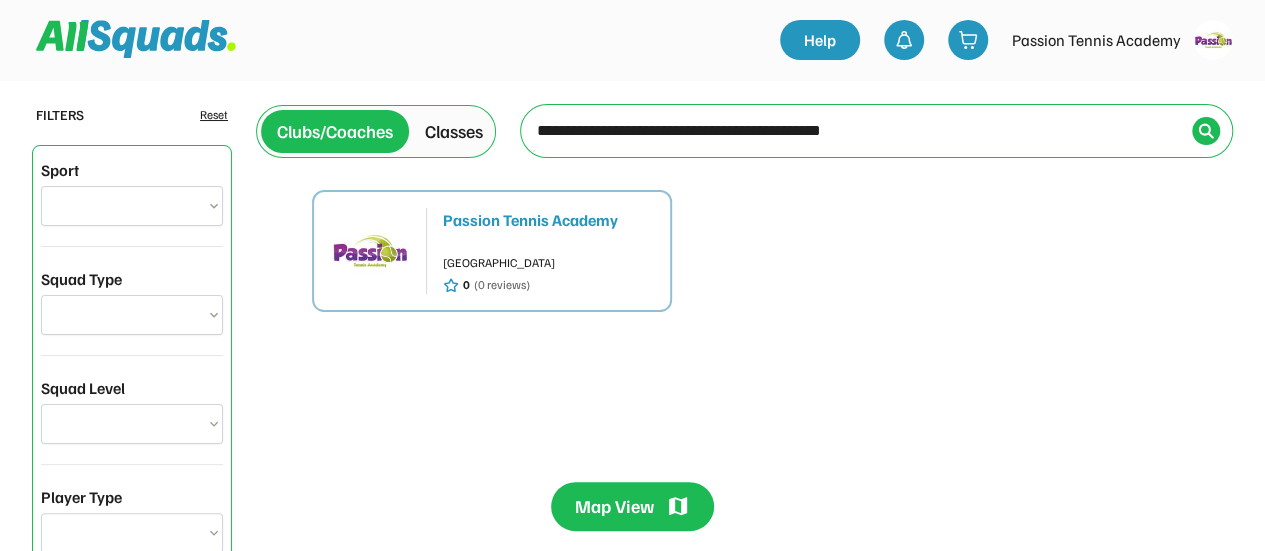 click on "Classes" at bounding box center [454, 131] 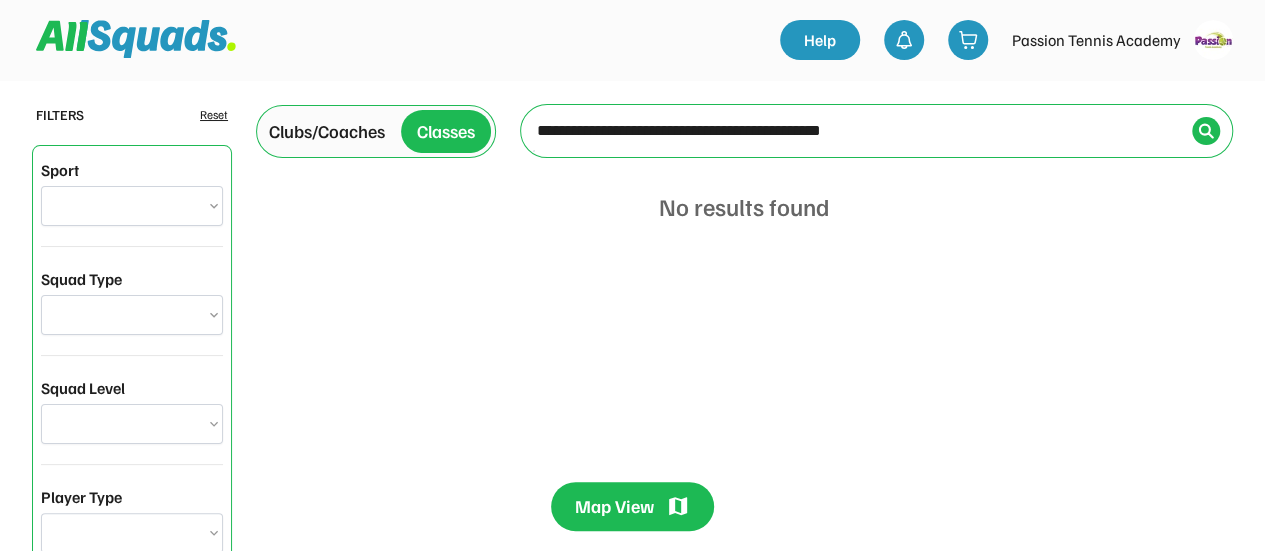 click on "Clubs/Coaches" at bounding box center [327, 131] 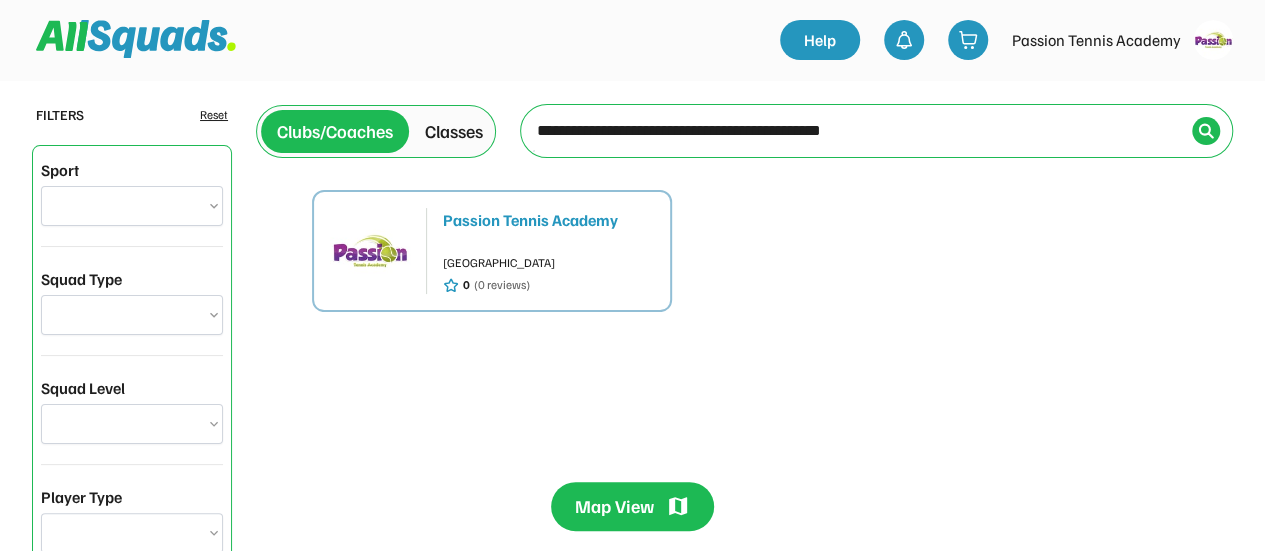 click on "Classes" at bounding box center [454, 131] 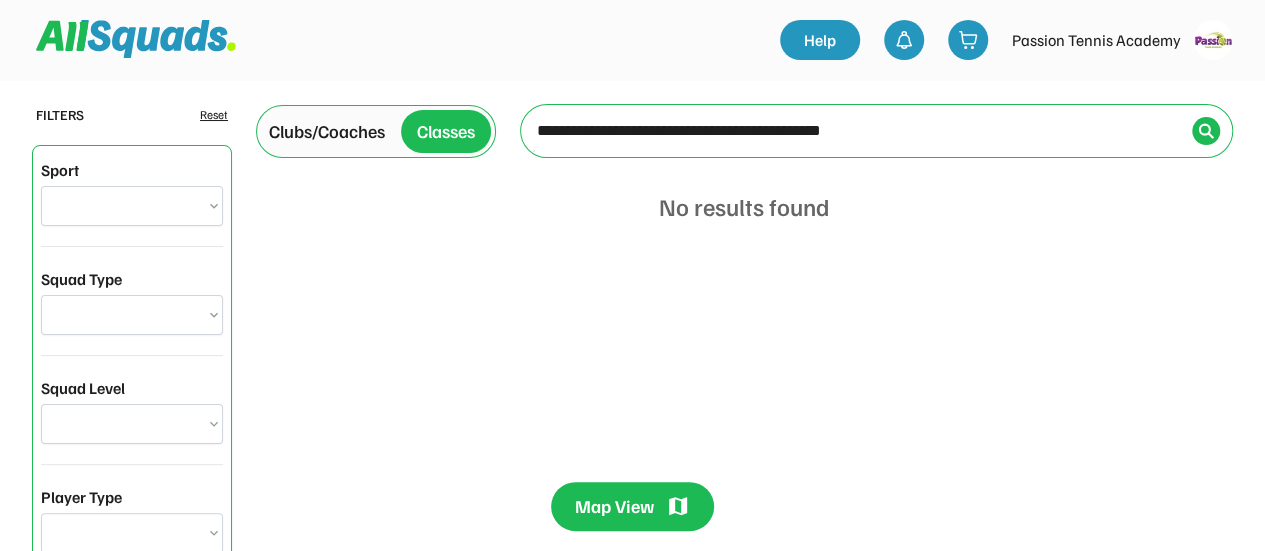 click on "Clubs/Coaches" at bounding box center (327, 131) 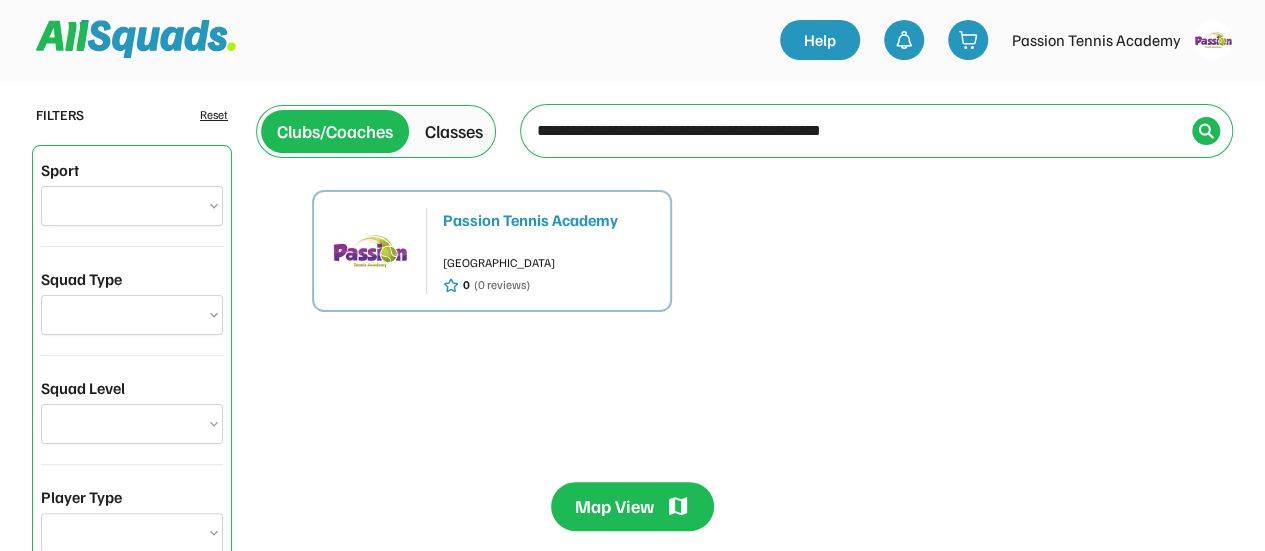 click at bounding box center (1213, 40) 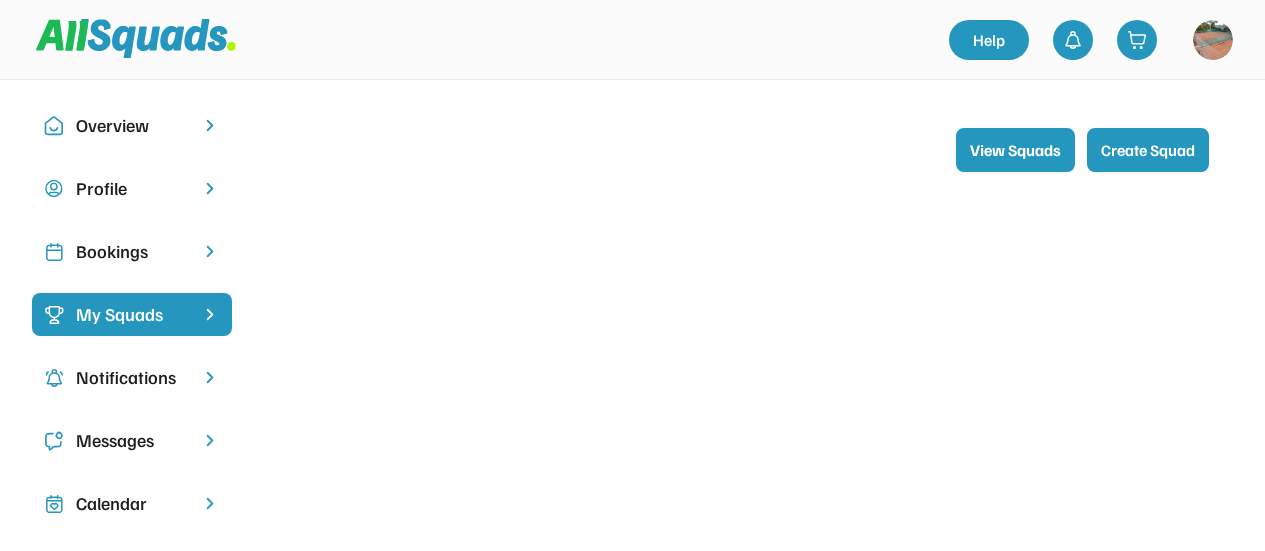 scroll, scrollTop: 122, scrollLeft: 0, axis: vertical 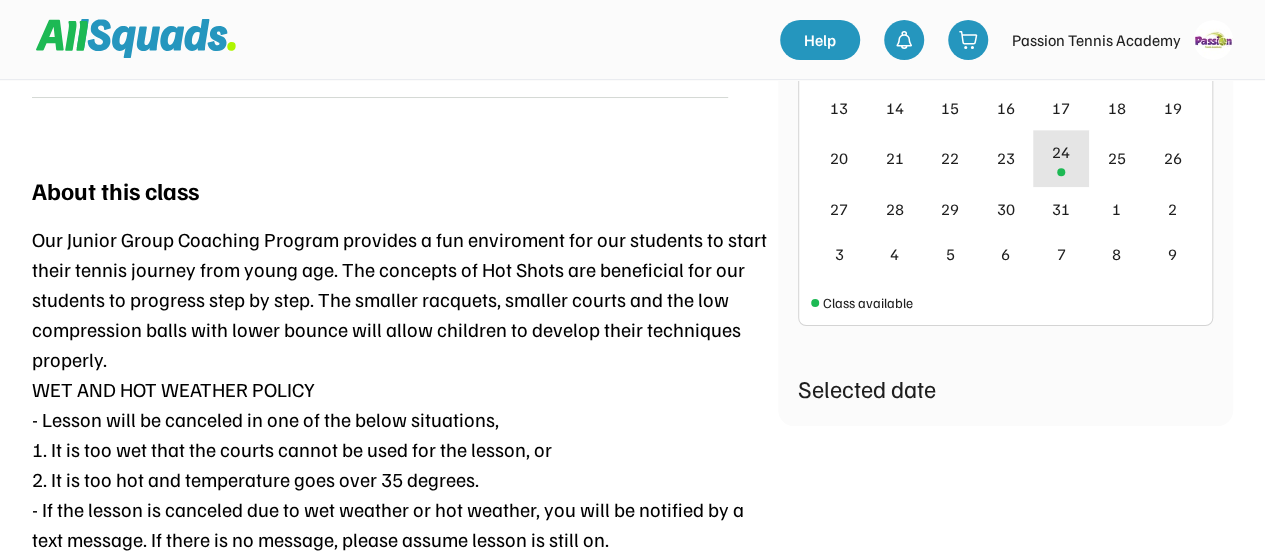 click on "24" at bounding box center (1061, 152) 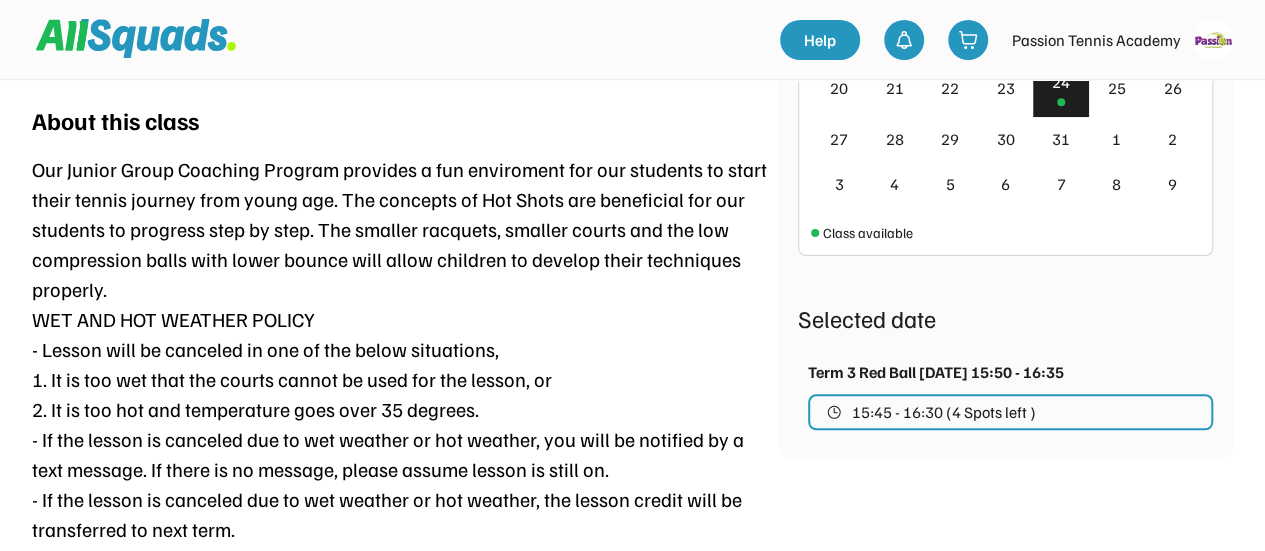 scroll, scrollTop: 700, scrollLeft: 0, axis: vertical 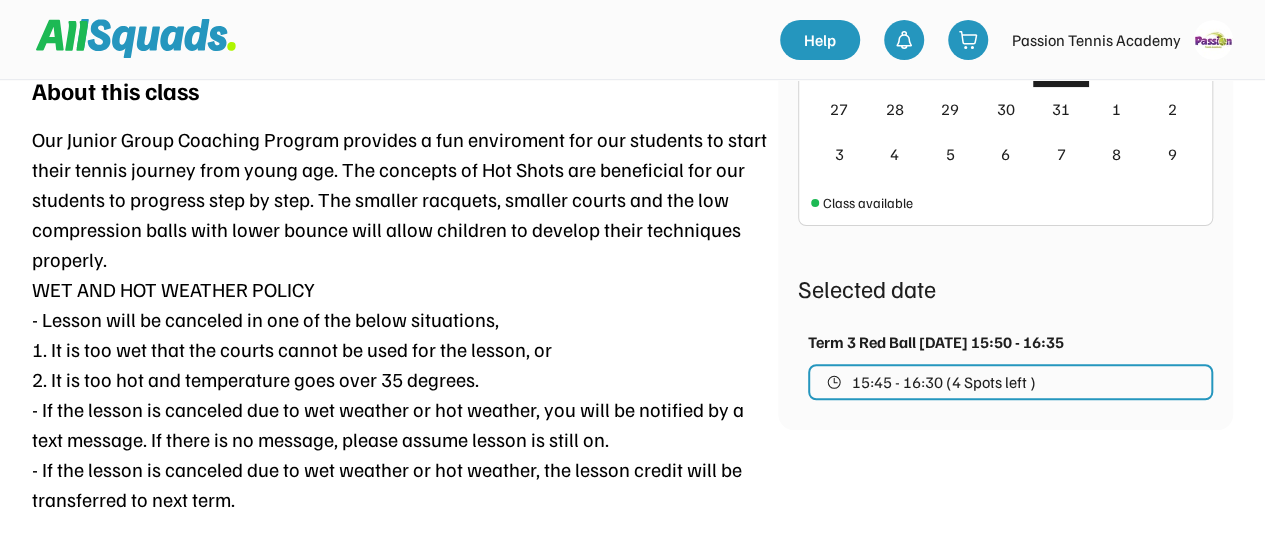 click on "15:45 - 16:30 (4 Spots left )" at bounding box center (944, 382) 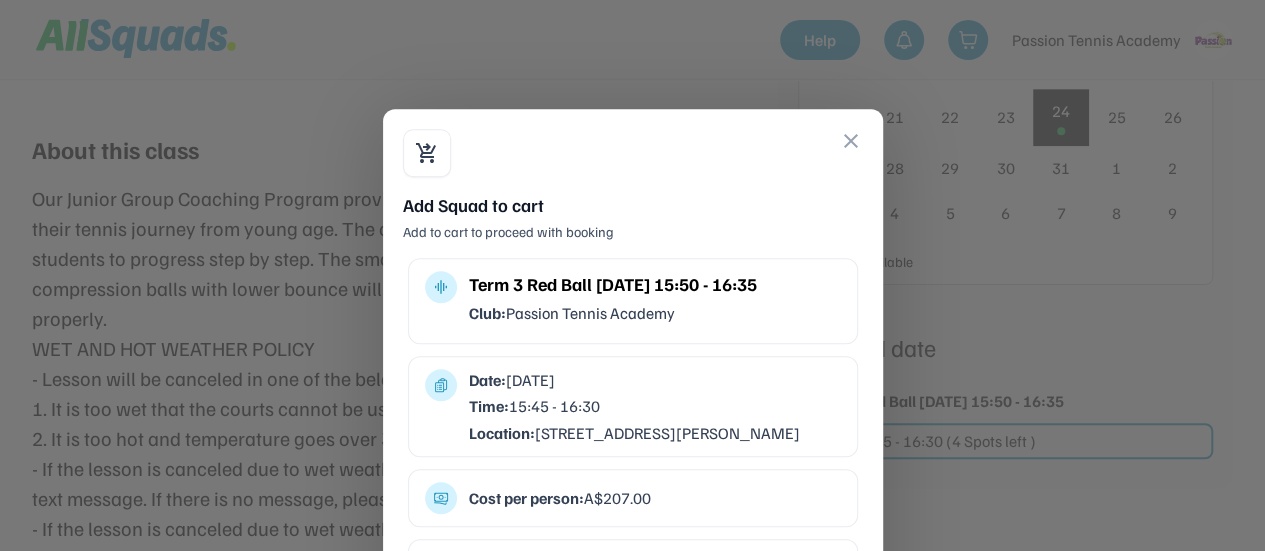 scroll, scrollTop: 600, scrollLeft: 0, axis: vertical 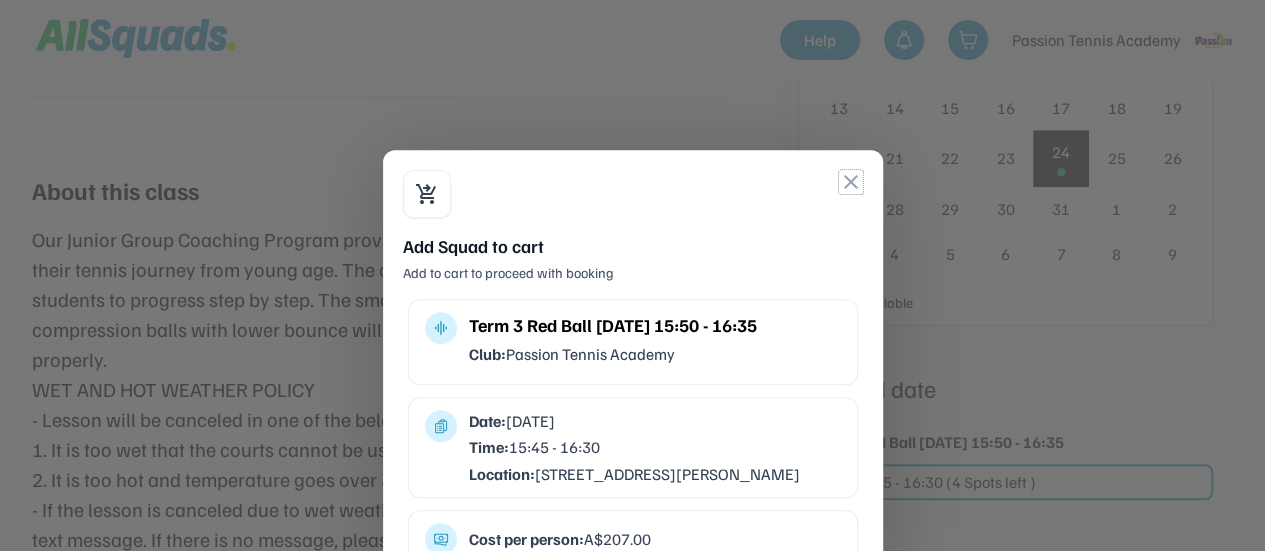 click on "close" at bounding box center [851, 182] 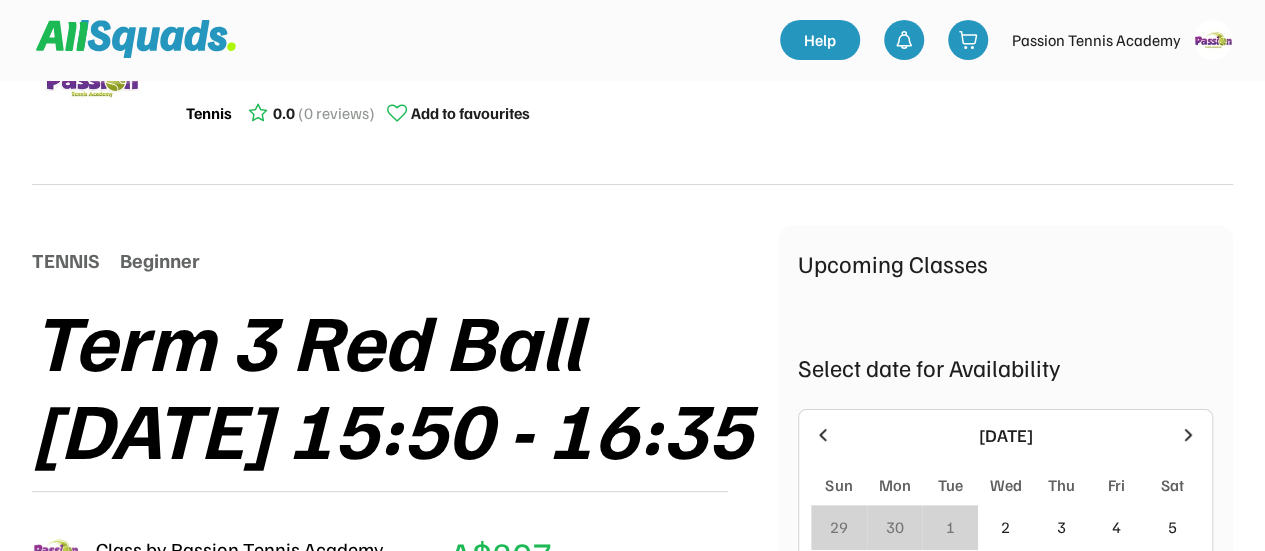 scroll, scrollTop: 0, scrollLeft: 0, axis: both 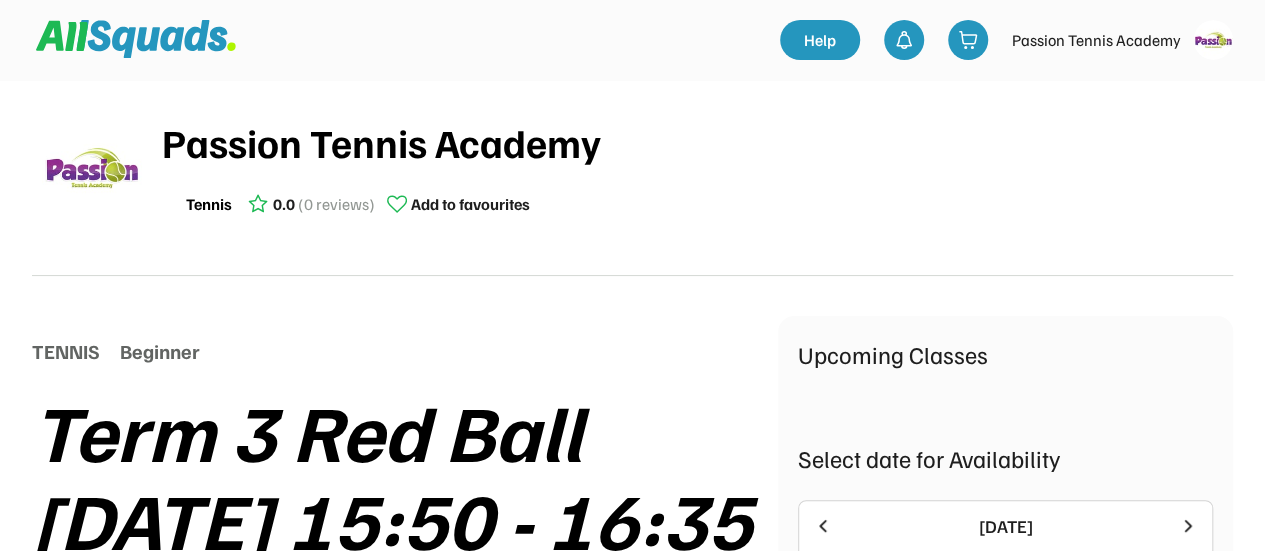 click on "Passion Tennis Academy" at bounding box center (697, 142) 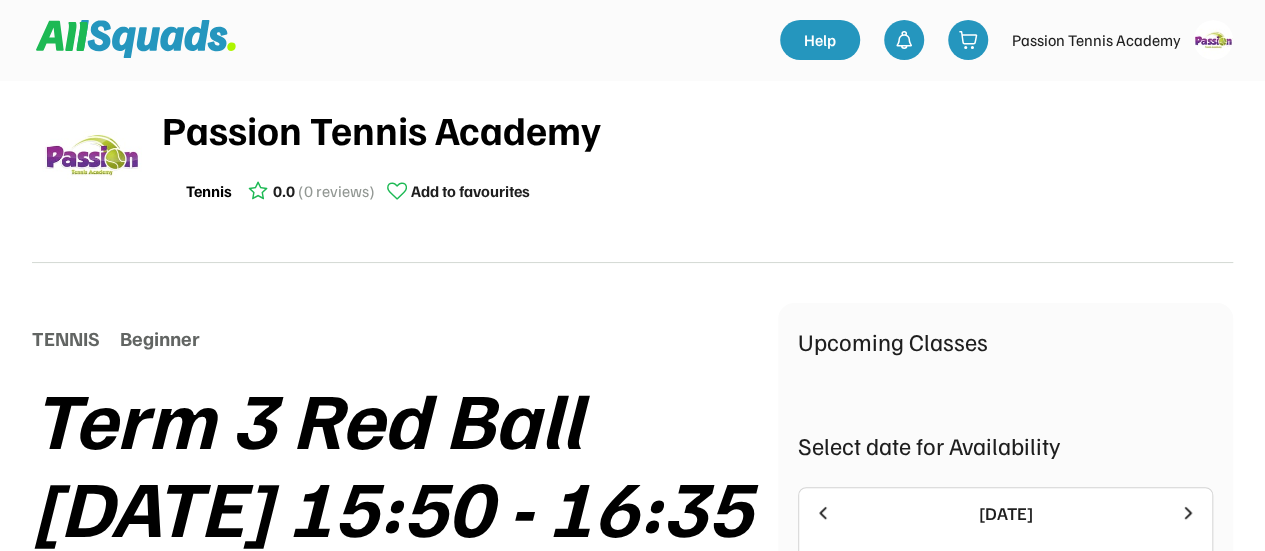 scroll, scrollTop: 0, scrollLeft: 0, axis: both 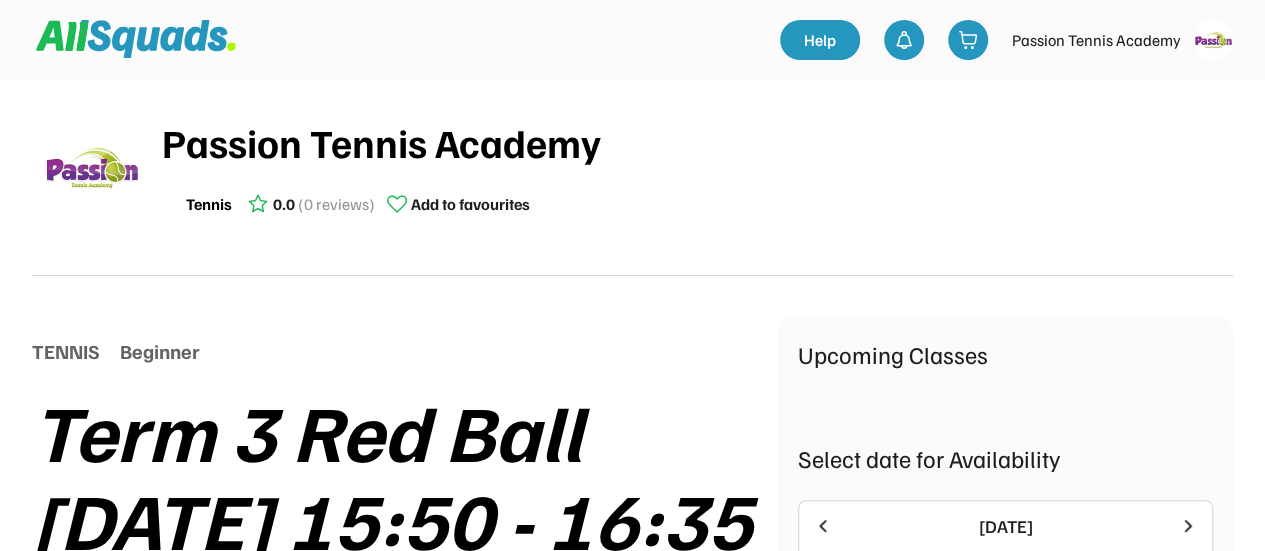 click at bounding box center [92, 168] 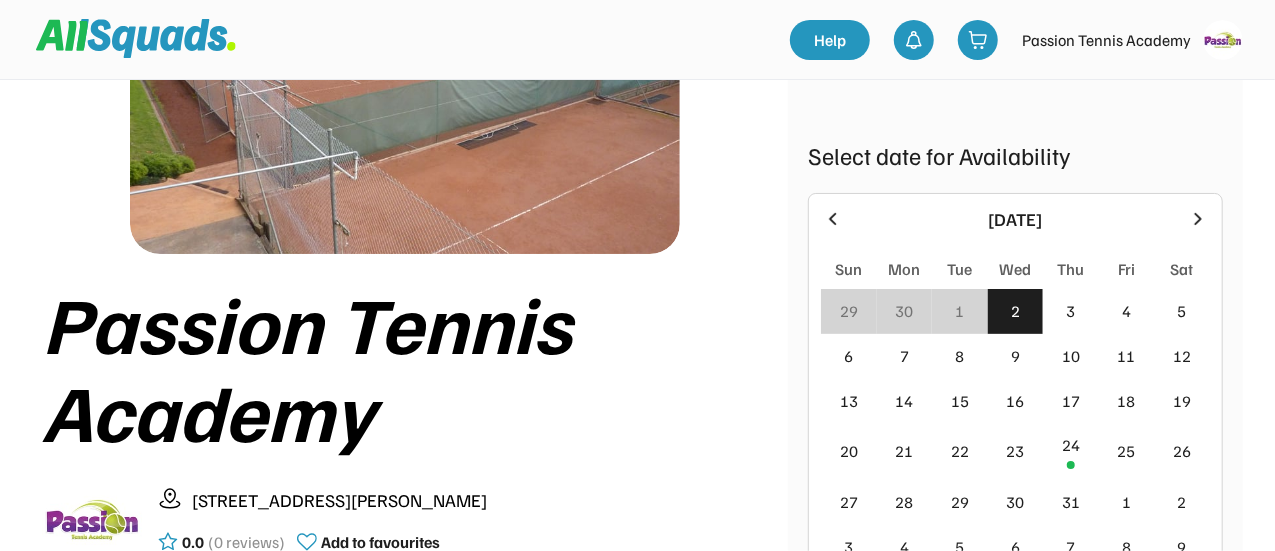 scroll, scrollTop: 0, scrollLeft: 0, axis: both 